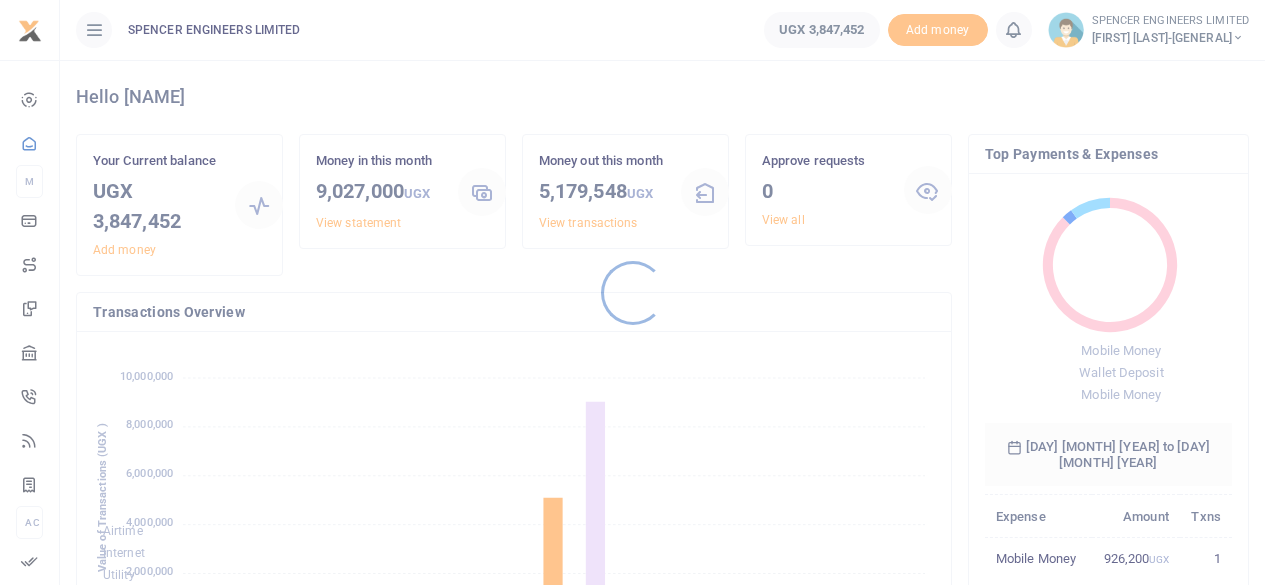 scroll, scrollTop: 0, scrollLeft: 0, axis: both 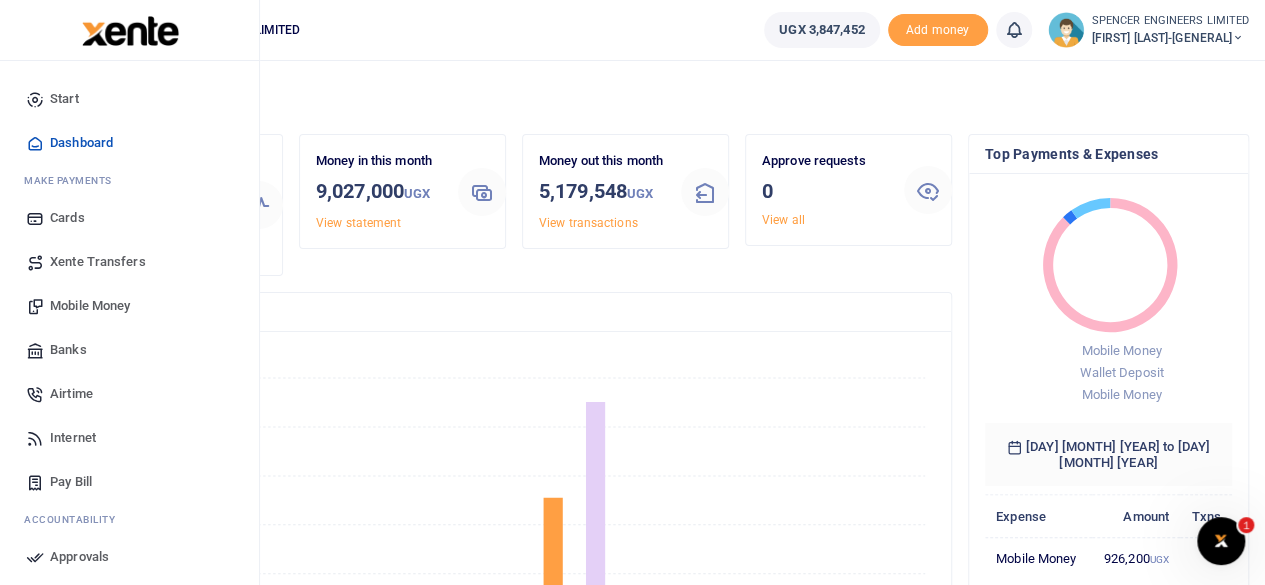 click on "Mobile Money" at bounding box center [90, 306] 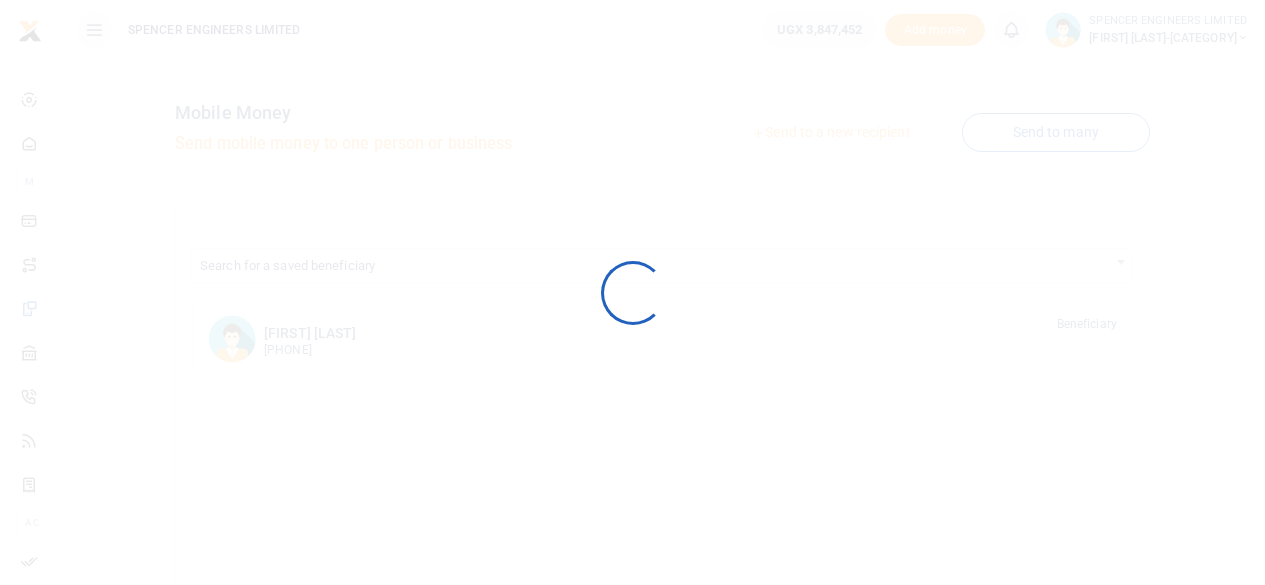 scroll, scrollTop: 0, scrollLeft: 0, axis: both 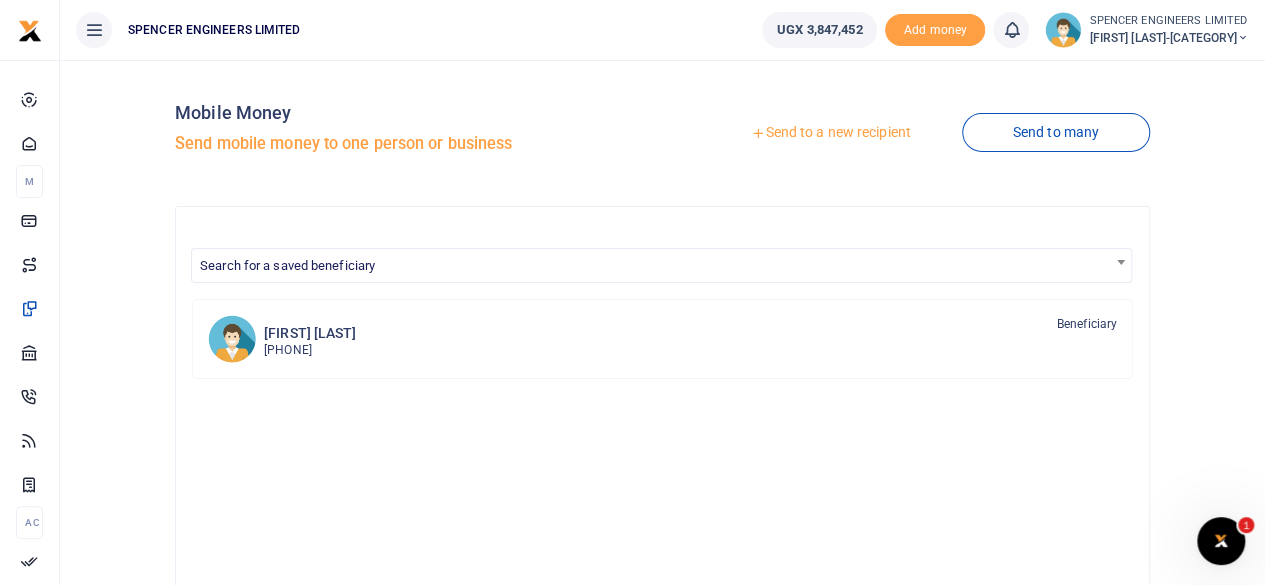 click on "Send to a new recipient" at bounding box center [830, 133] 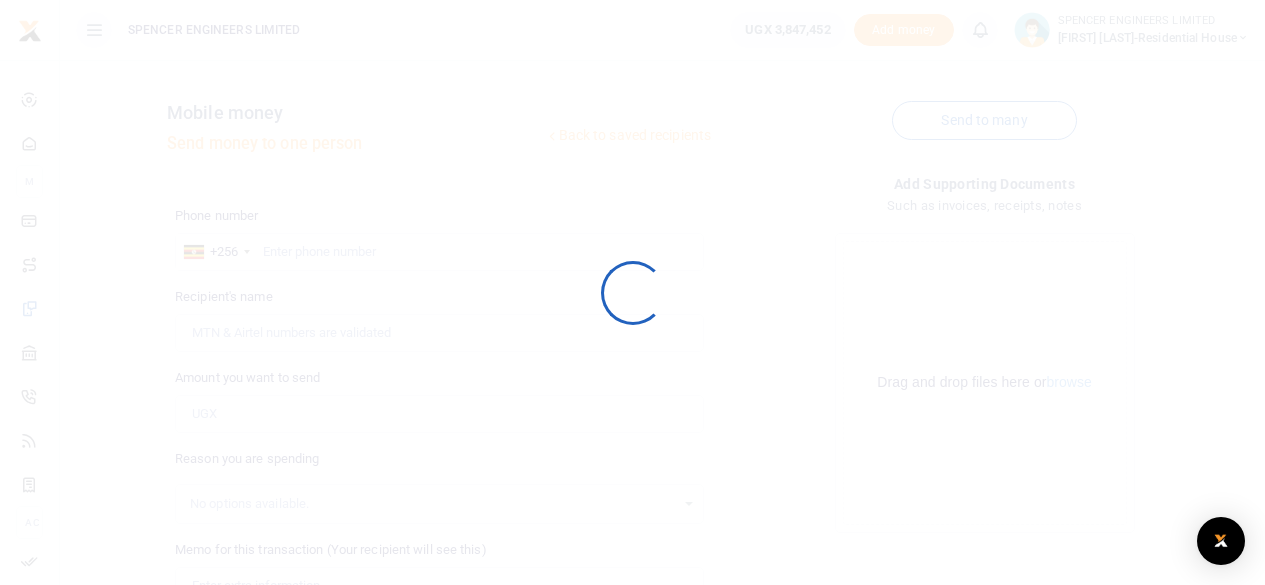 scroll, scrollTop: 0, scrollLeft: 0, axis: both 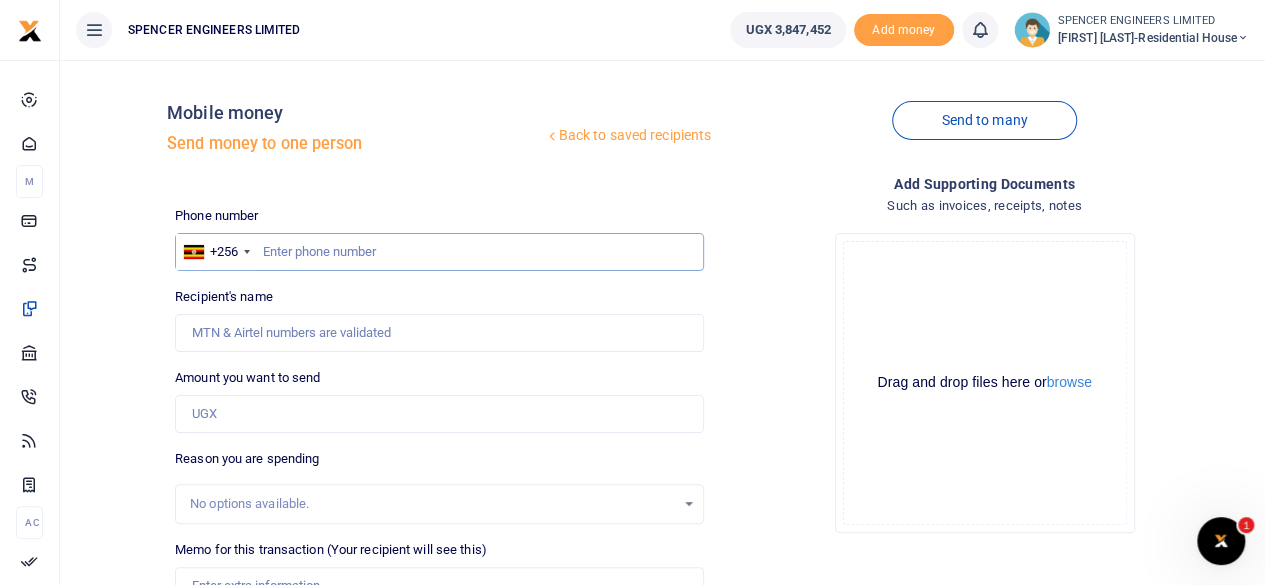 click at bounding box center [439, 252] 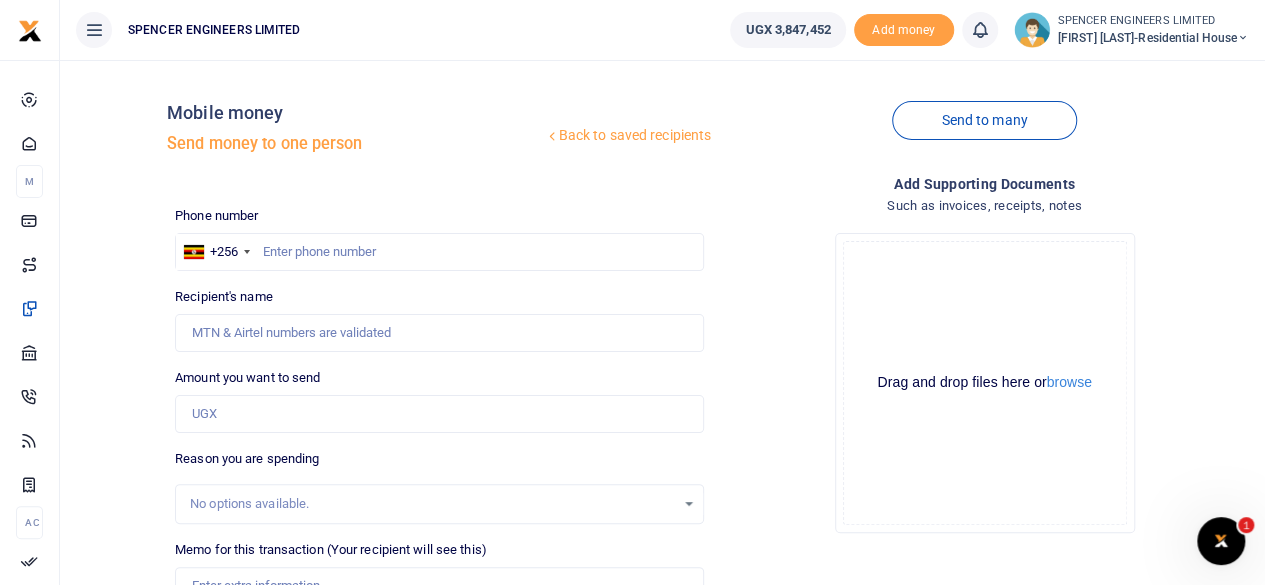 click at bounding box center [1243, 38] 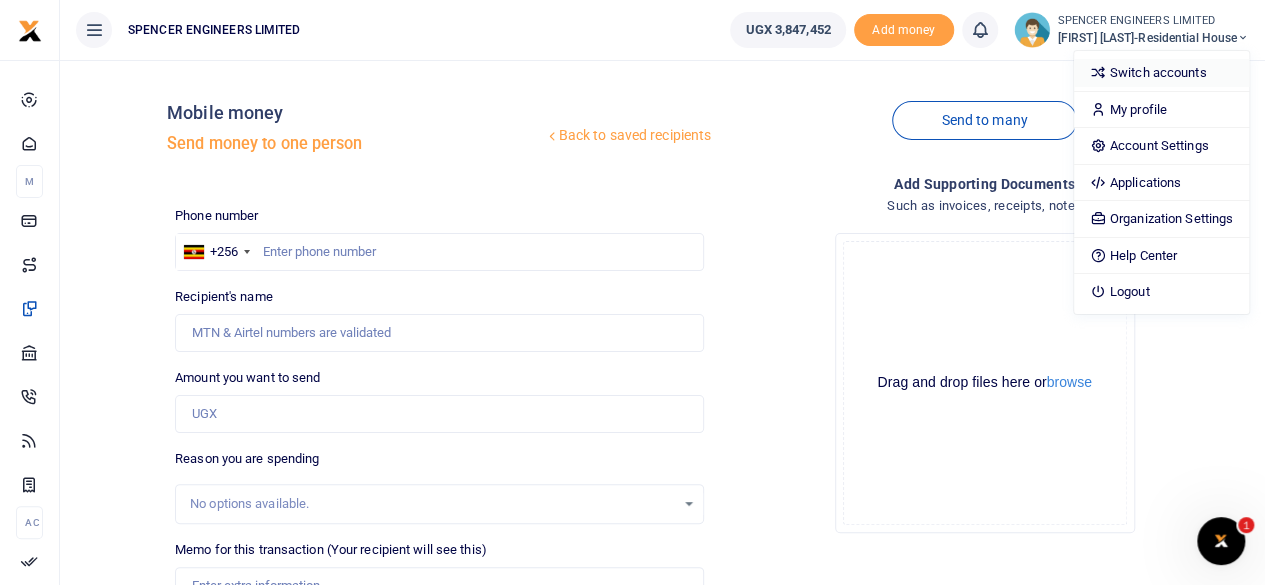 click on "Switch accounts" at bounding box center (1161, 73) 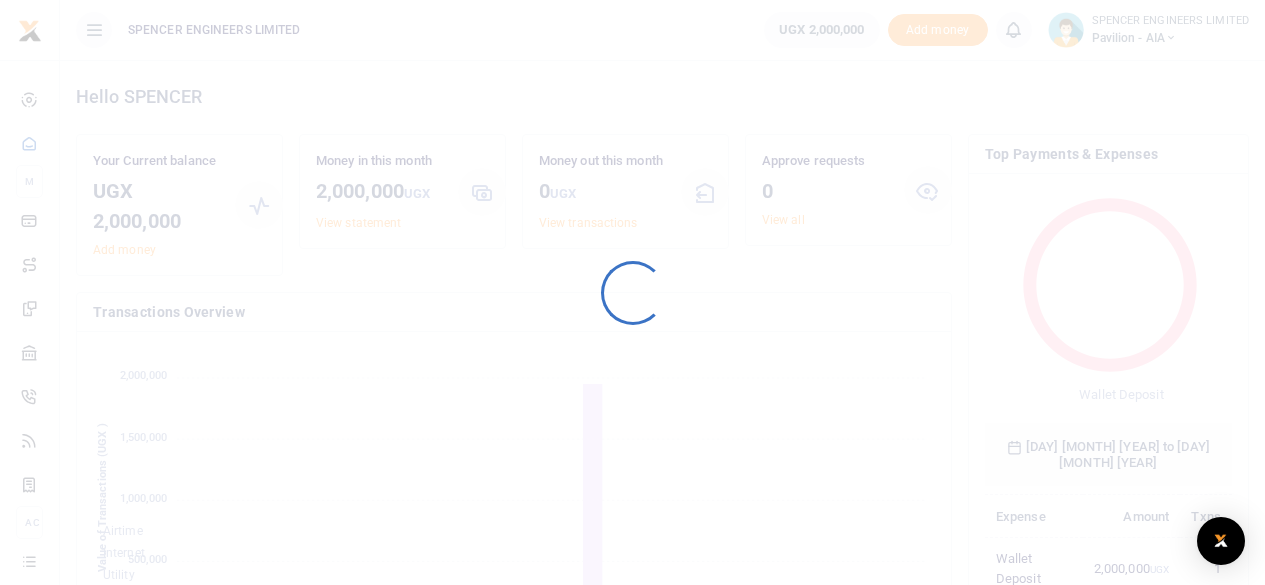 scroll, scrollTop: 0, scrollLeft: 0, axis: both 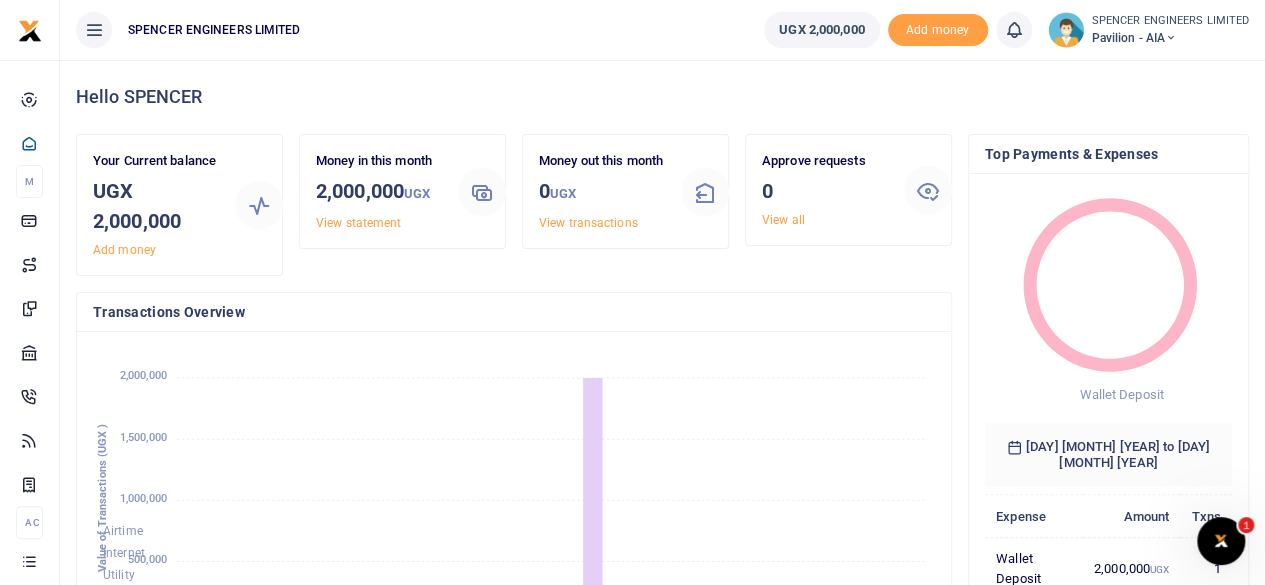 click at bounding box center (1171, 38) 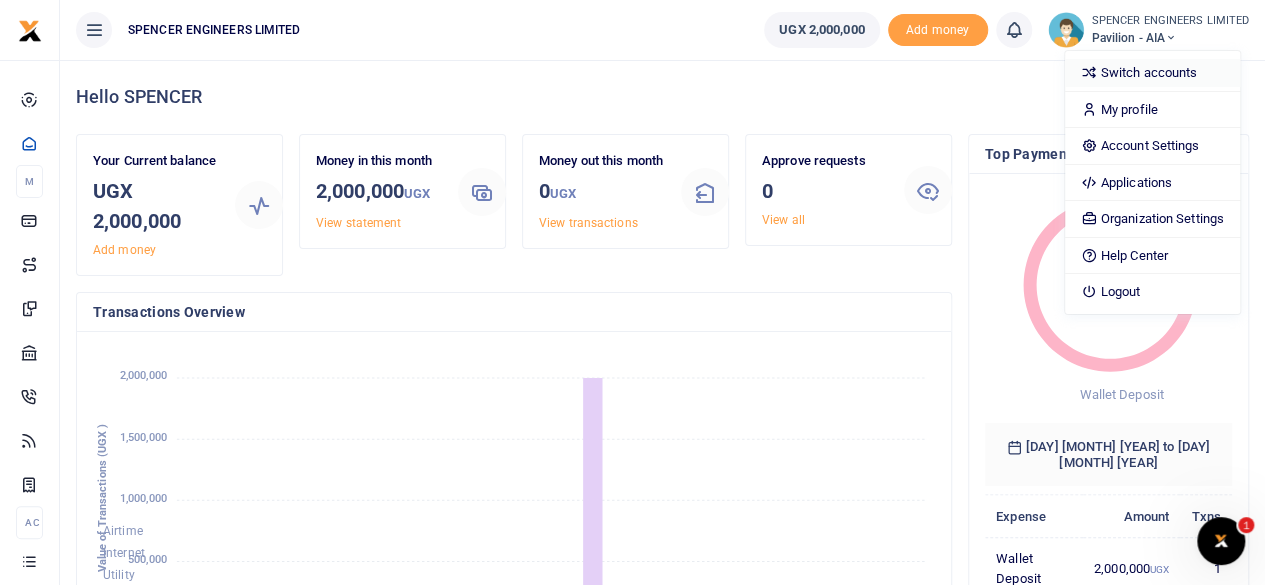 click on "Switch accounts" at bounding box center (1152, 73) 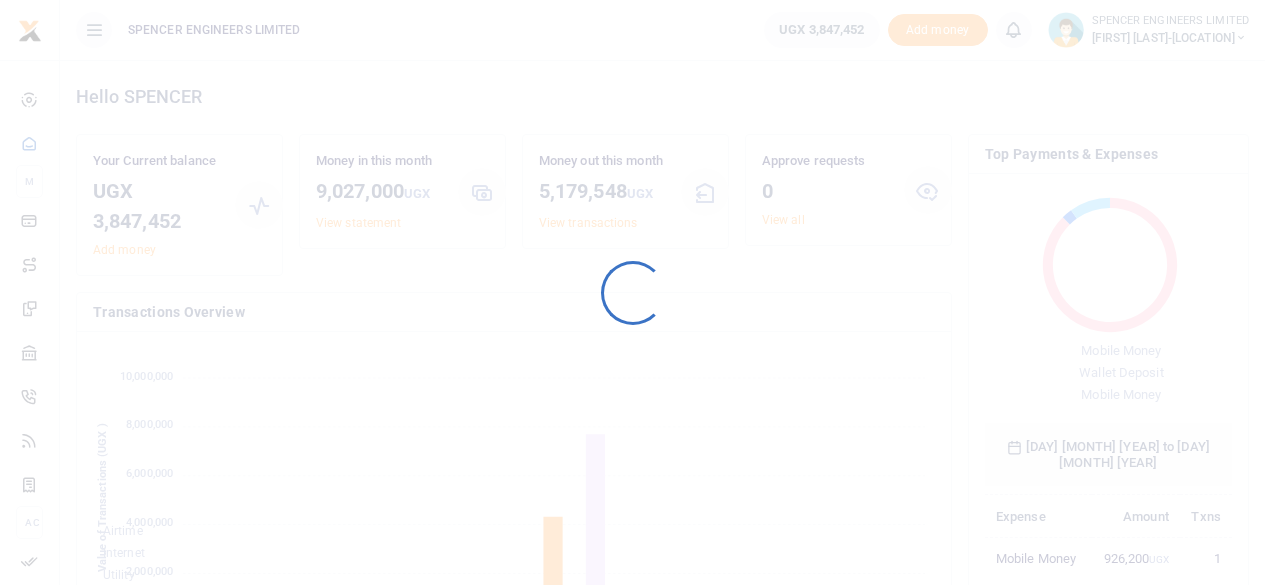 scroll, scrollTop: 0, scrollLeft: 0, axis: both 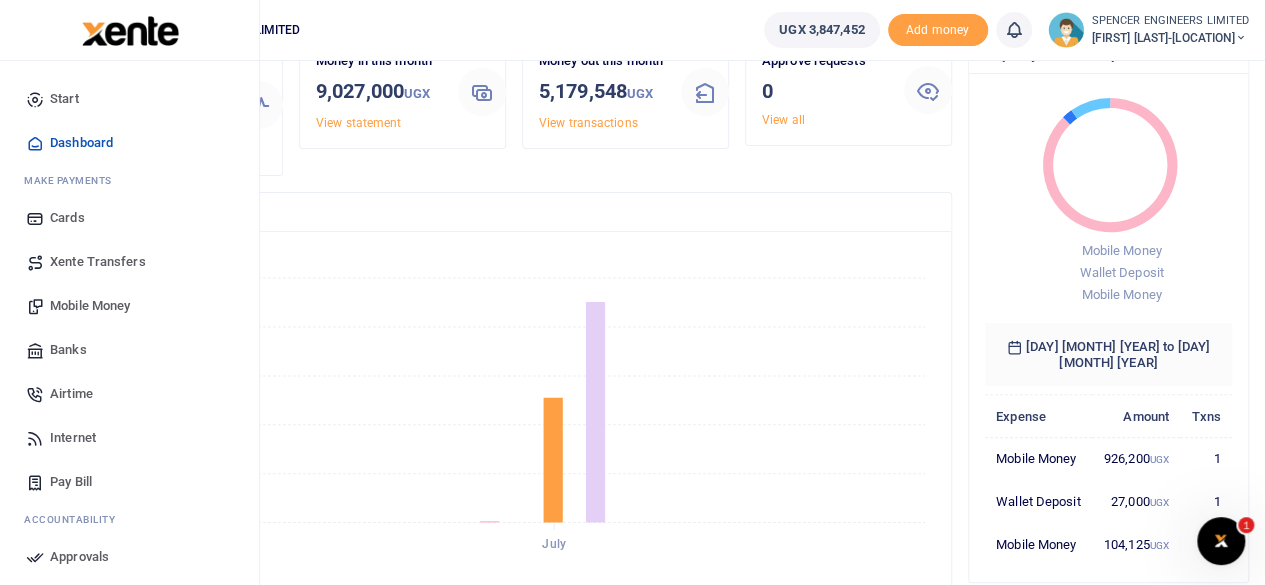 click on "Banks" at bounding box center [68, 350] 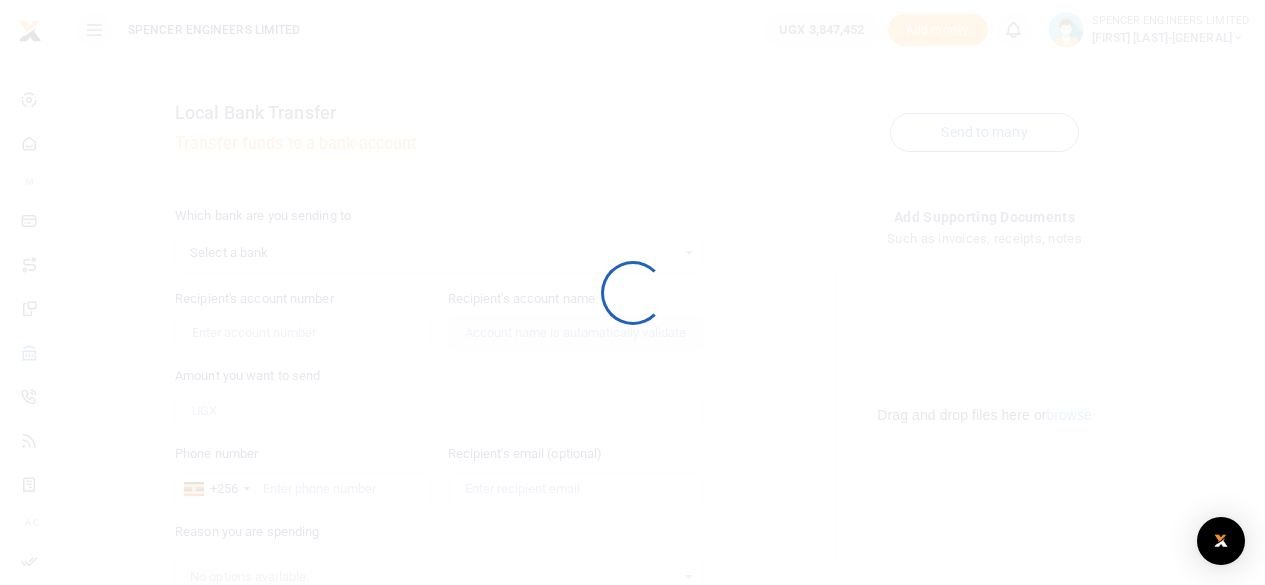 scroll, scrollTop: 0, scrollLeft: 0, axis: both 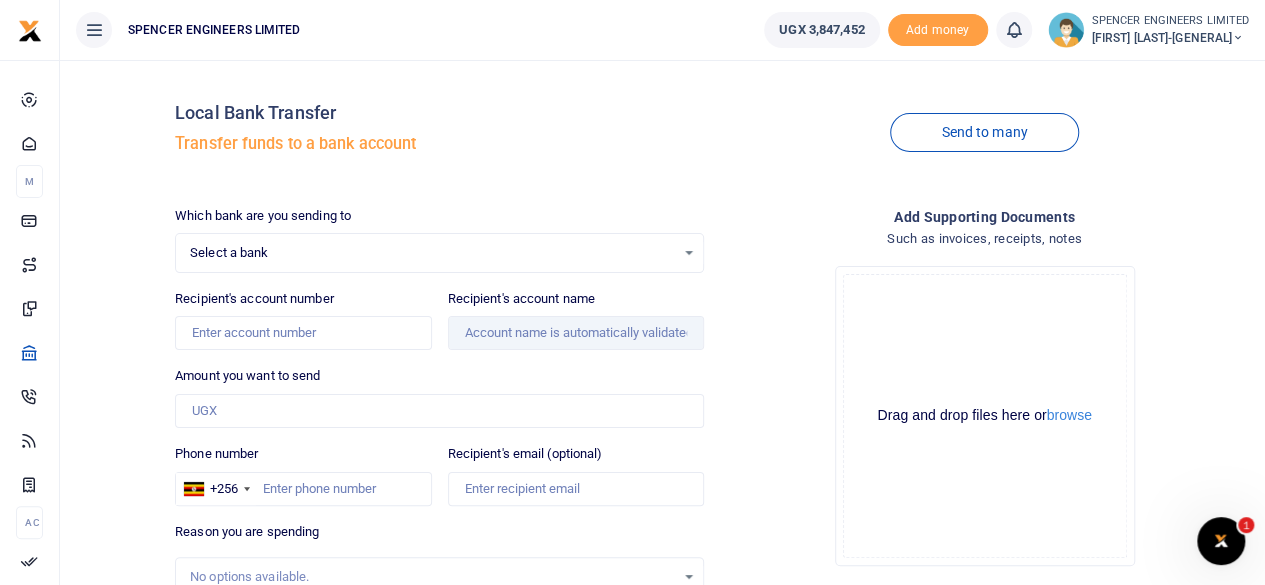 click on "Select a bank" at bounding box center [432, 253] 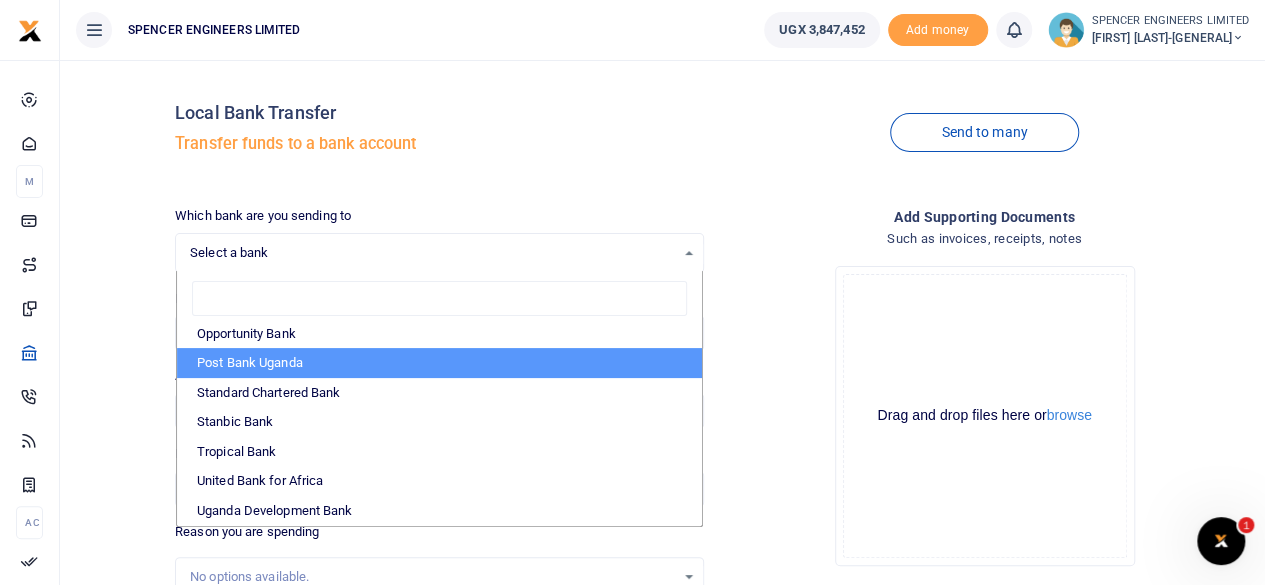 scroll, scrollTop: 596, scrollLeft: 0, axis: vertical 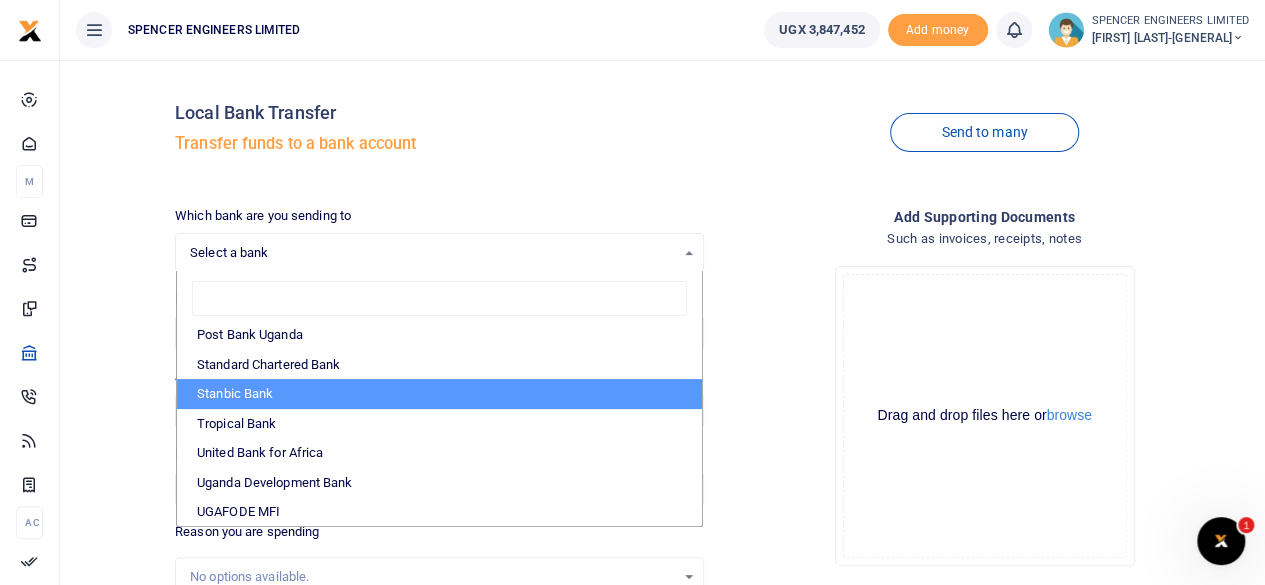 click on "Stanbic Bank" at bounding box center [439, 394] 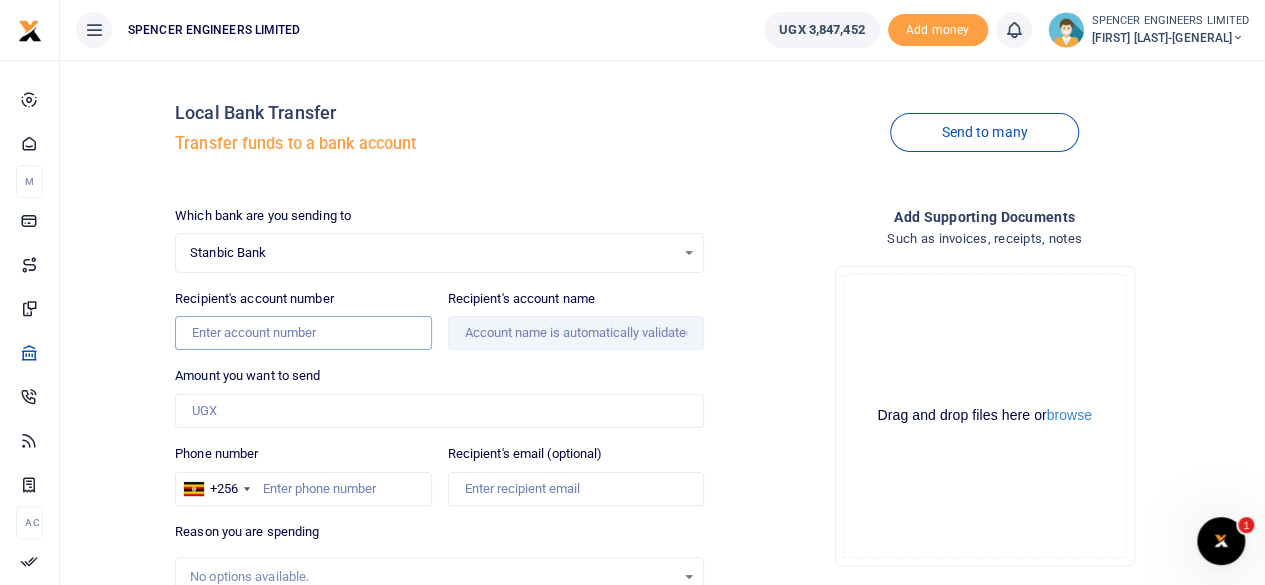 click on "Recipient's account number" at bounding box center [303, 333] 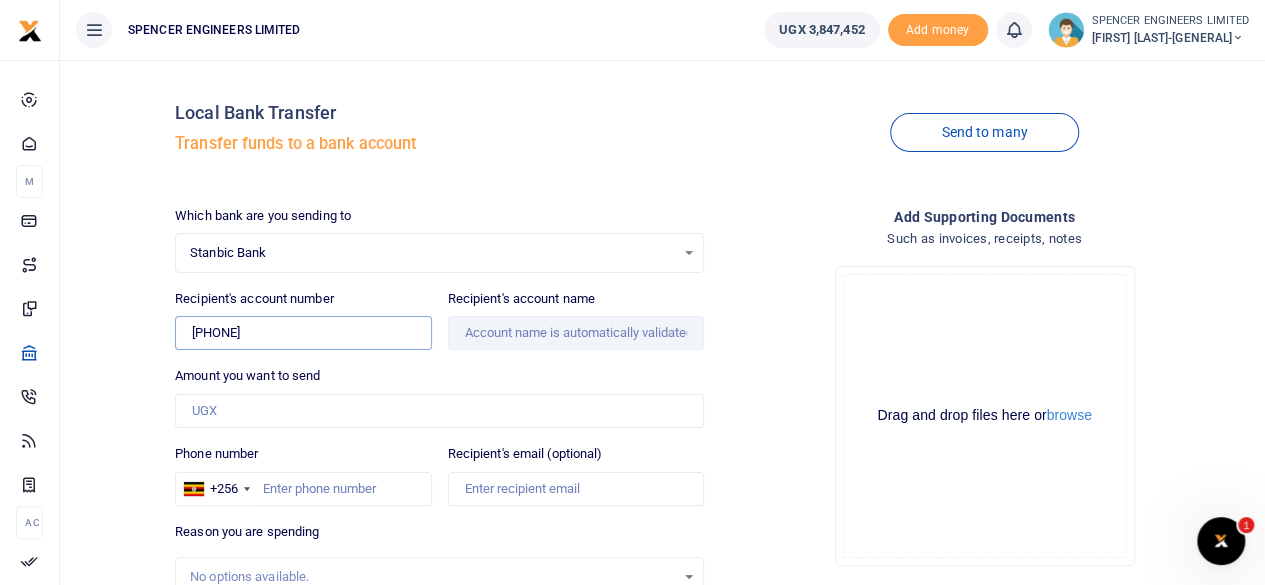 type on "9030015943512" 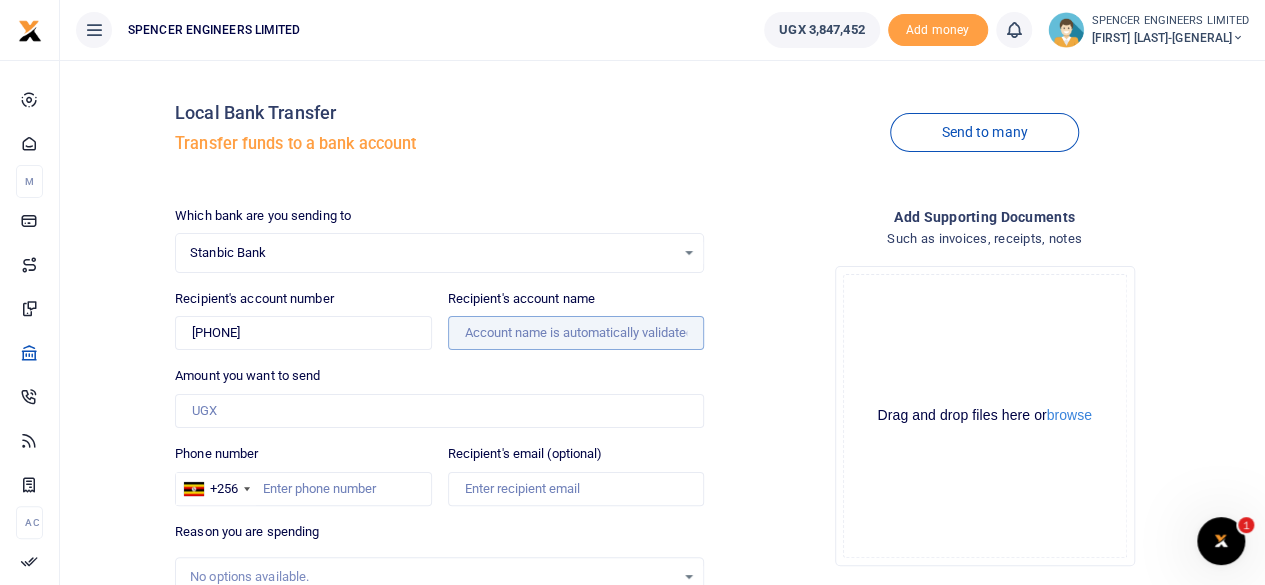 click on "Recipient's account name" at bounding box center [576, 333] 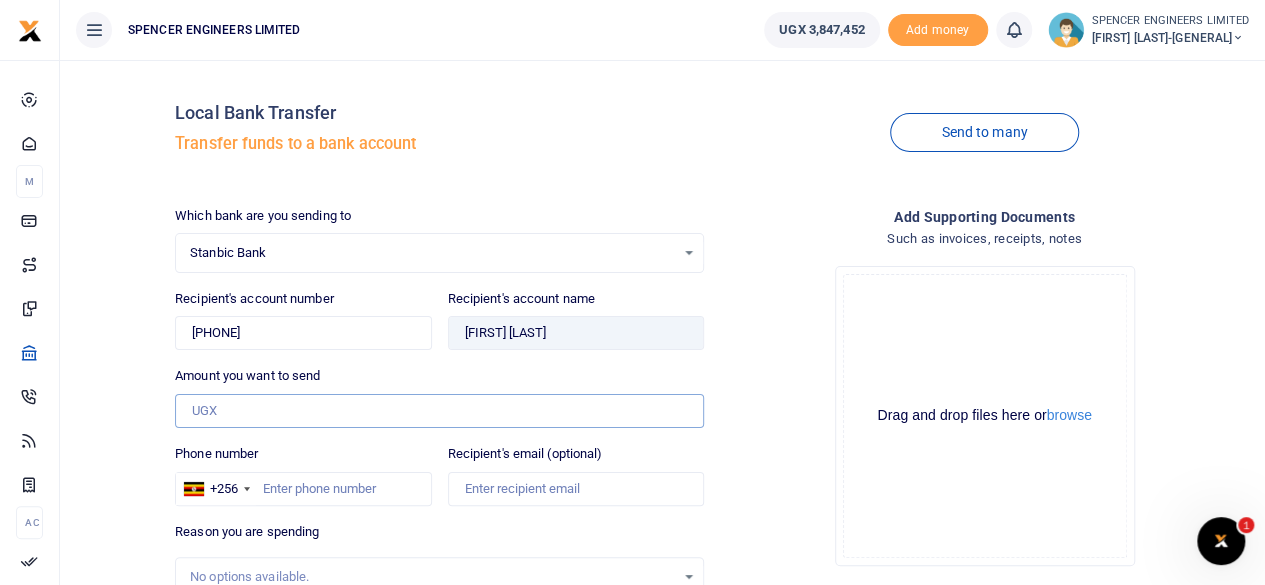 click on "Amount you want to send" at bounding box center [439, 411] 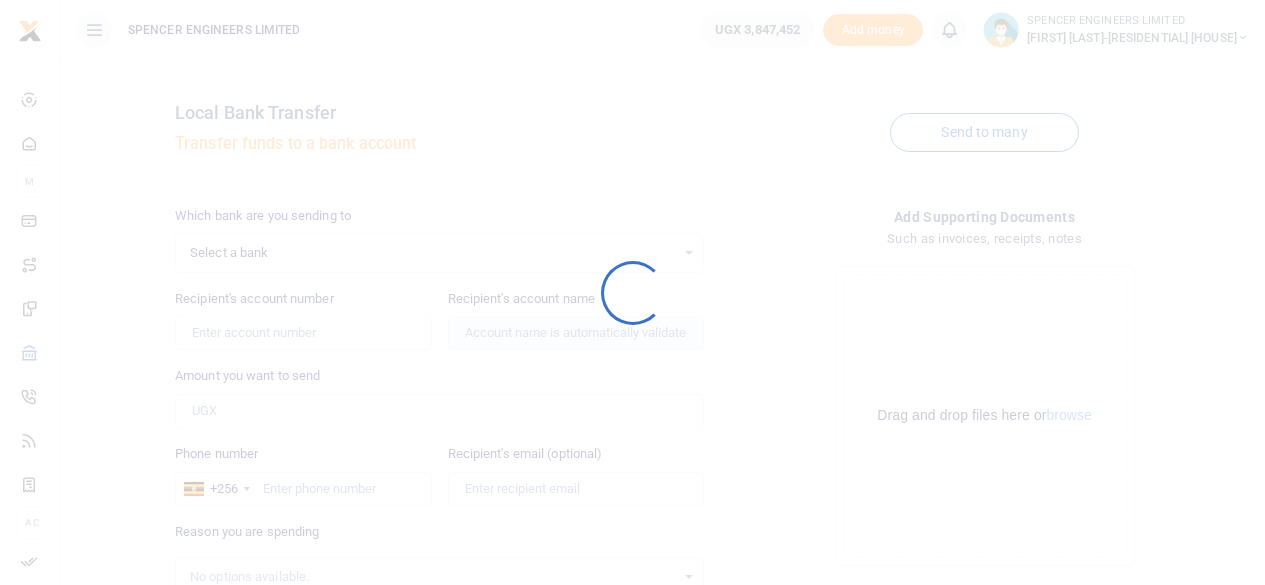 scroll, scrollTop: 0, scrollLeft: 0, axis: both 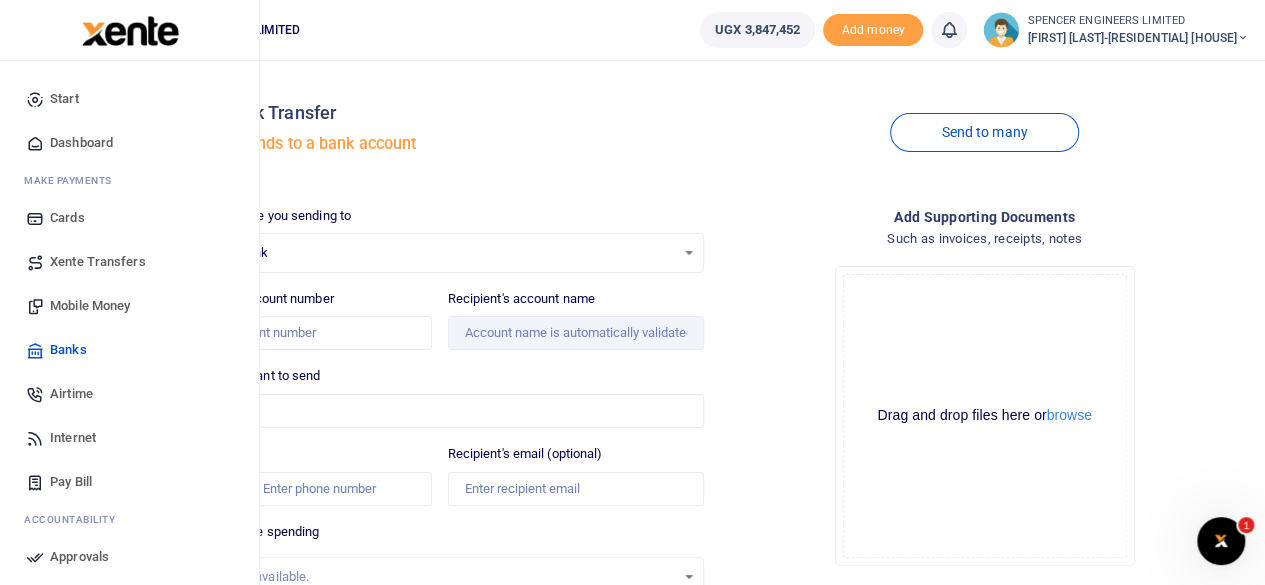 click on "Mobile Money" at bounding box center [90, 306] 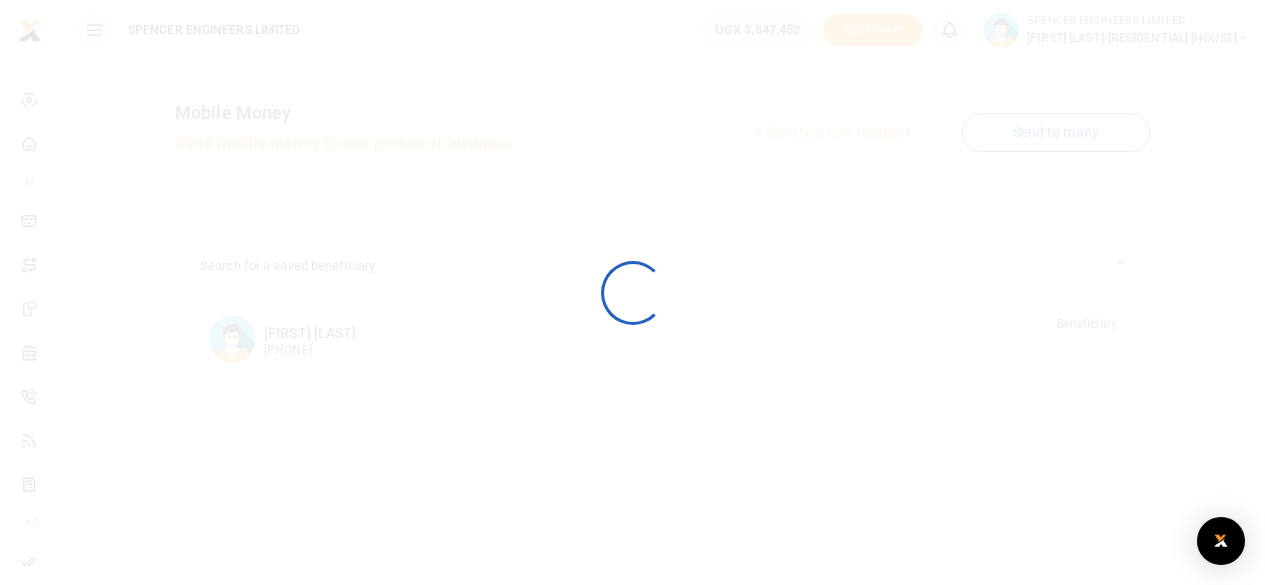 scroll, scrollTop: 0, scrollLeft: 0, axis: both 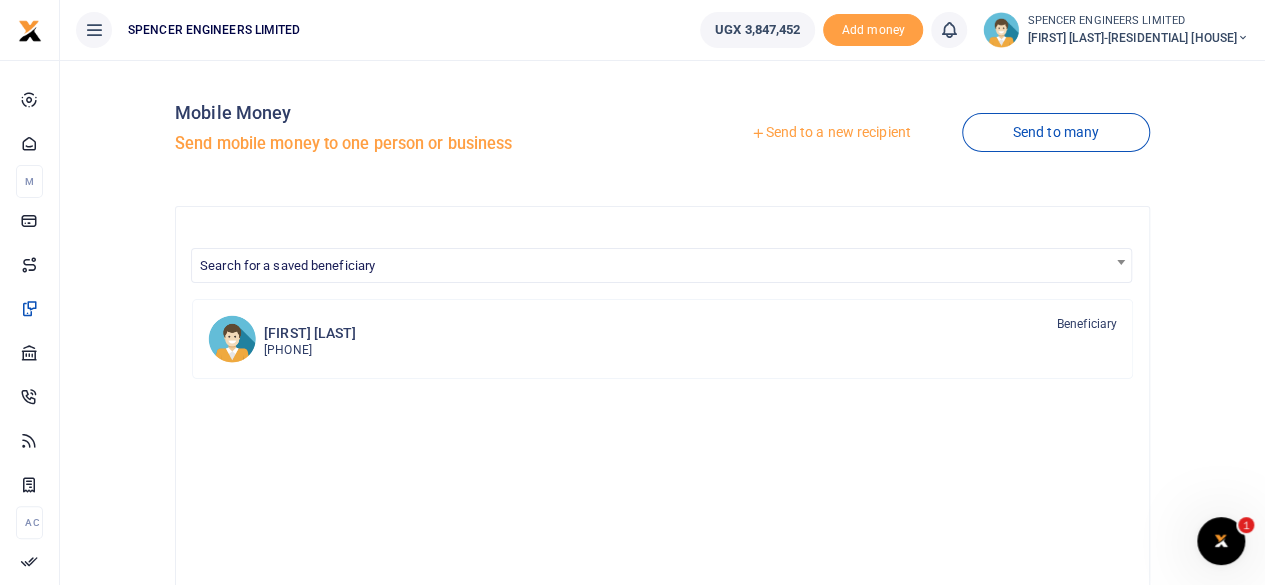 click on "Send to a new recipient" at bounding box center [830, 133] 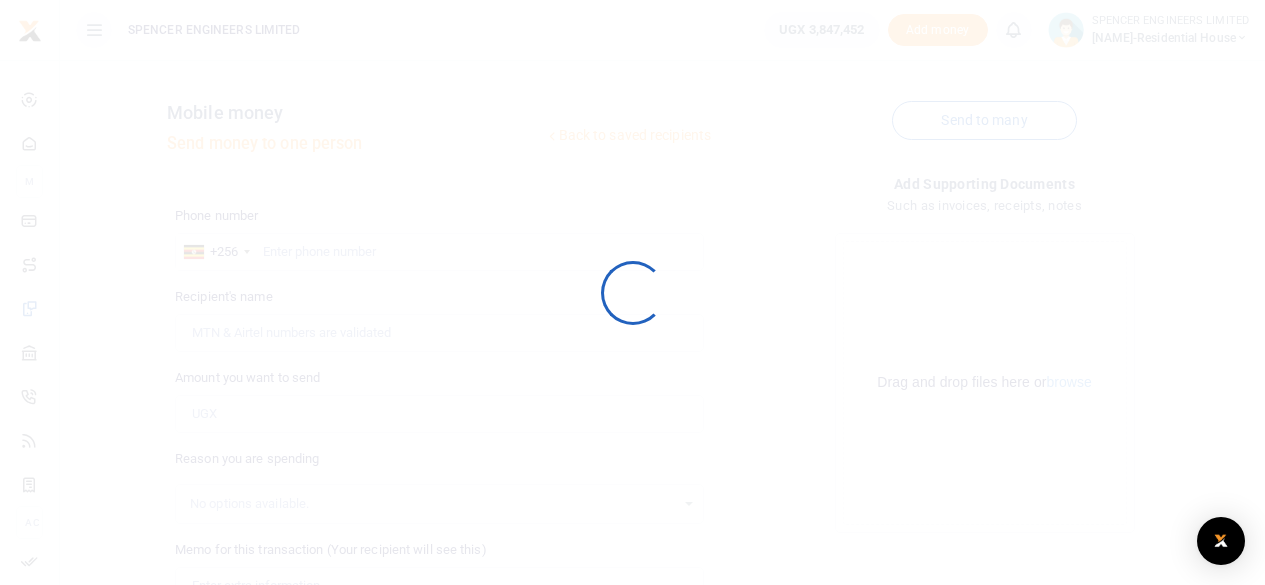 scroll, scrollTop: 0, scrollLeft: 0, axis: both 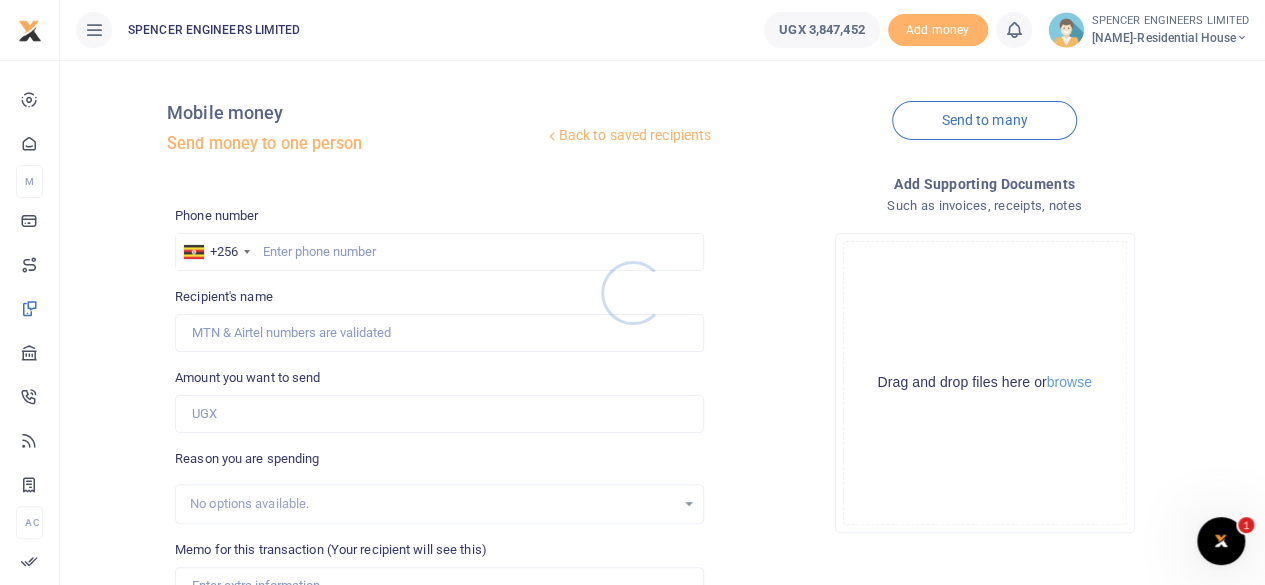 click at bounding box center (632, 292) 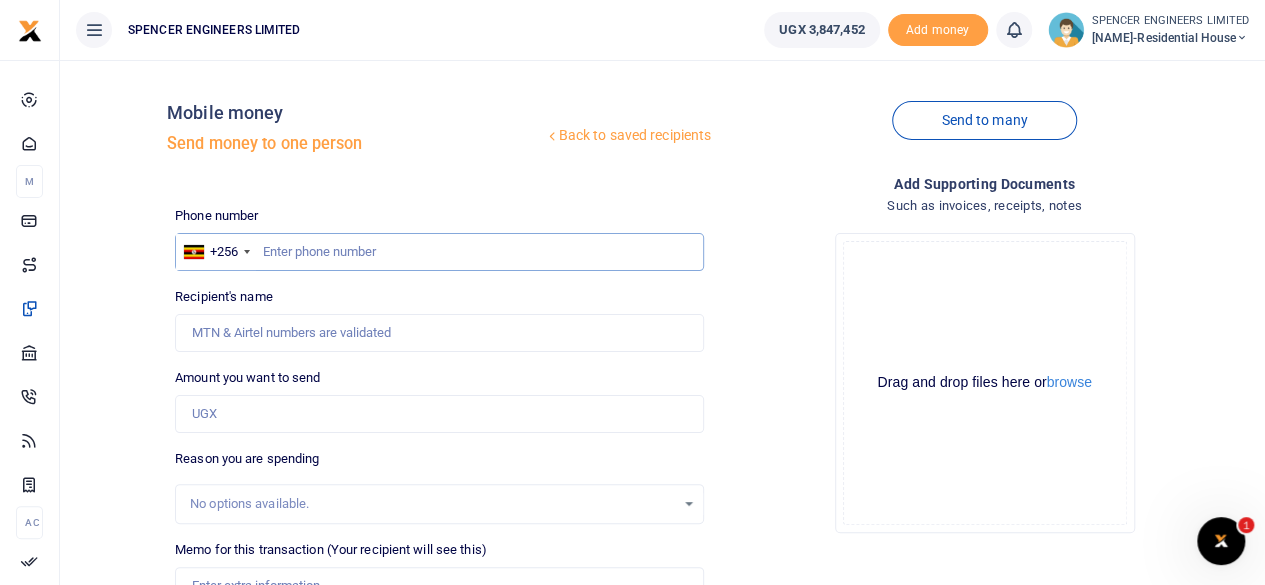 click at bounding box center [439, 252] 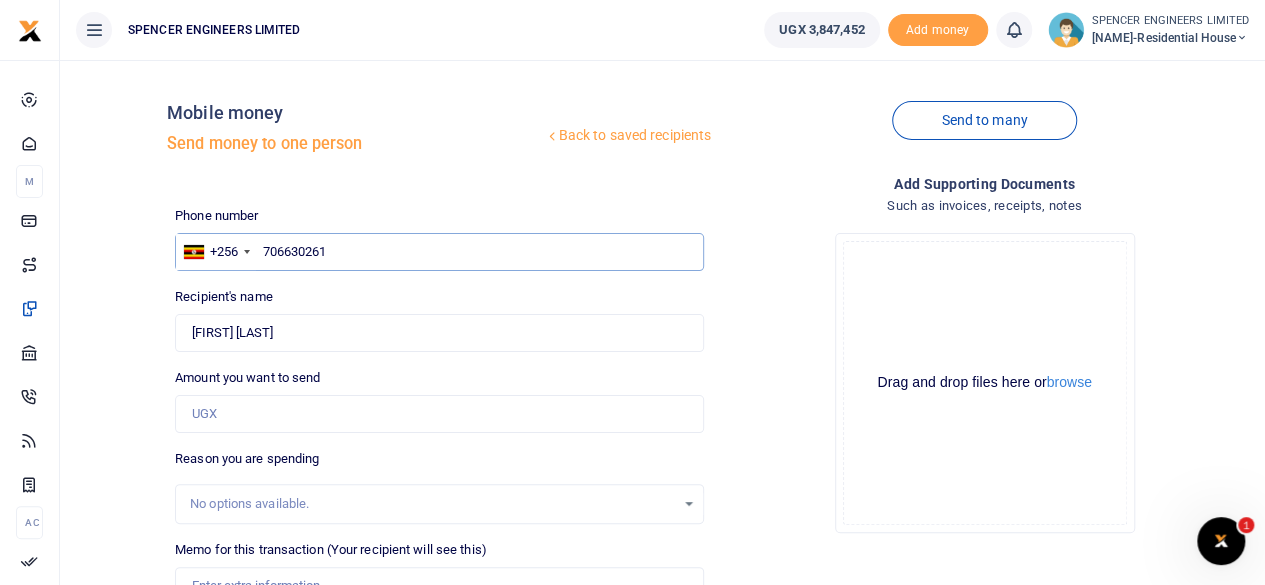 type on "706630261" 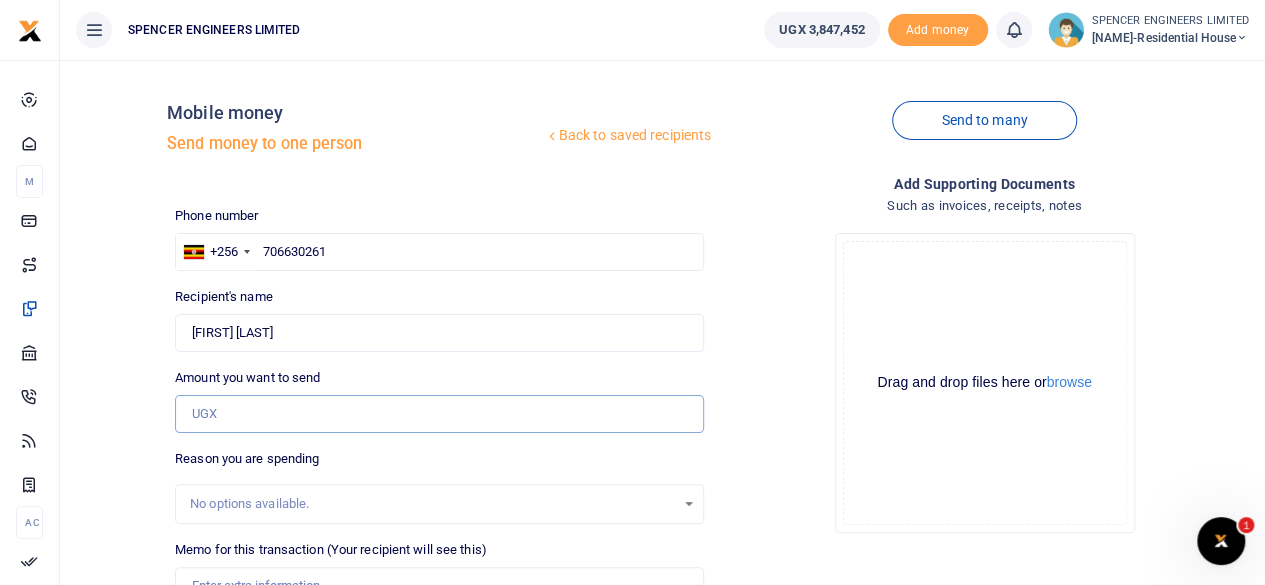 click on "Amount you want to send" at bounding box center [439, 414] 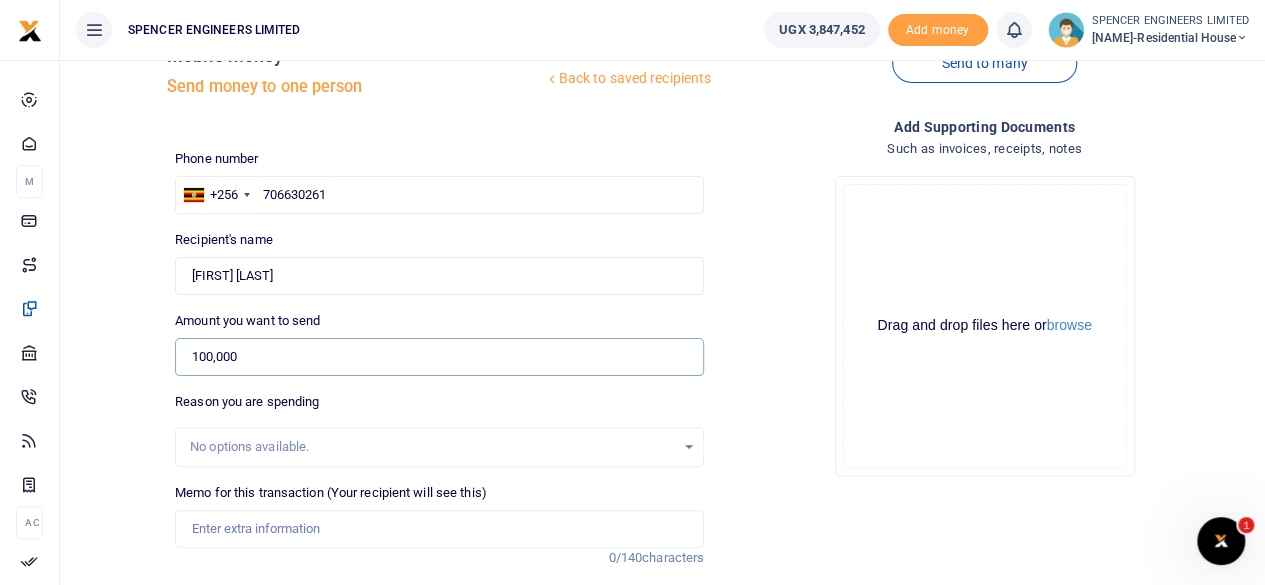 scroll, scrollTop: 100, scrollLeft: 0, axis: vertical 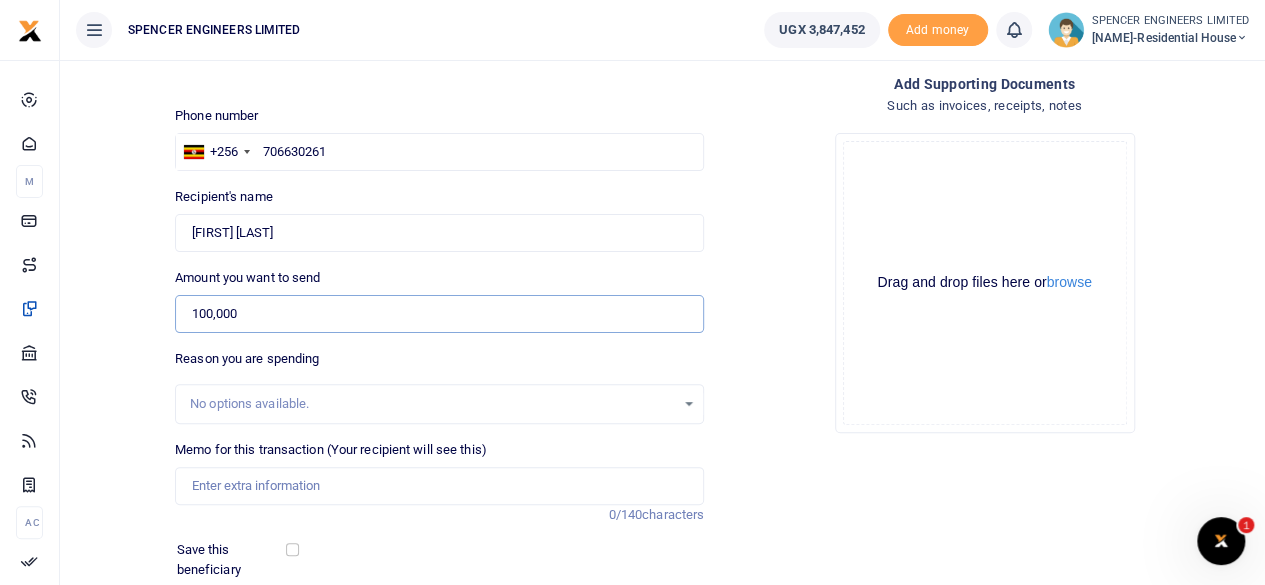 type on "100,000" 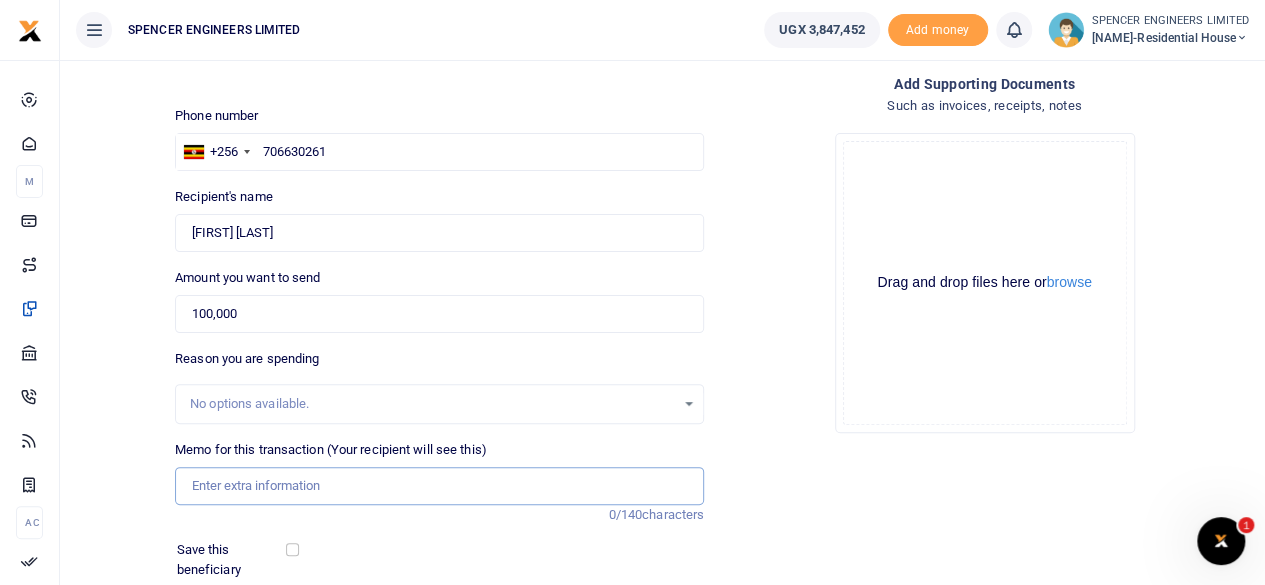 click on "Memo for this transaction (Your recipient will see this)" at bounding box center [439, 486] 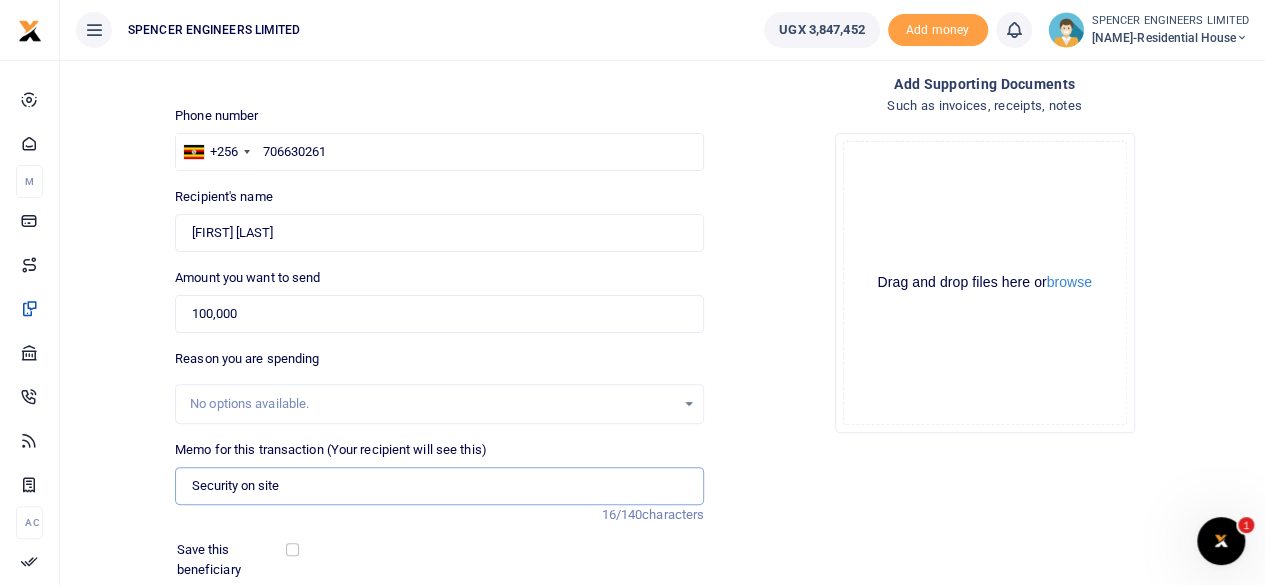 type on "Security on site" 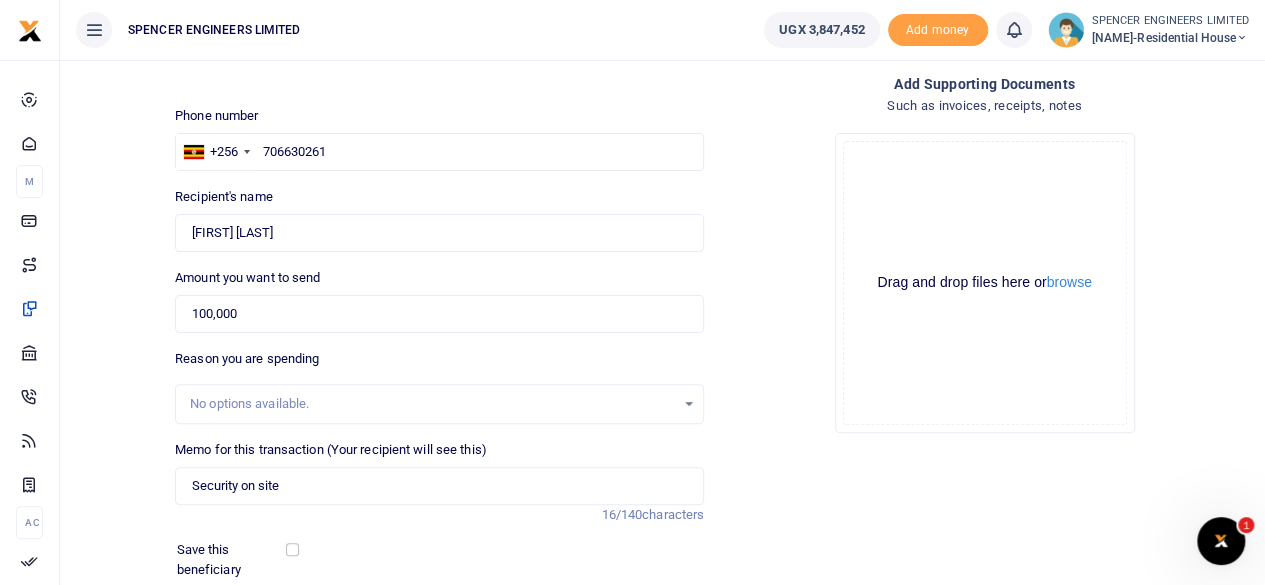 click at bounding box center [1242, 38] 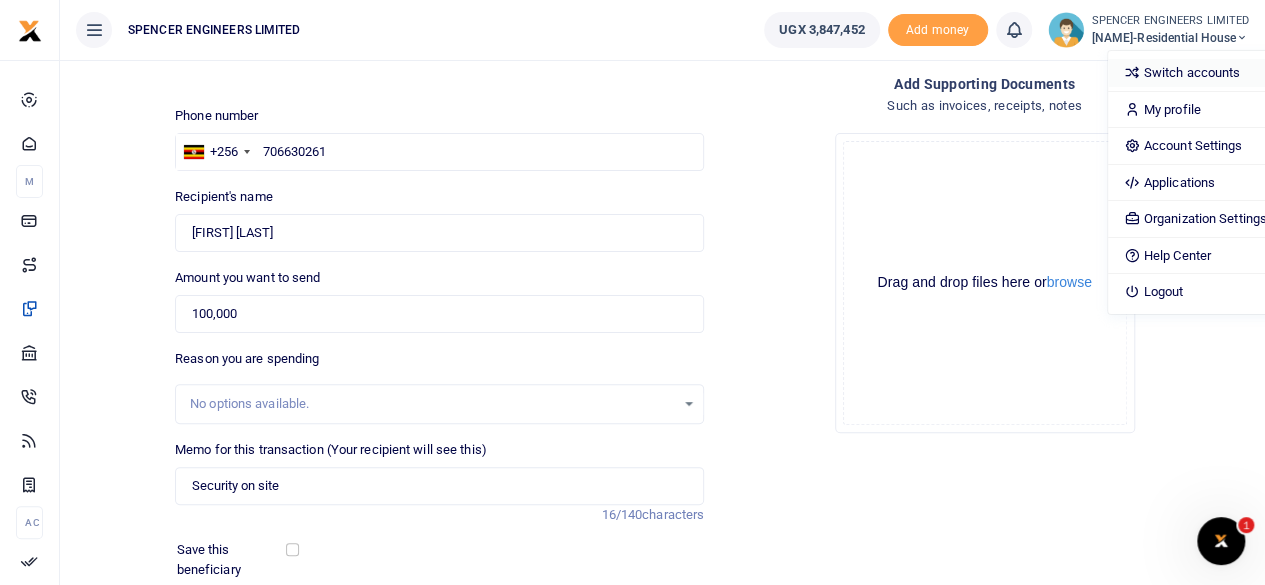 click on "Switch accounts" at bounding box center (1195, 73) 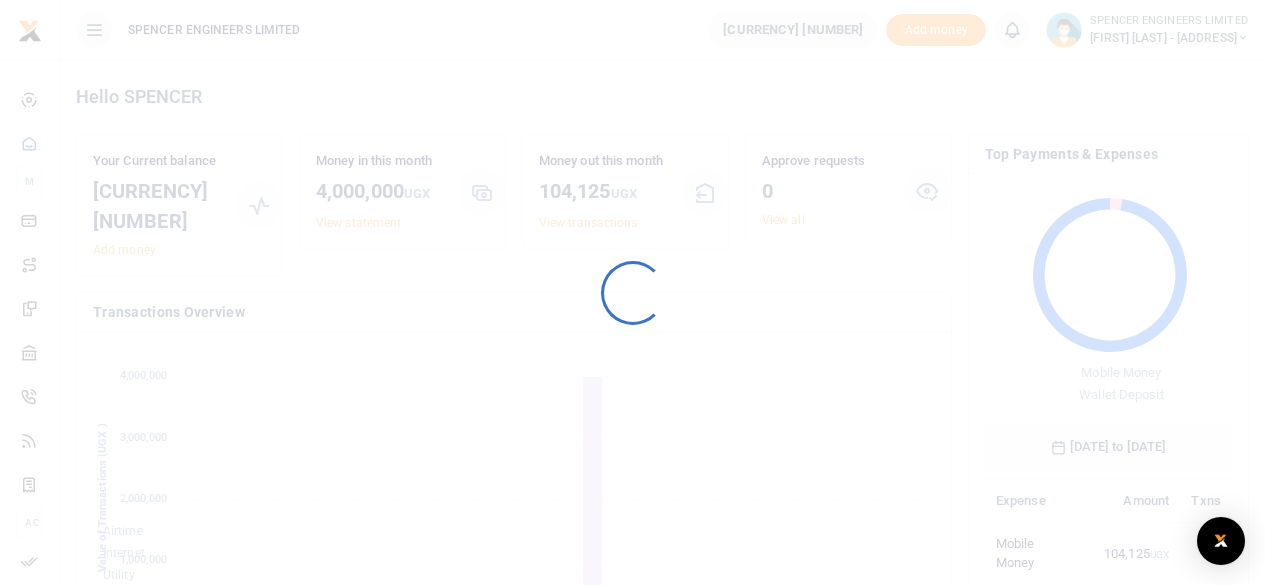 scroll, scrollTop: 0, scrollLeft: 0, axis: both 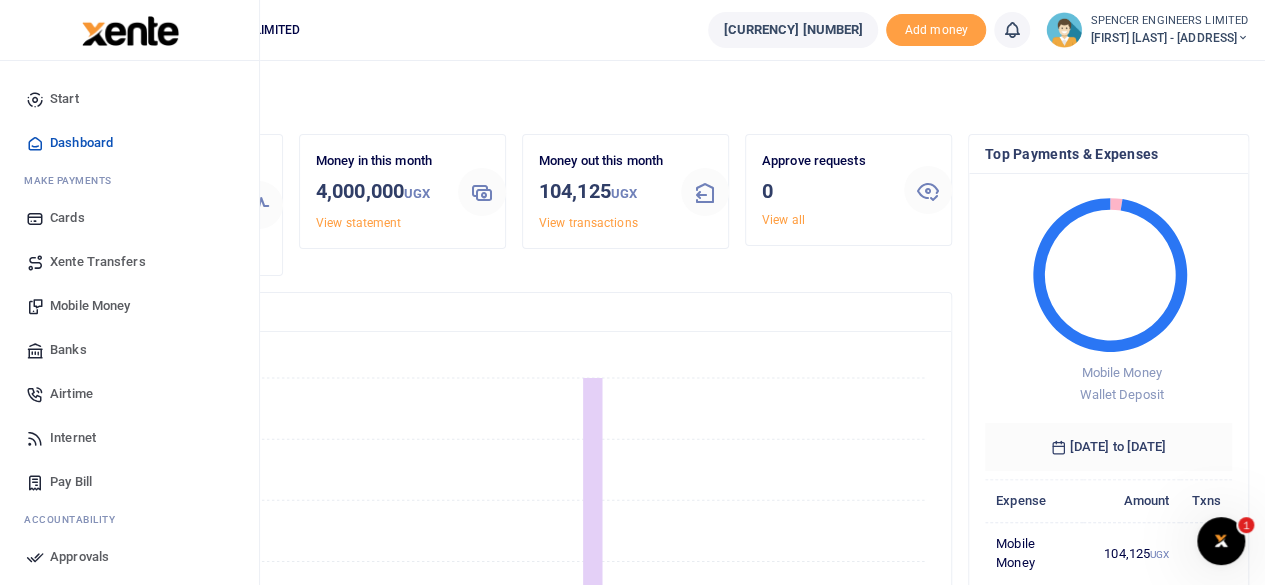 click on "Mobile Money" at bounding box center (90, 306) 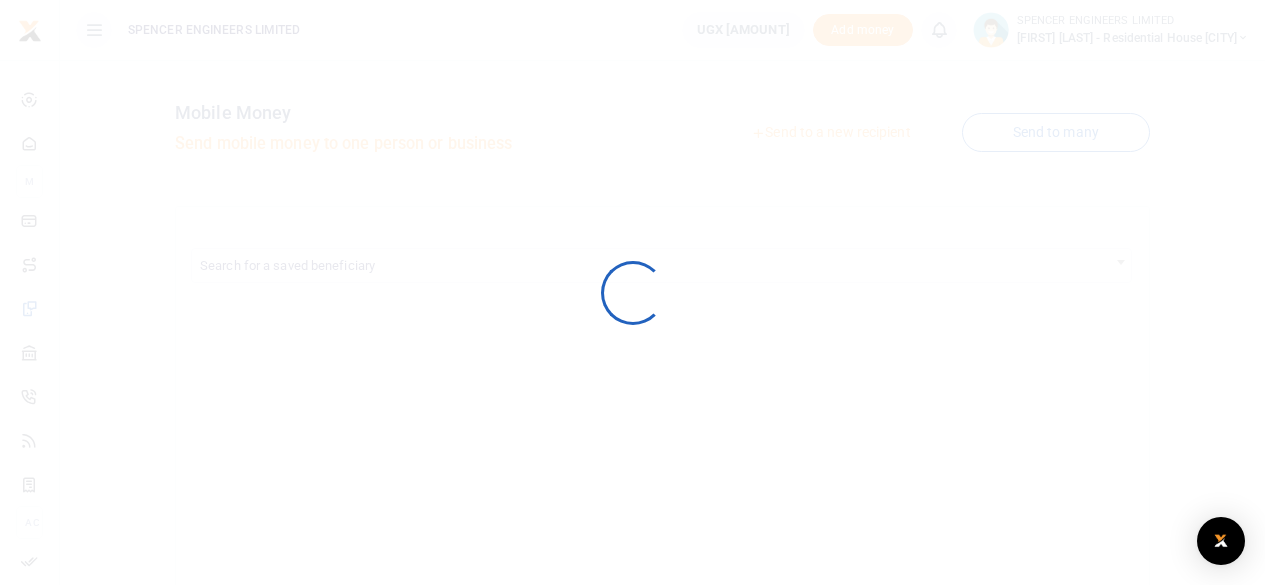 scroll, scrollTop: 0, scrollLeft: 0, axis: both 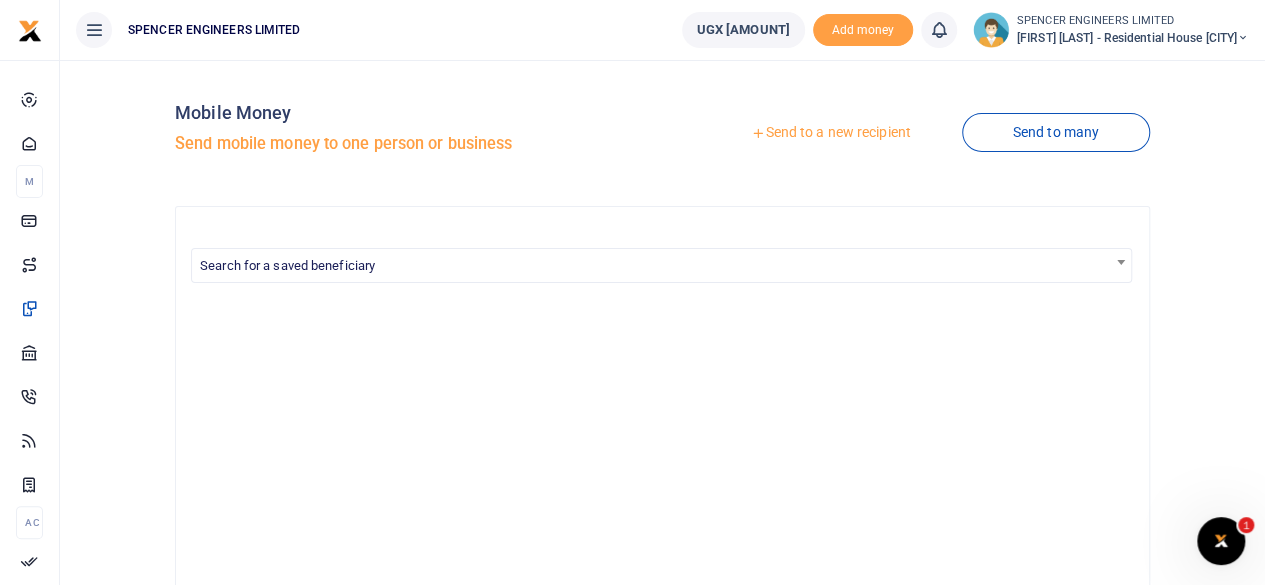 click on "Send to a new recipient" at bounding box center [830, 133] 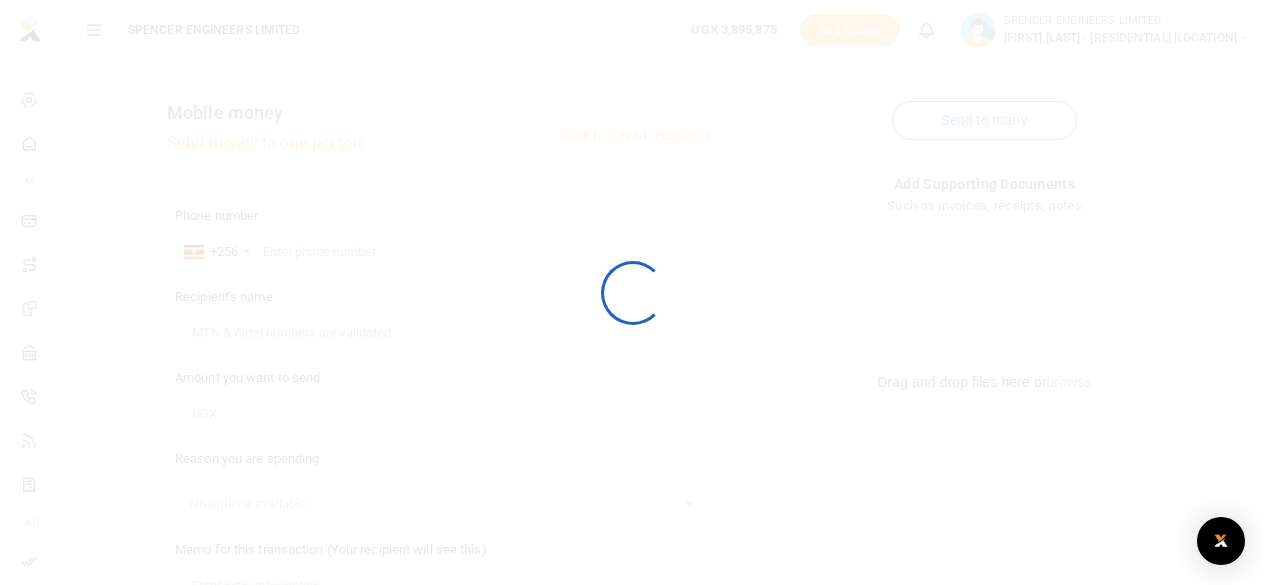 scroll, scrollTop: 0, scrollLeft: 0, axis: both 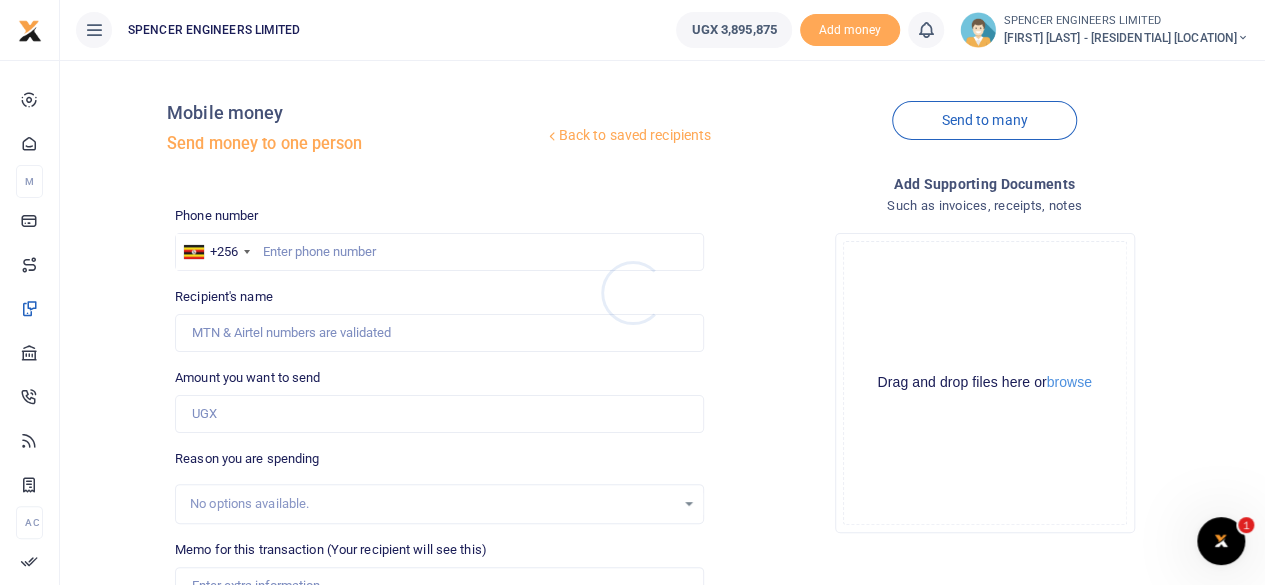 click at bounding box center (632, 292) 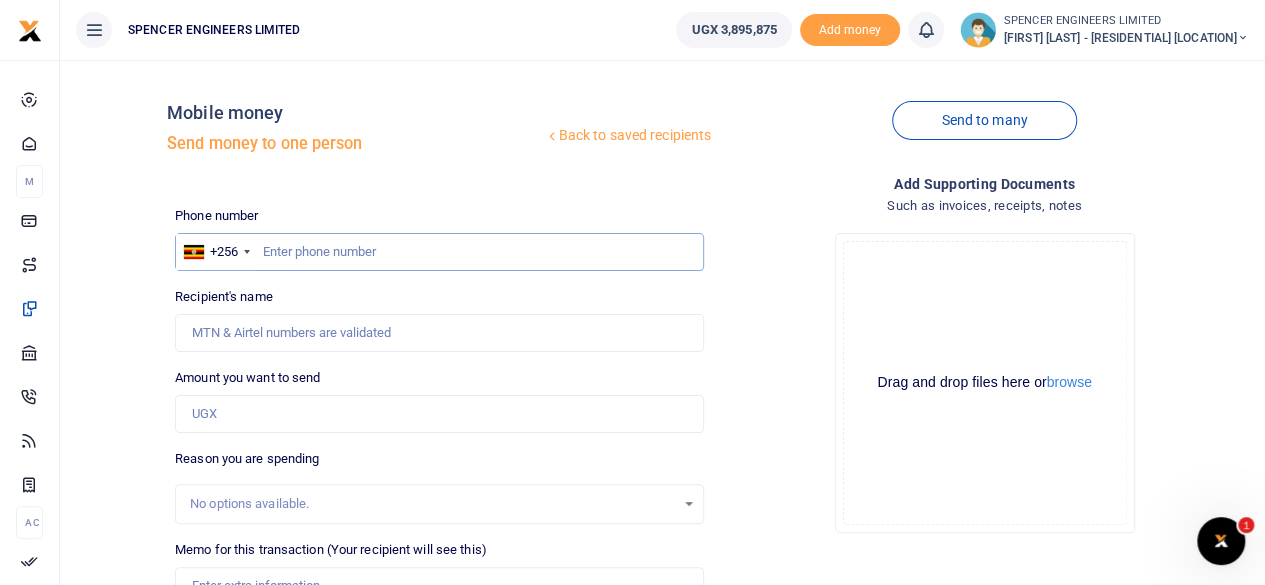 click at bounding box center (439, 252) 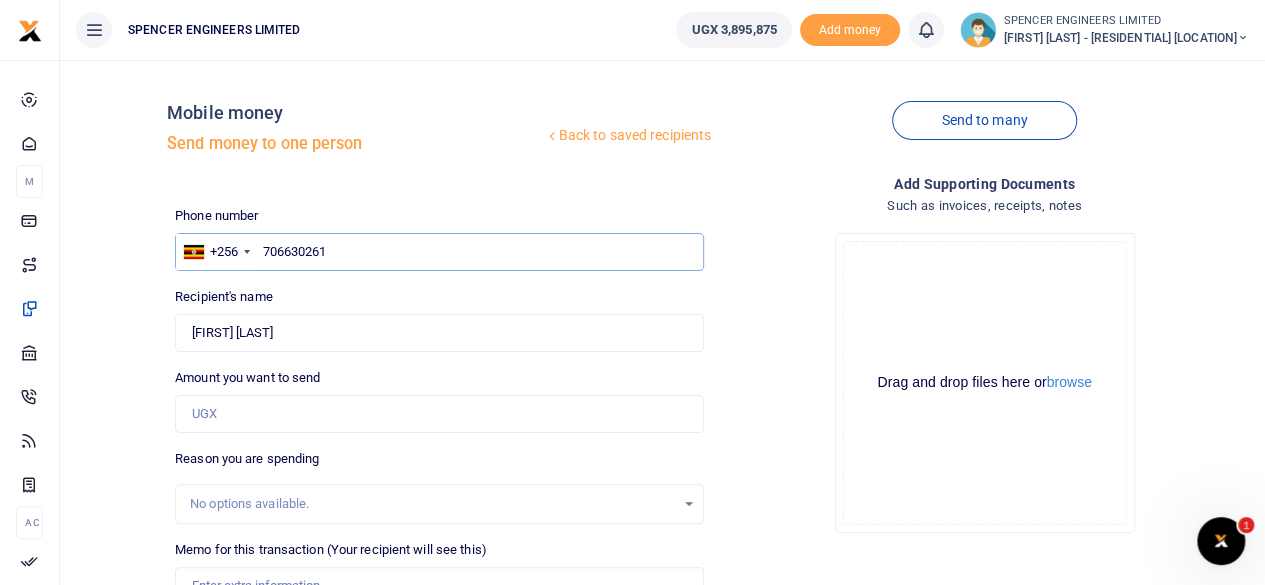type on "706630261" 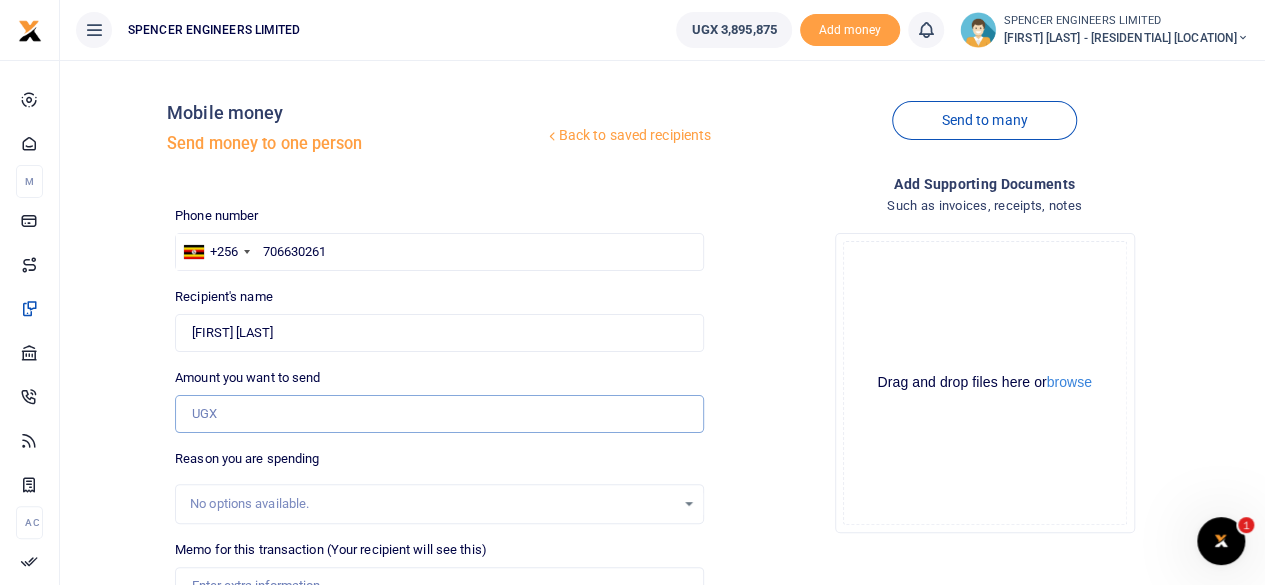 click on "Amount you want to send" at bounding box center [439, 414] 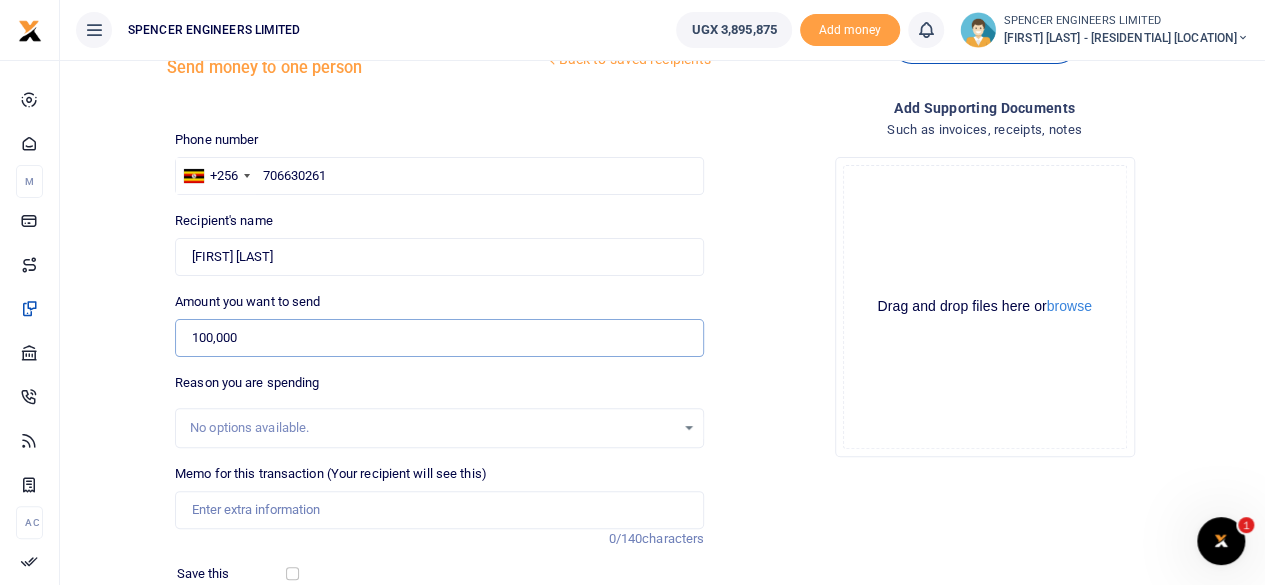 scroll, scrollTop: 200, scrollLeft: 0, axis: vertical 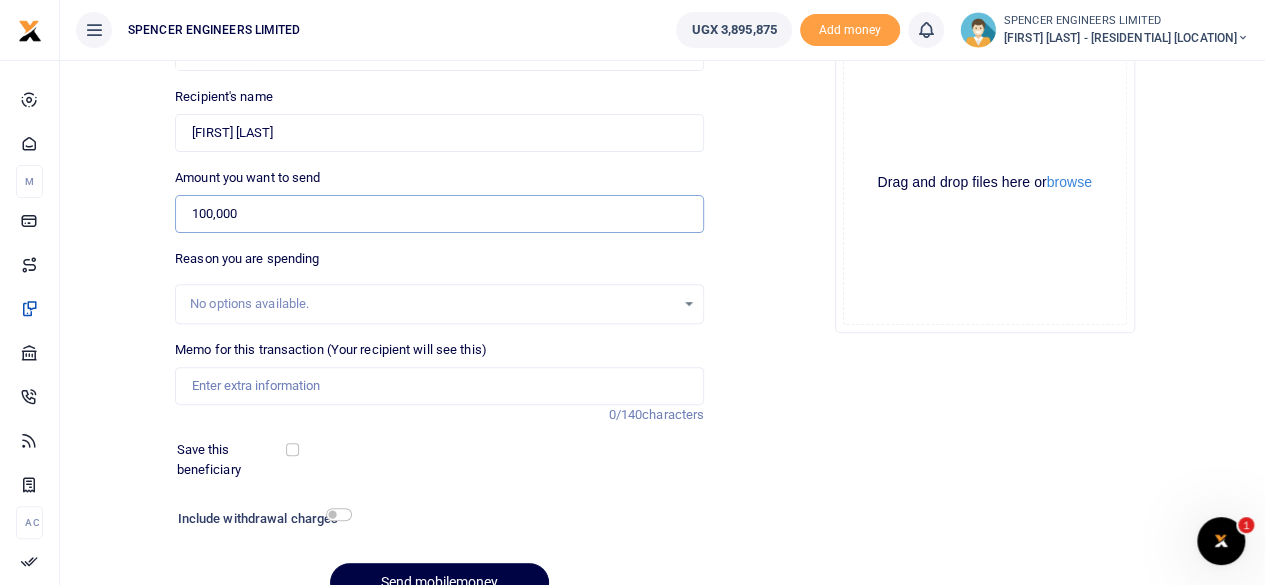 type on "100,000" 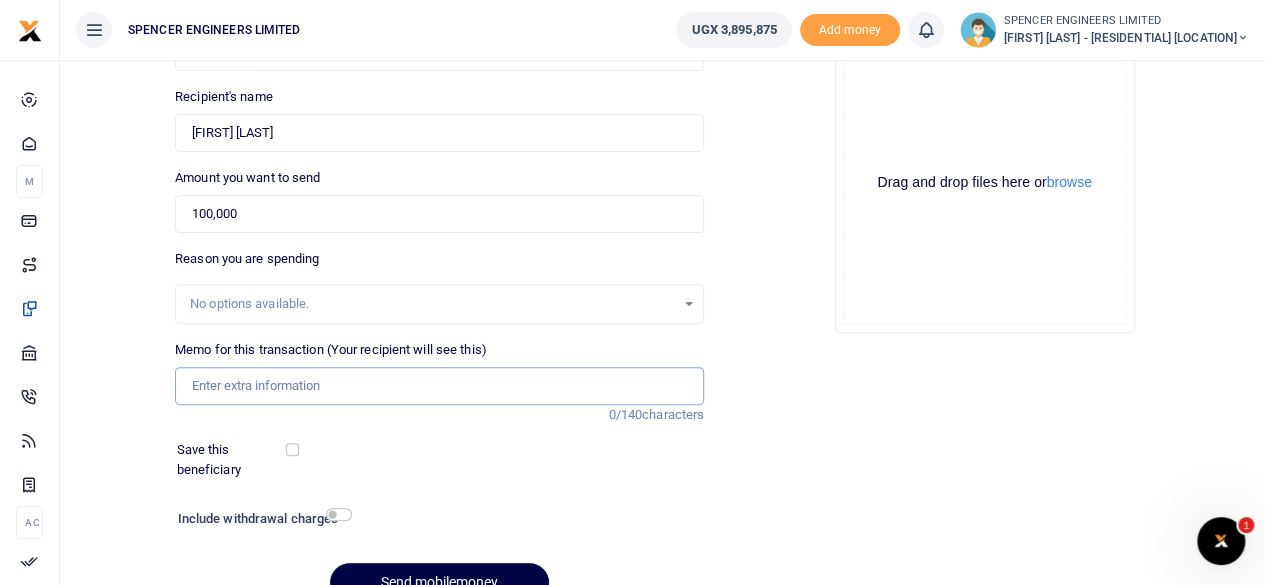click on "Memo for this transaction (Your recipient will see this)" at bounding box center [439, 386] 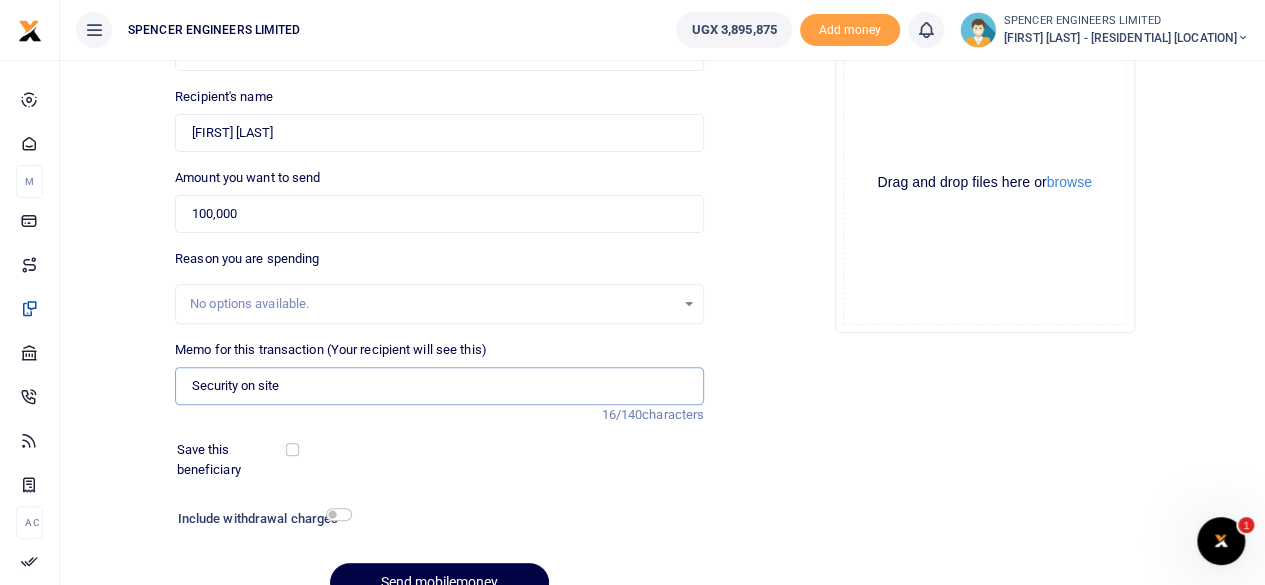 scroll, scrollTop: 298, scrollLeft: 0, axis: vertical 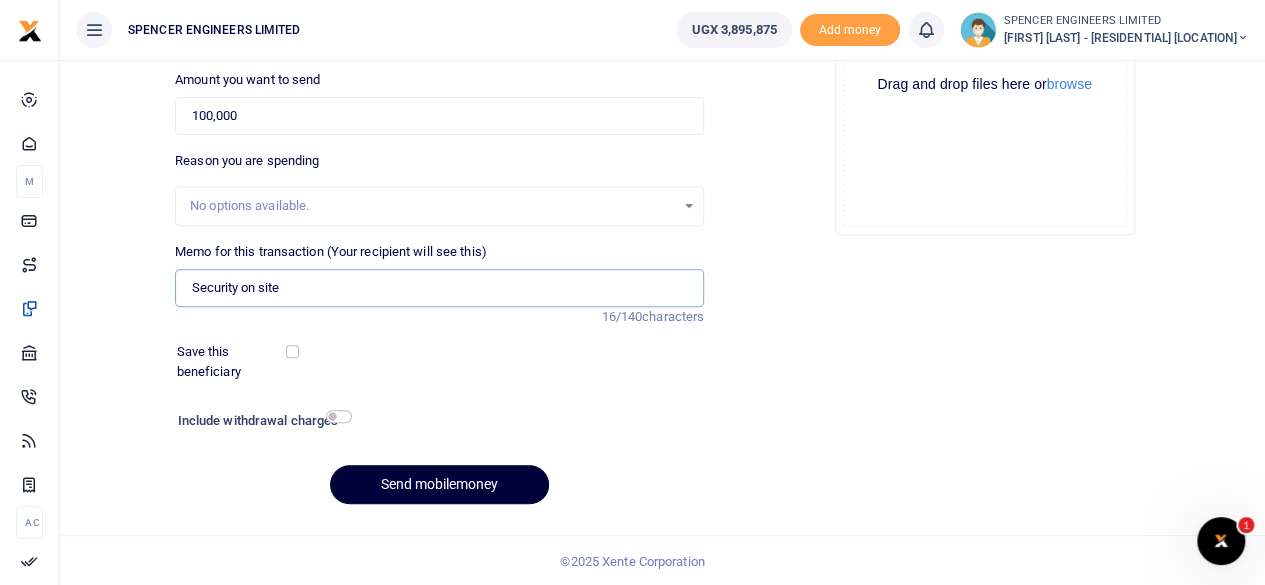 type on "Security on site" 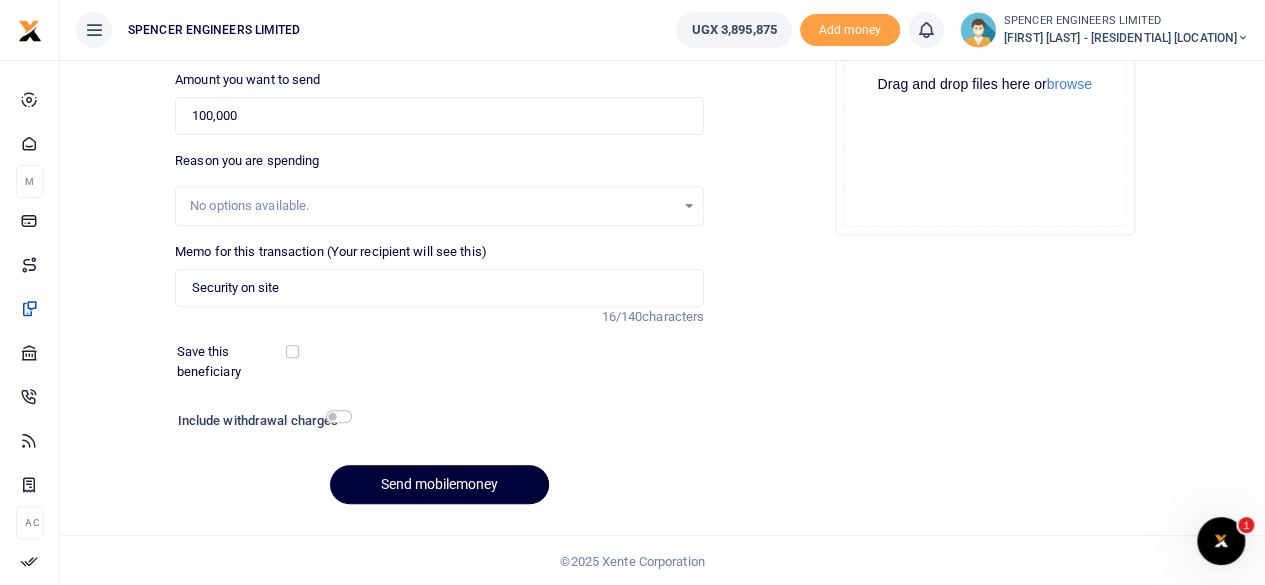 click on "Send mobilemoney" at bounding box center [439, 484] 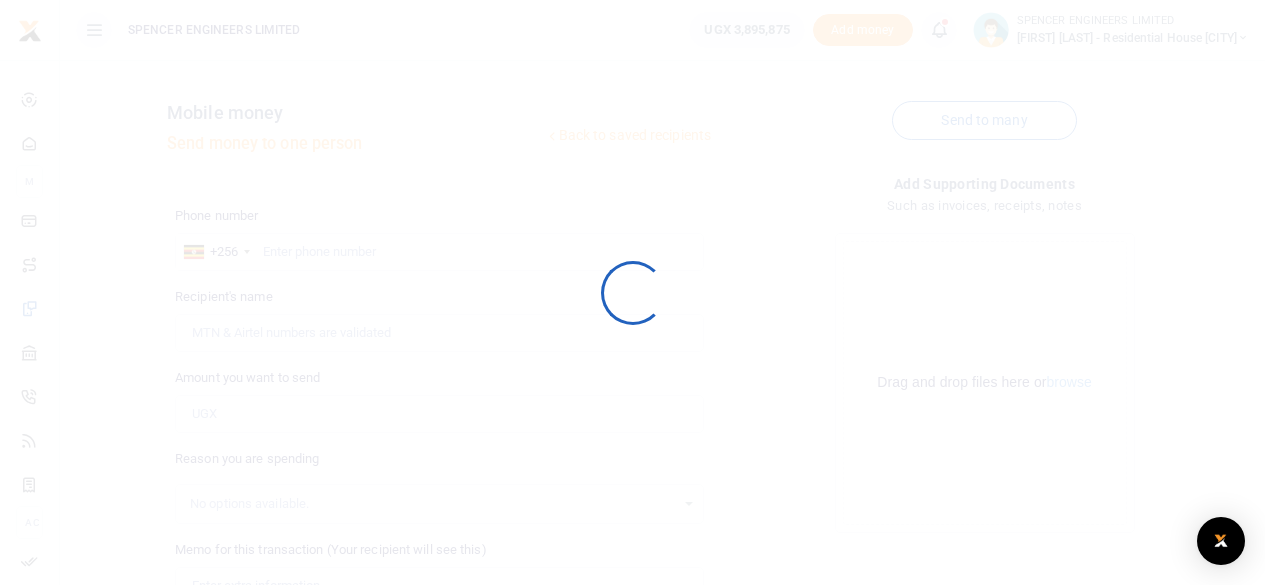 scroll, scrollTop: 297, scrollLeft: 0, axis: vertical 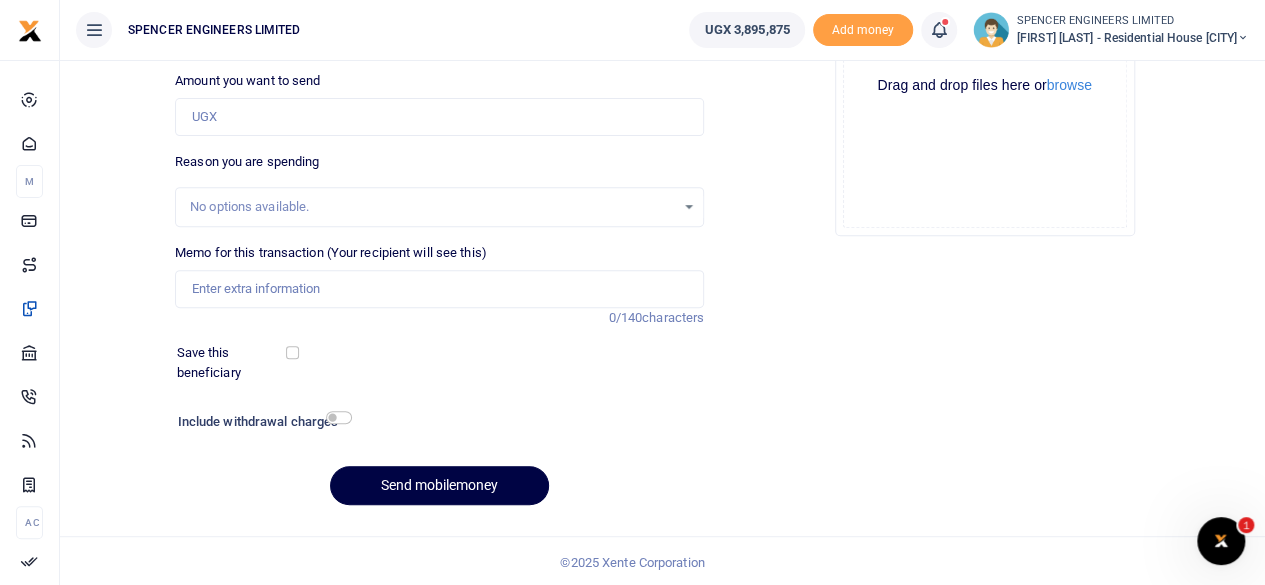 click at bounding box center [939, 30] 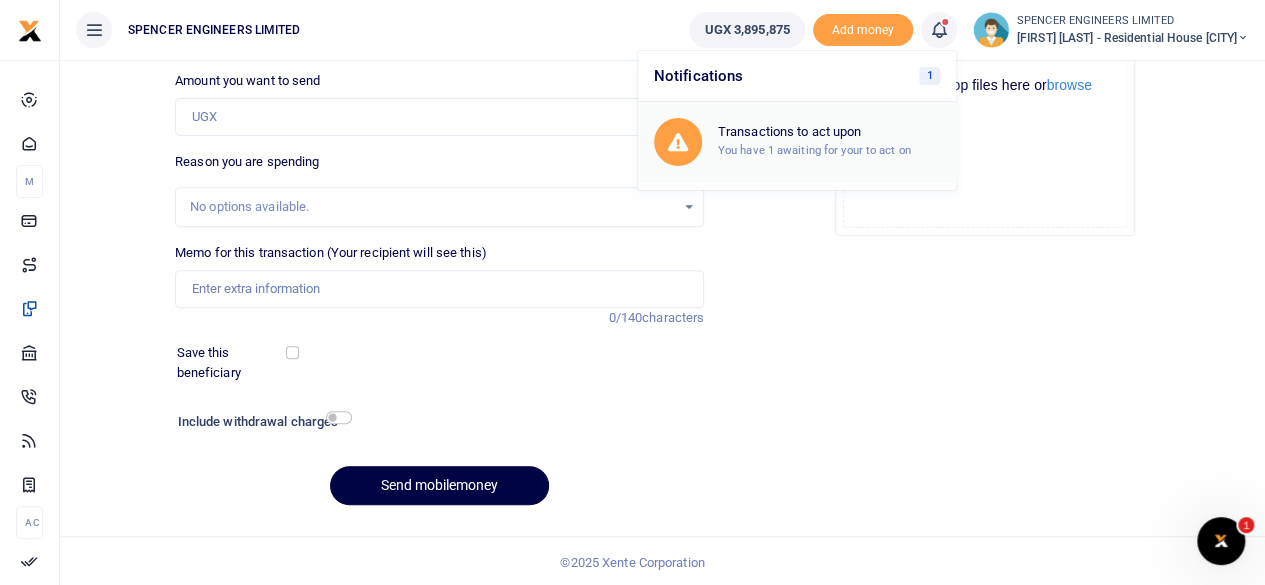 click on "Transactions to act upon" at bounding box center [829, 132] 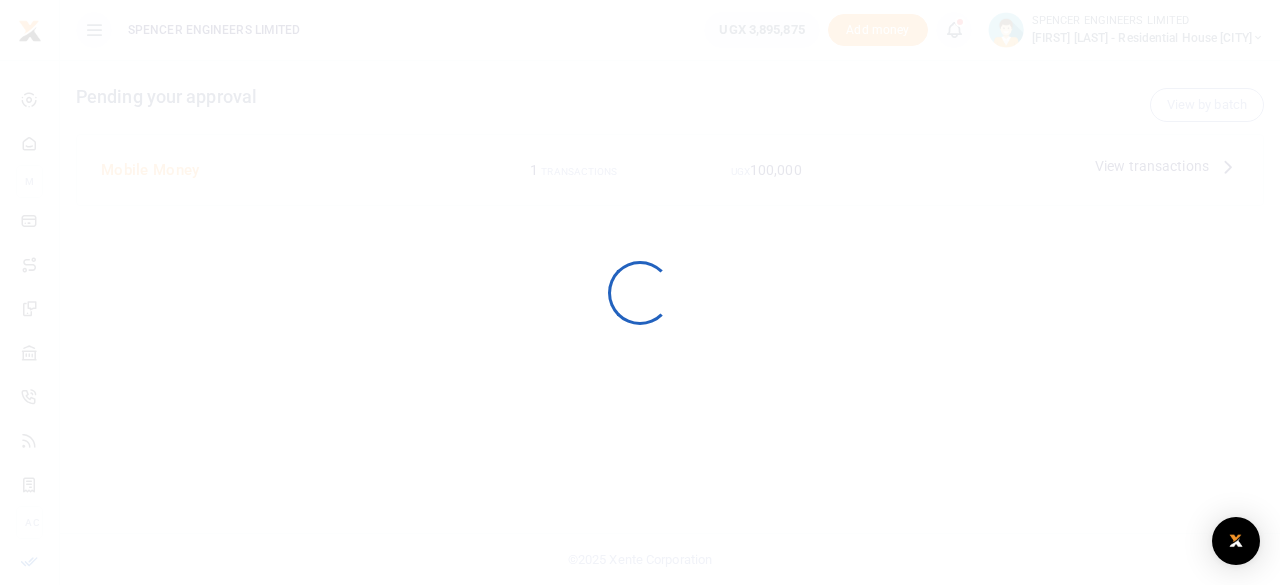 scroll, scrollTop: 0, scrollLeft: 0, axis: both 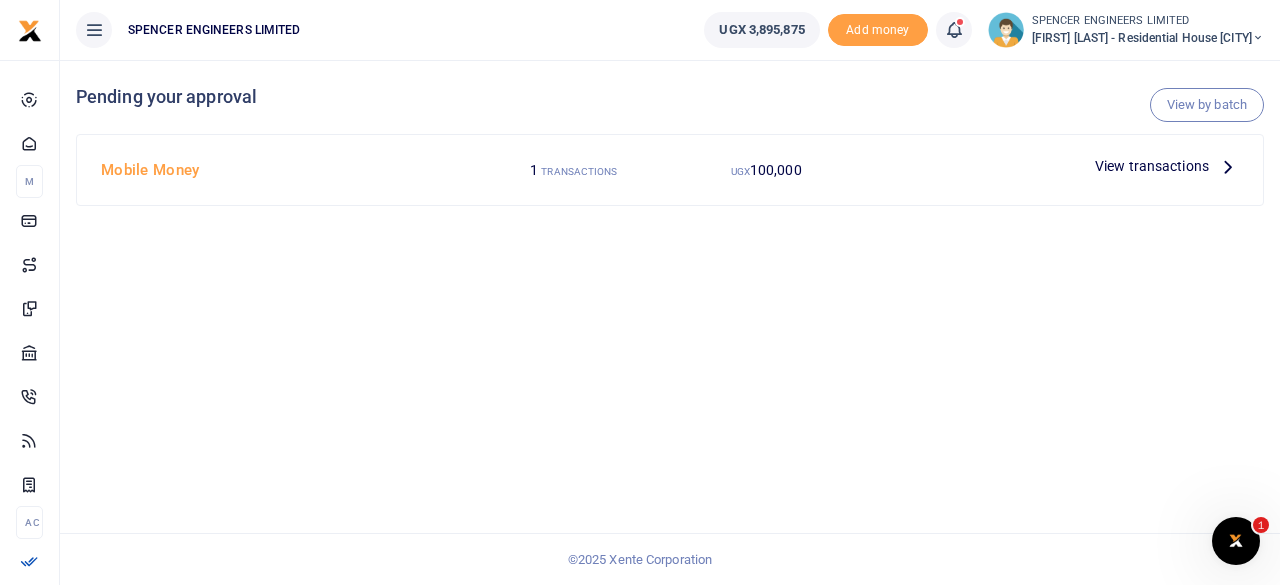 click on "View transactions" at bounding box center [1152, 166] 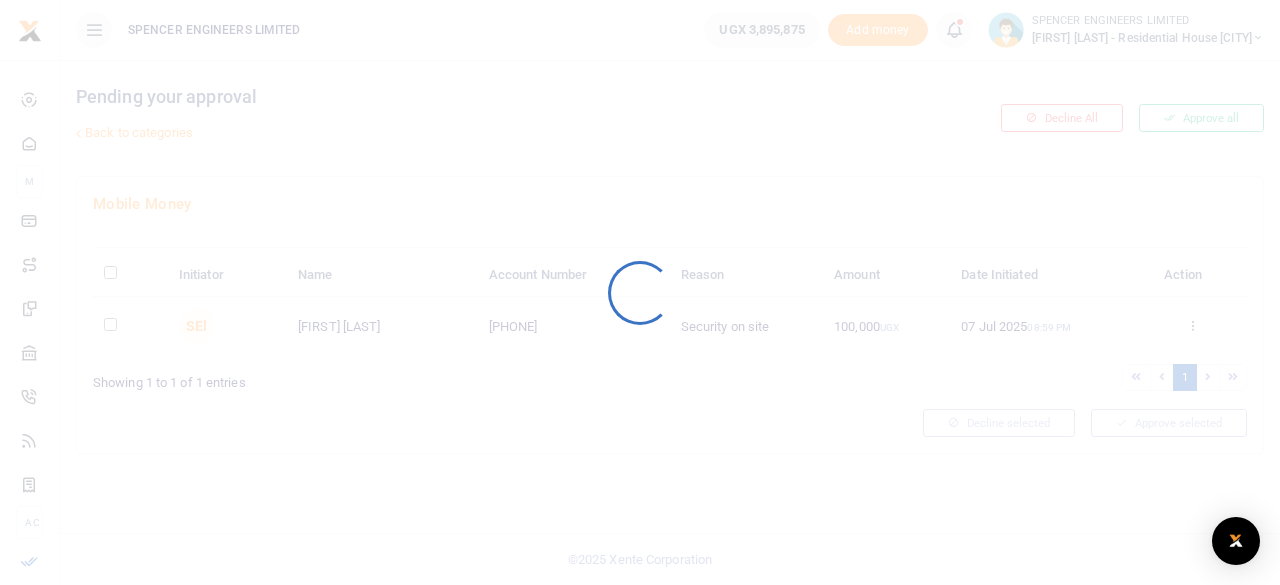scroll, scrollTop: 0, scrollLeft: 0, axis: both 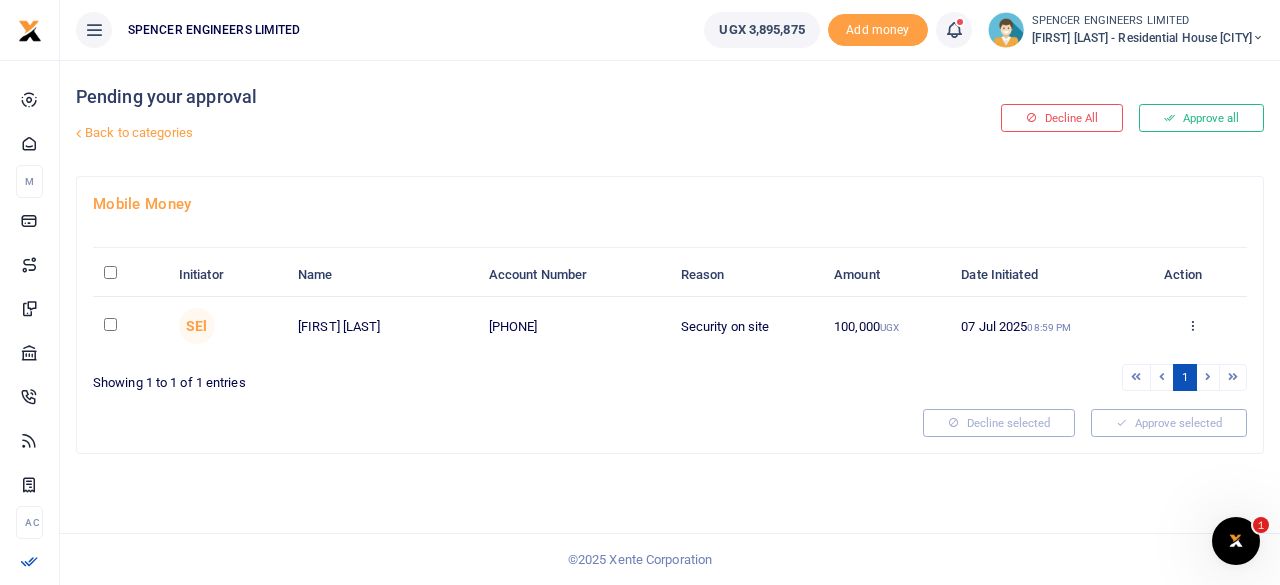 click at bounding box center [110, 324] 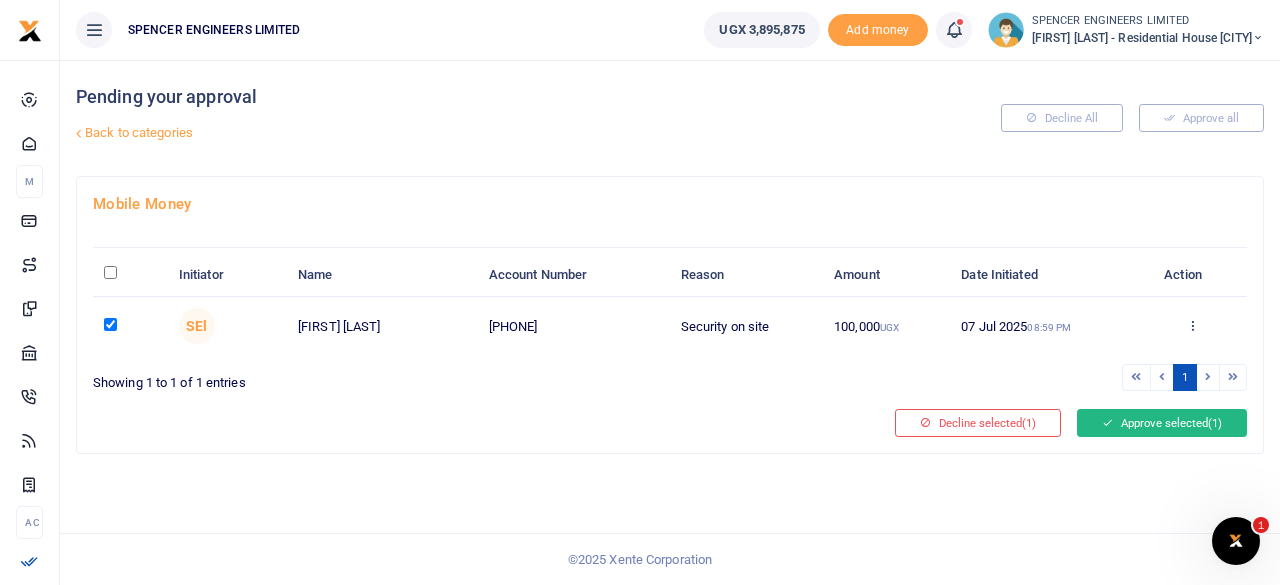 click on "Approve selected  (1)" at bounding box center (1162, 423) 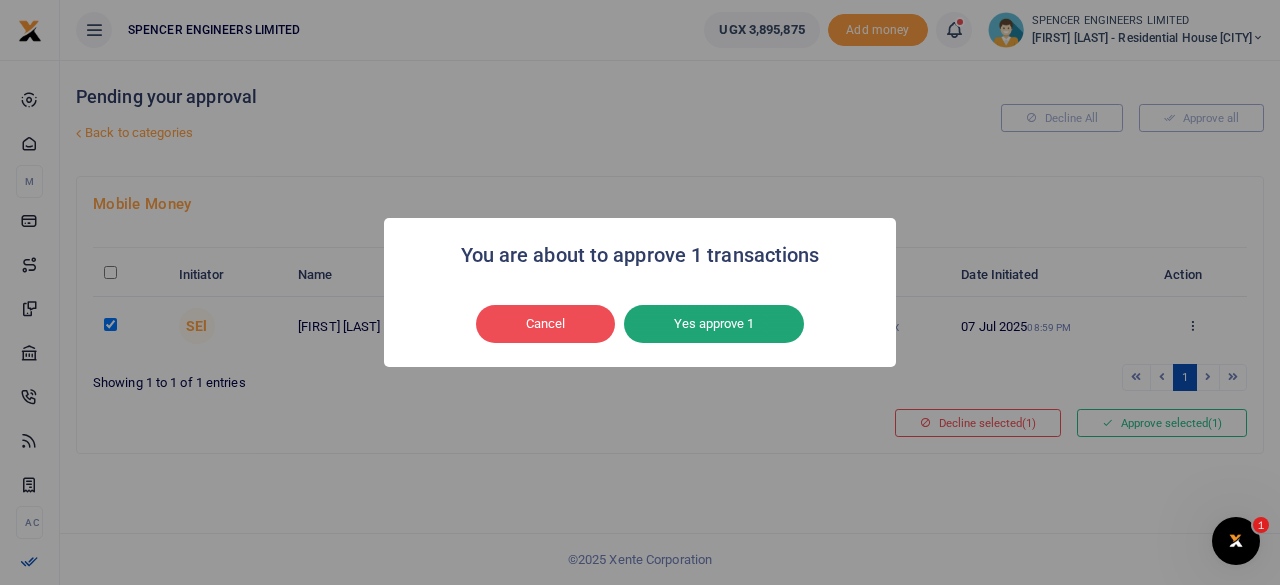 click on "Yes approve 1" at bounding box center (714, 324) 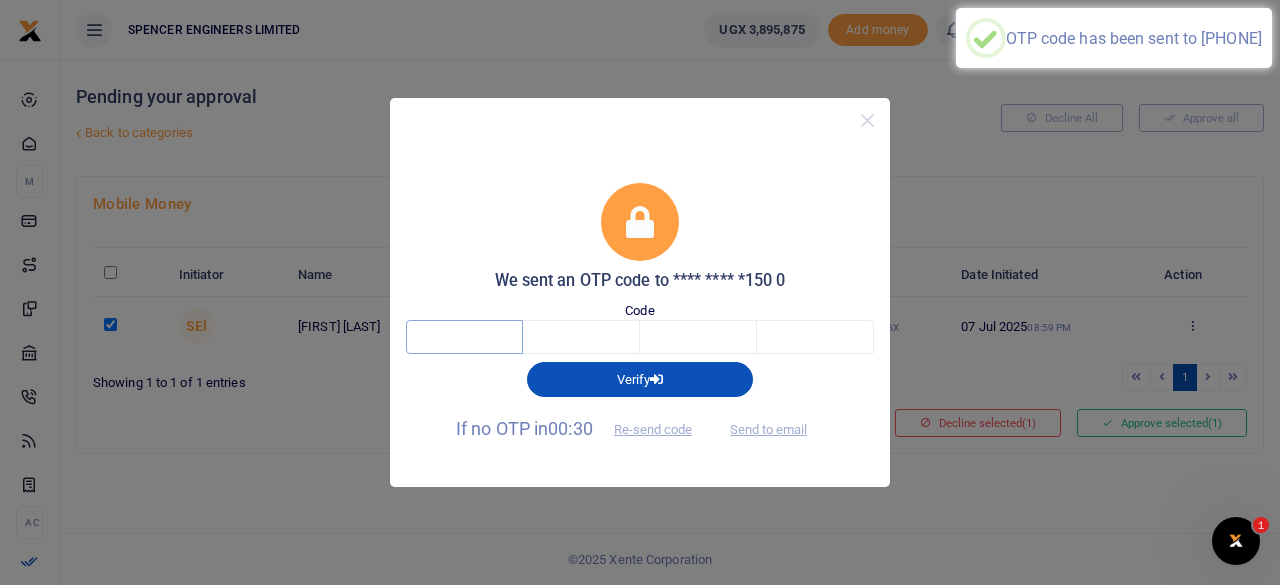 click at bounding box center (464, 337) 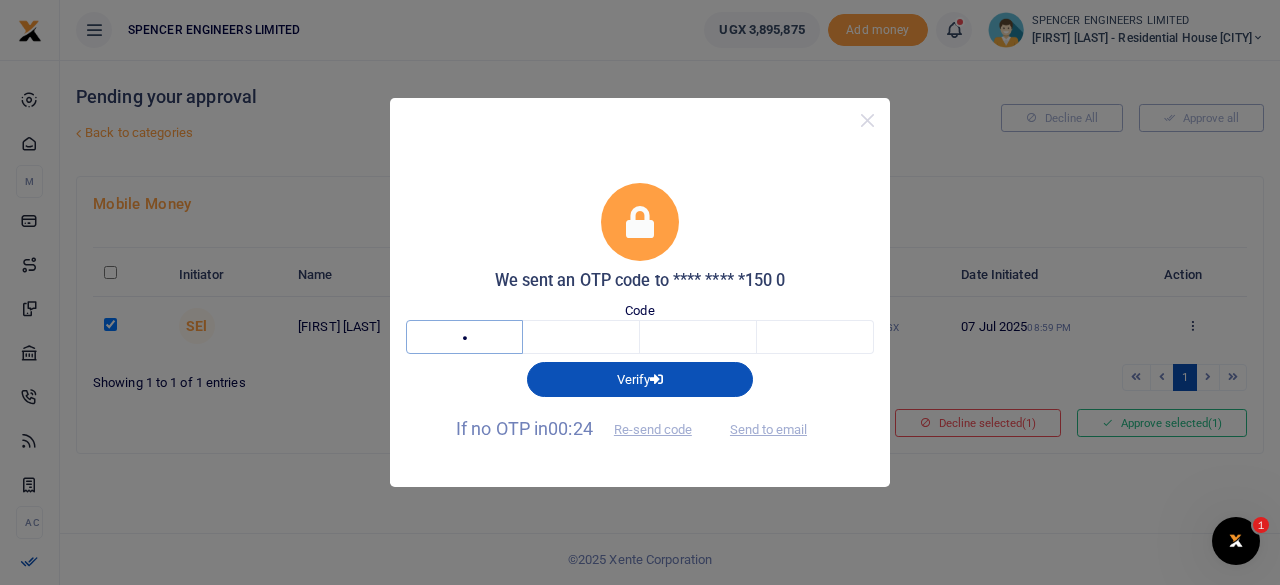 type on "1" 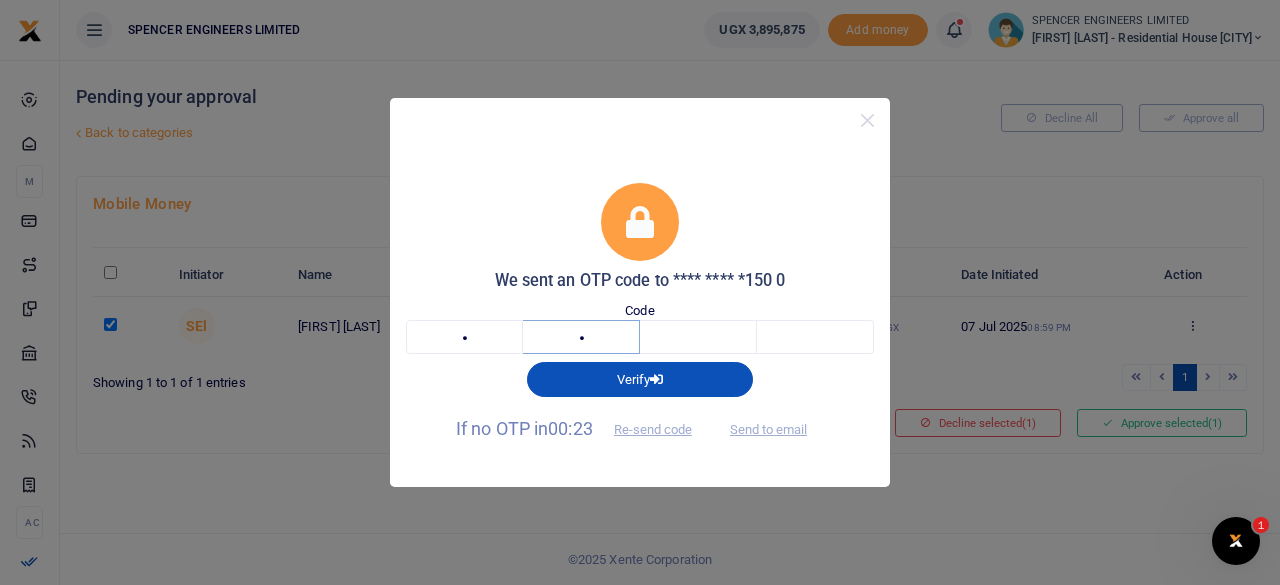 type on "5" 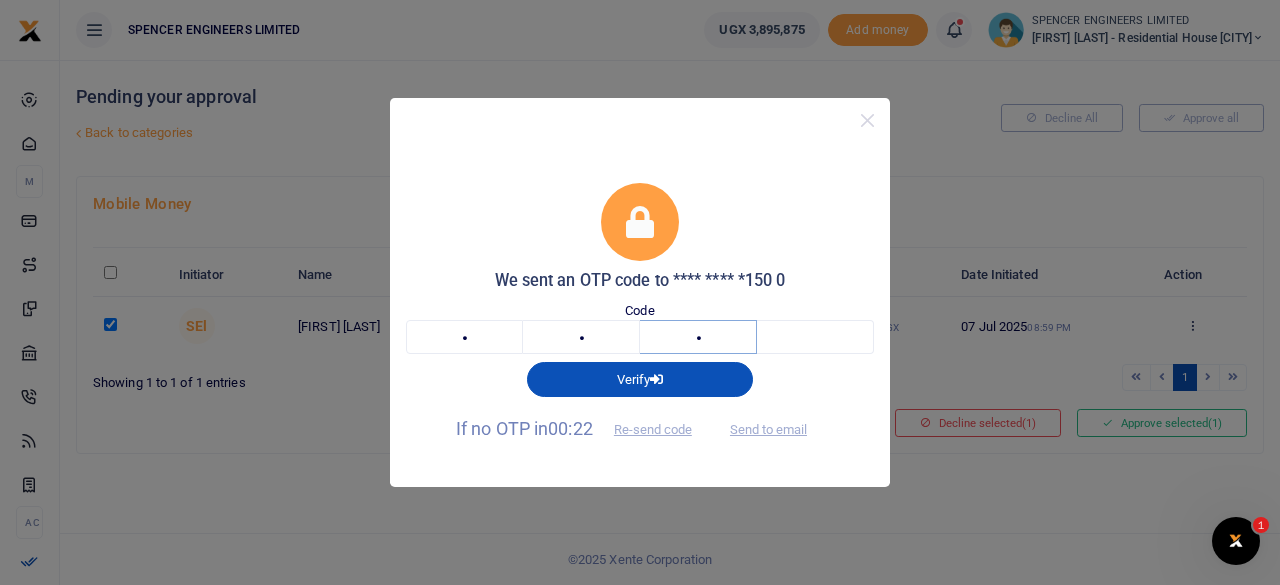type on "7" 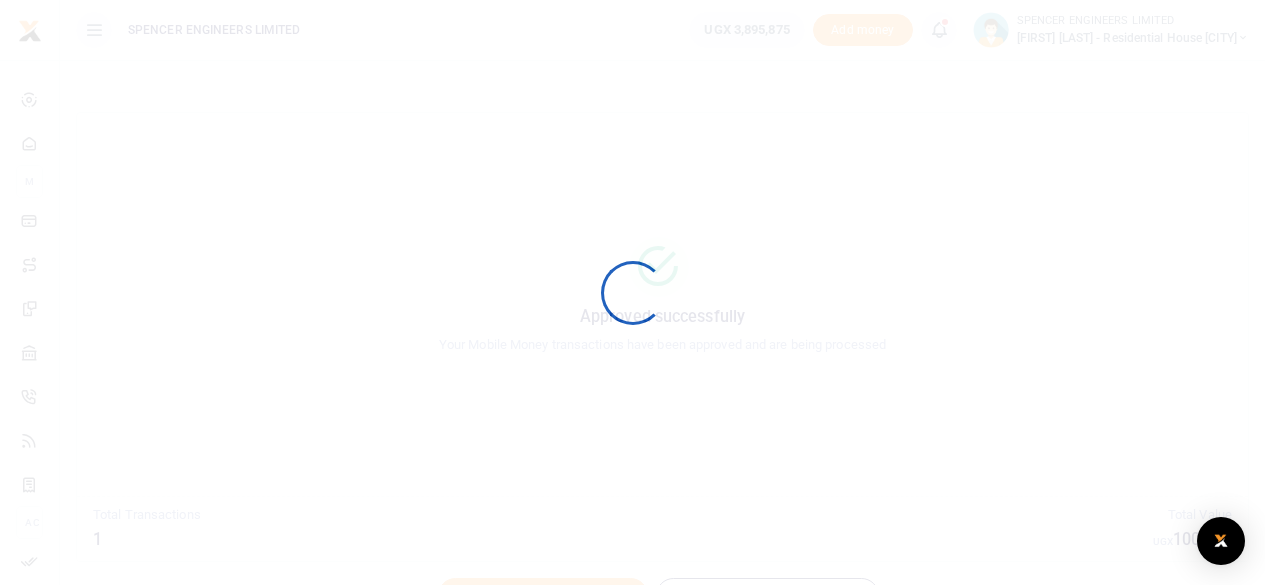 scroll, scrollTop: 0, scrollLeft: 0, axis: both 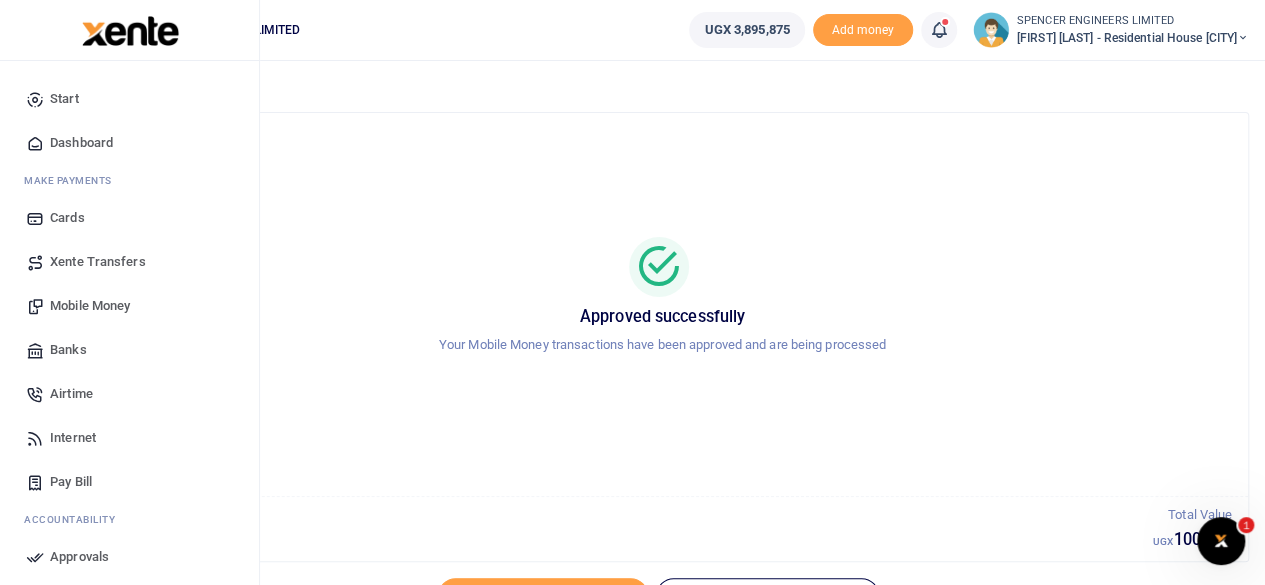 click on "Mobile Money" at bounding box center [90, 306] 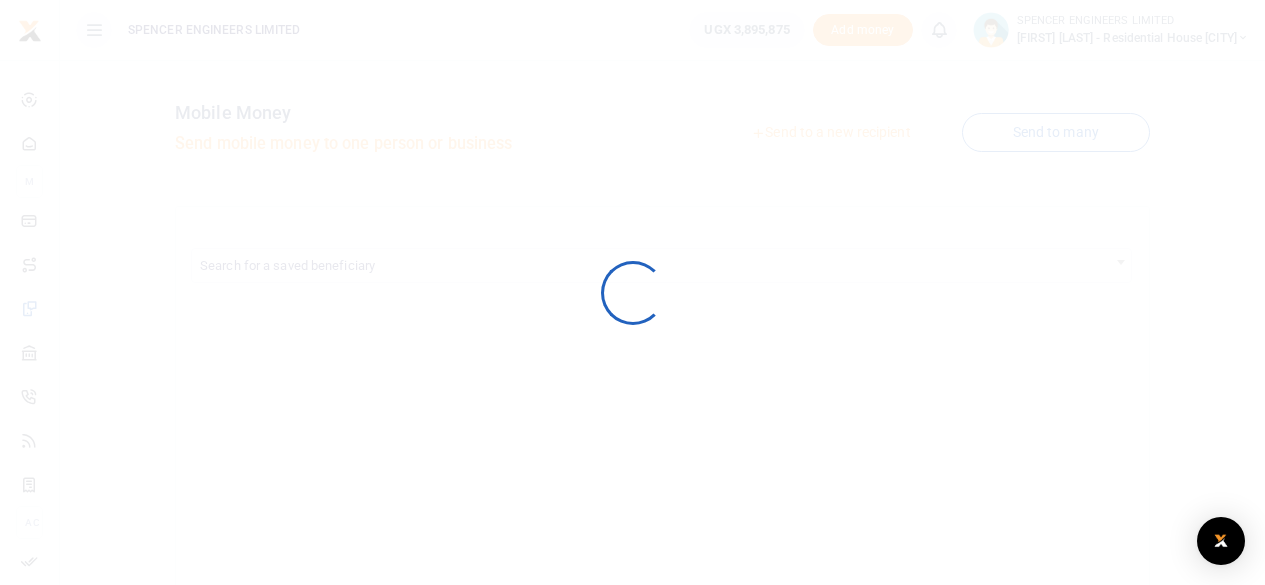 scroll, scrollTop: 0, scrollLeft: 0, axis: both 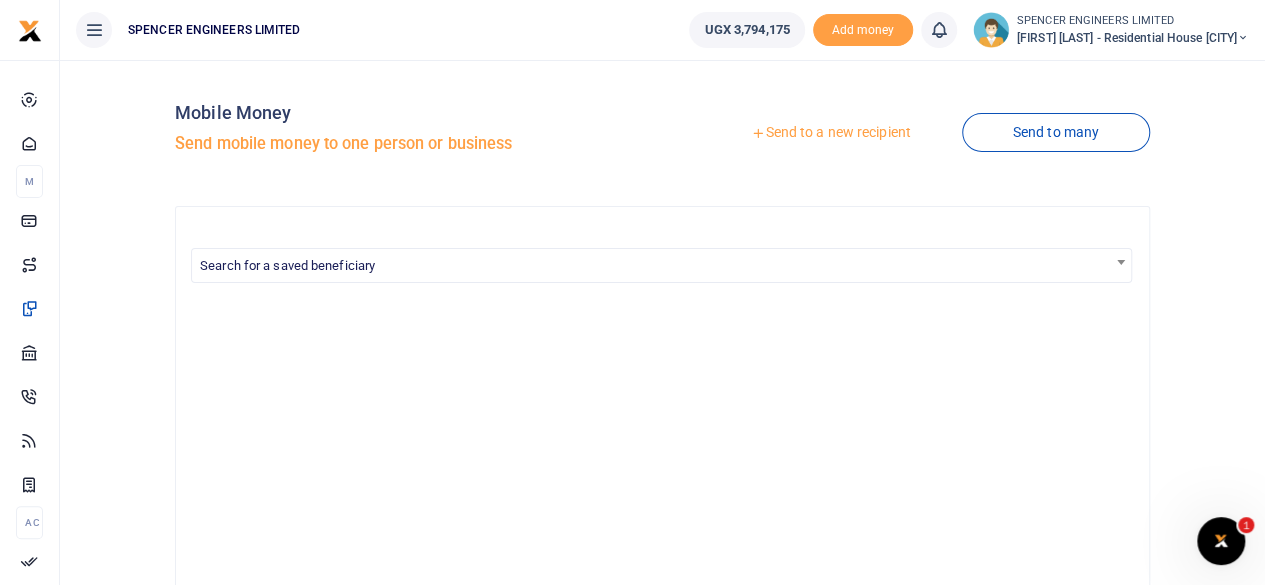 click on "Send to a new recipient" at bounding box center [830, 133] 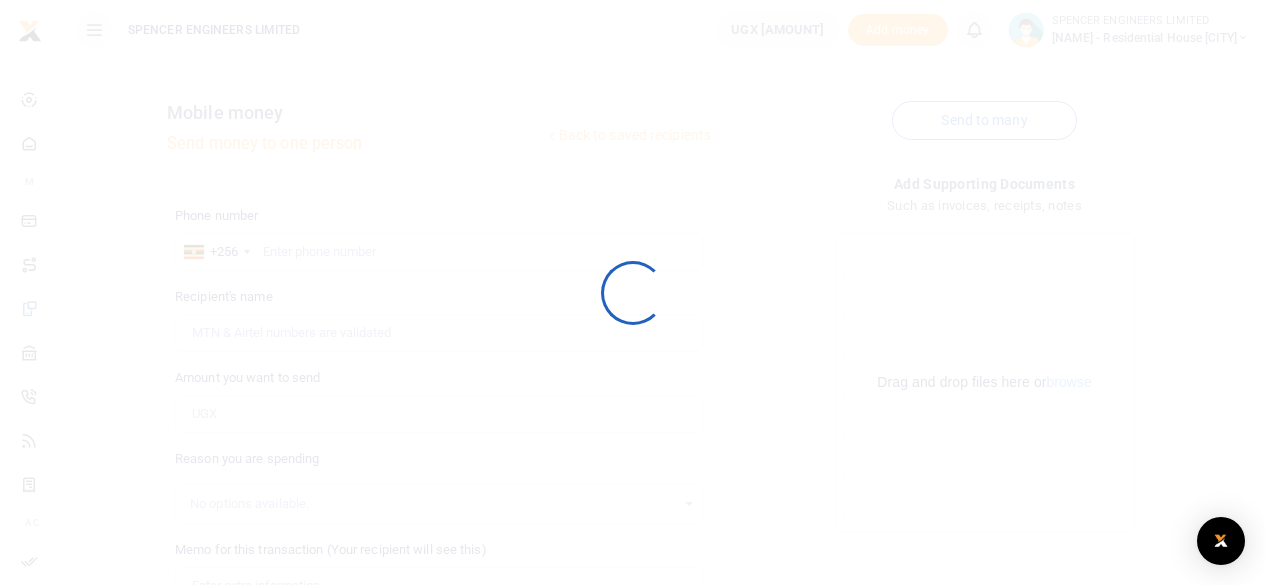 scroll, scrollTop: 0, scrollLeft: 0, axis: both 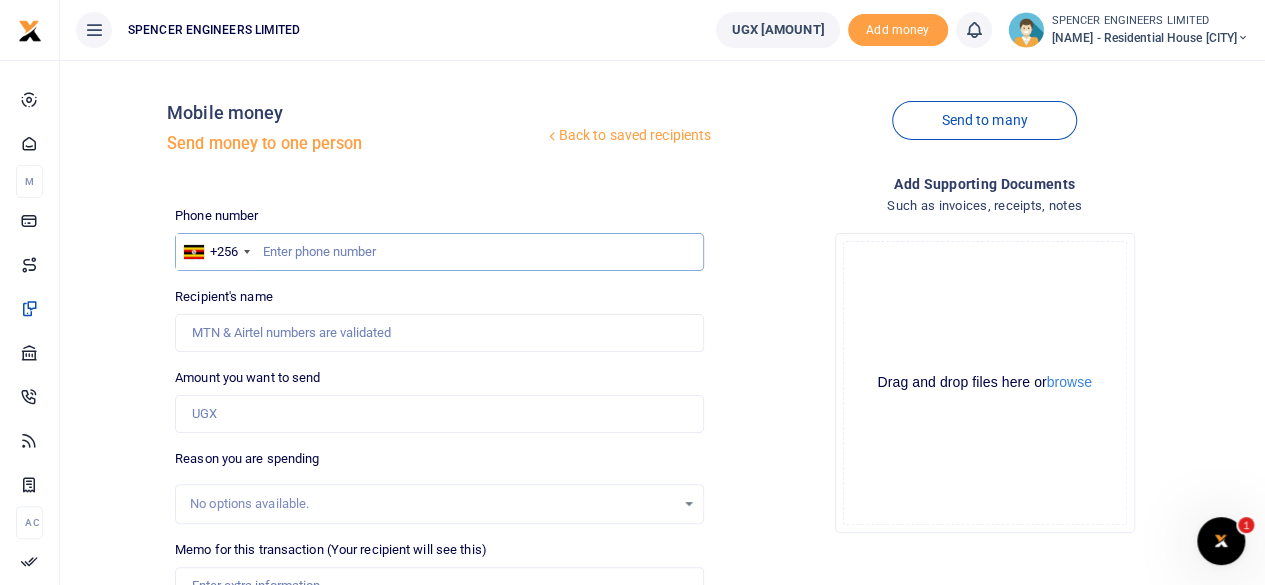 click at bounding box center [439, 252] 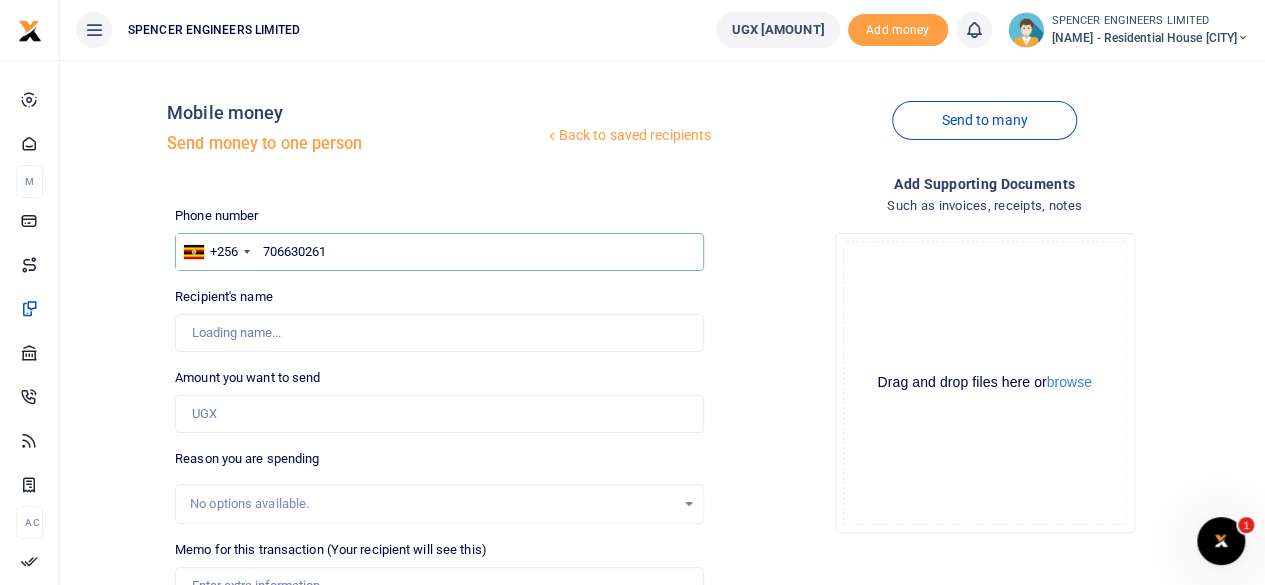 type on "706630261" 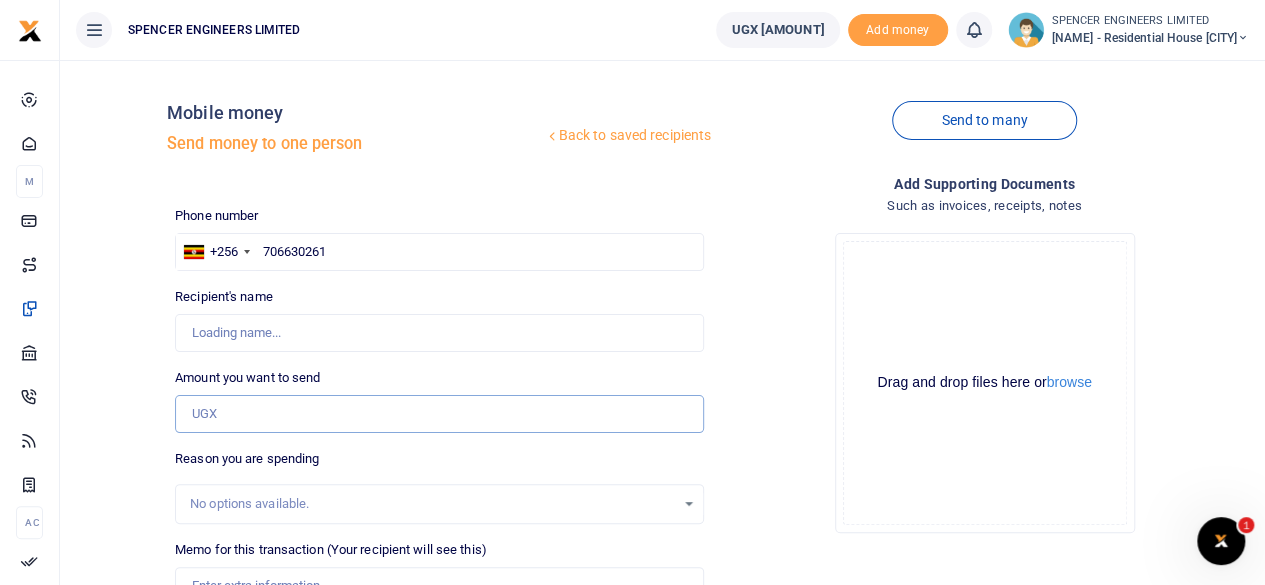 click on "Amount you want to send" at bounding box center (439, 414) 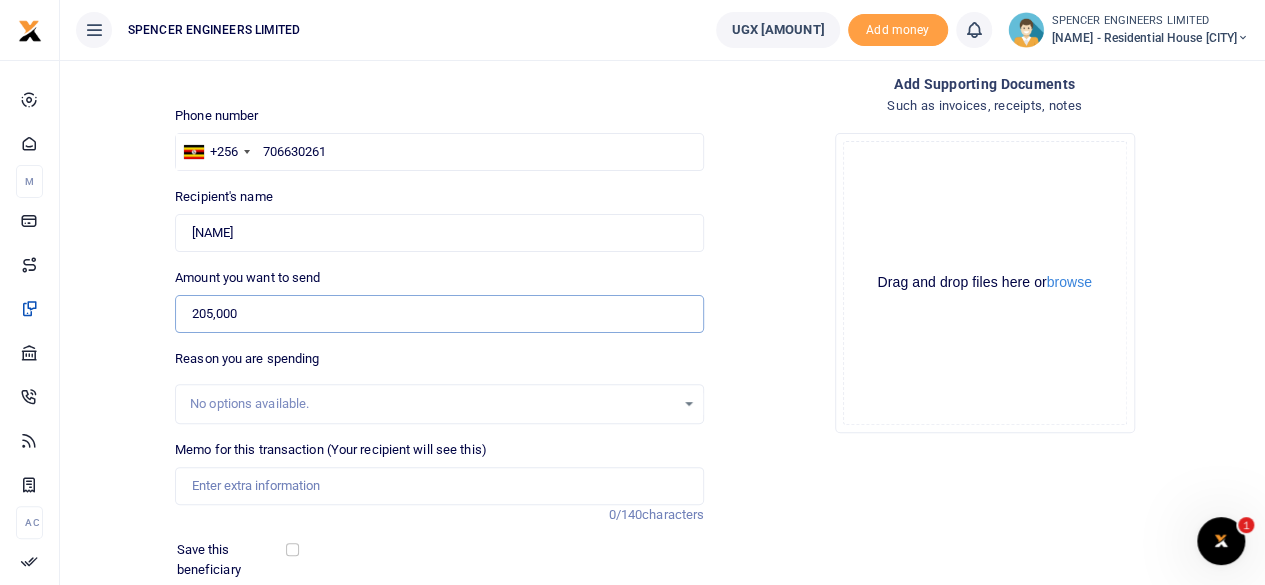 scroll, scrollTop: 200, scrollLeft: 0, axis: vertical 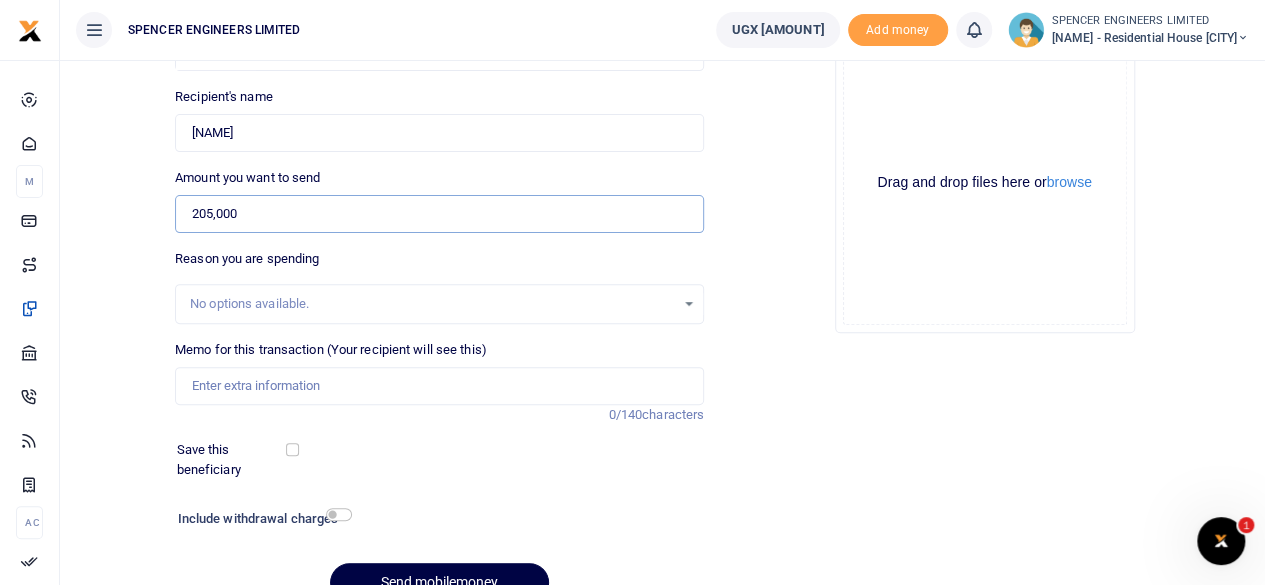 type on "205,000" 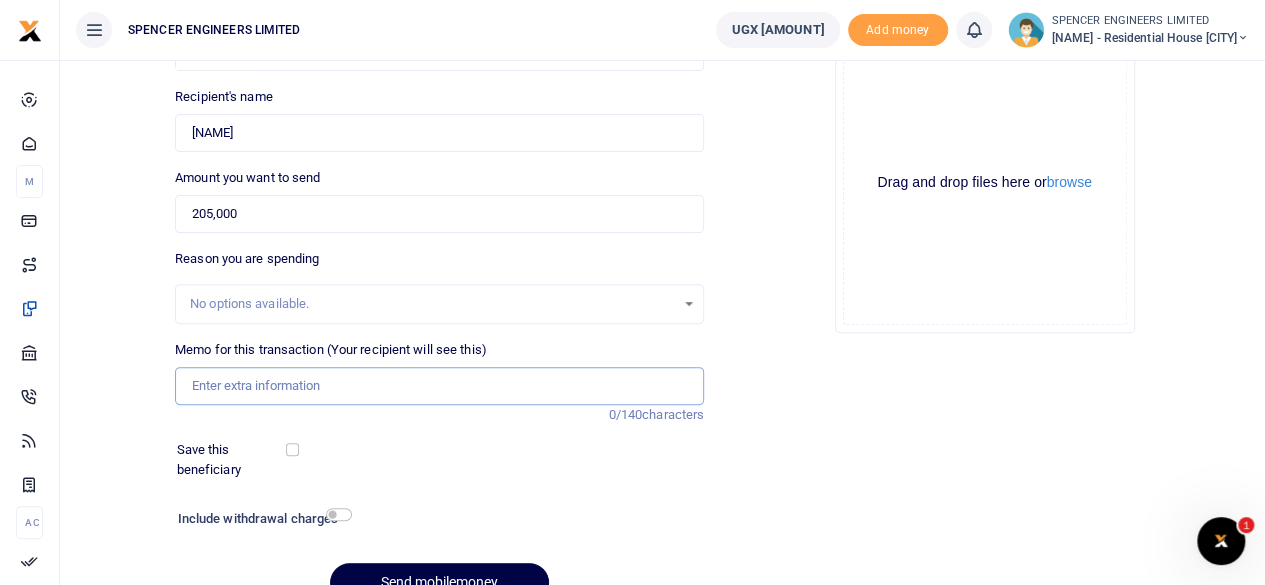 click on "Memo for this transaction (Your recipient will see this)" at bounding box center [439, 386] 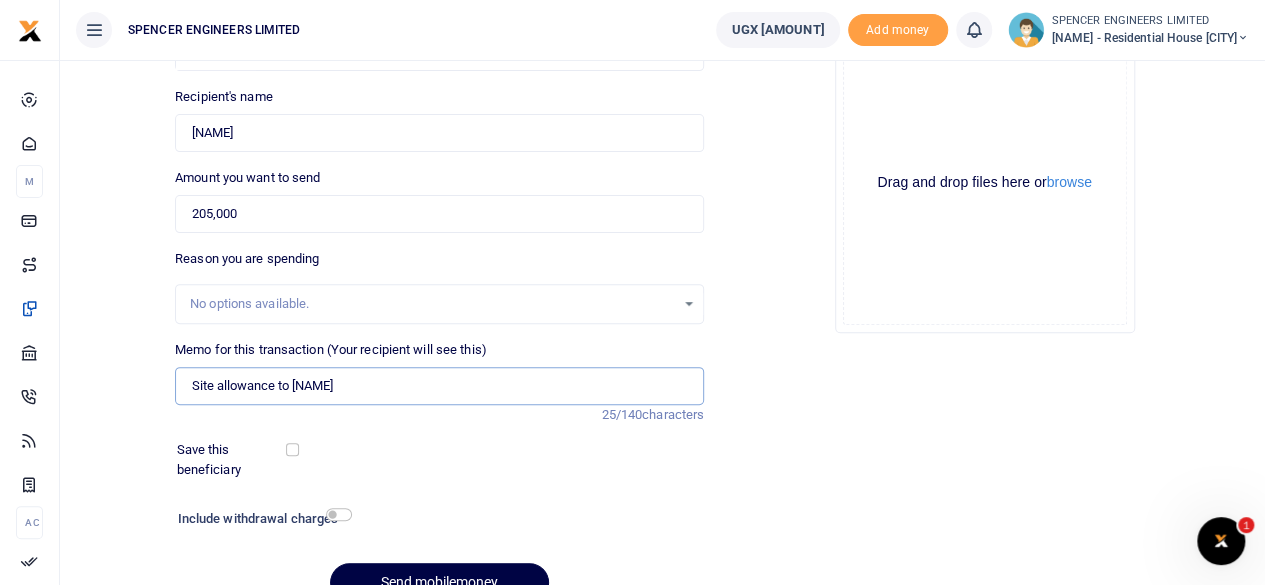 scroll, scrollTop: 298, scrollLeft: 0, axis: vertical 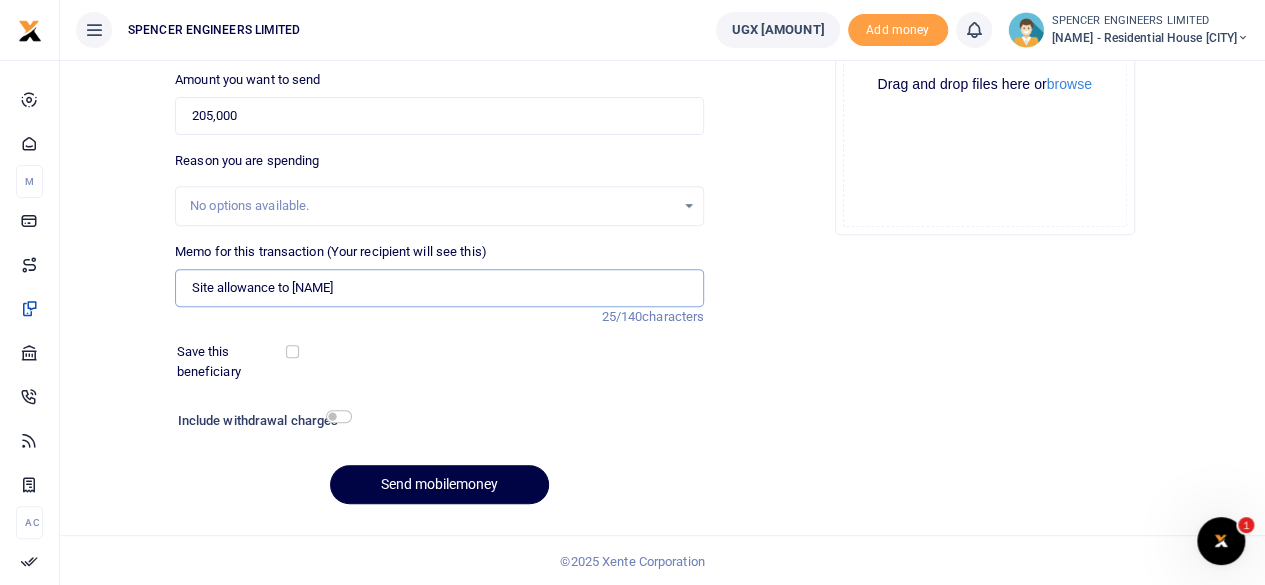 type on "Site allowance to Prosper" 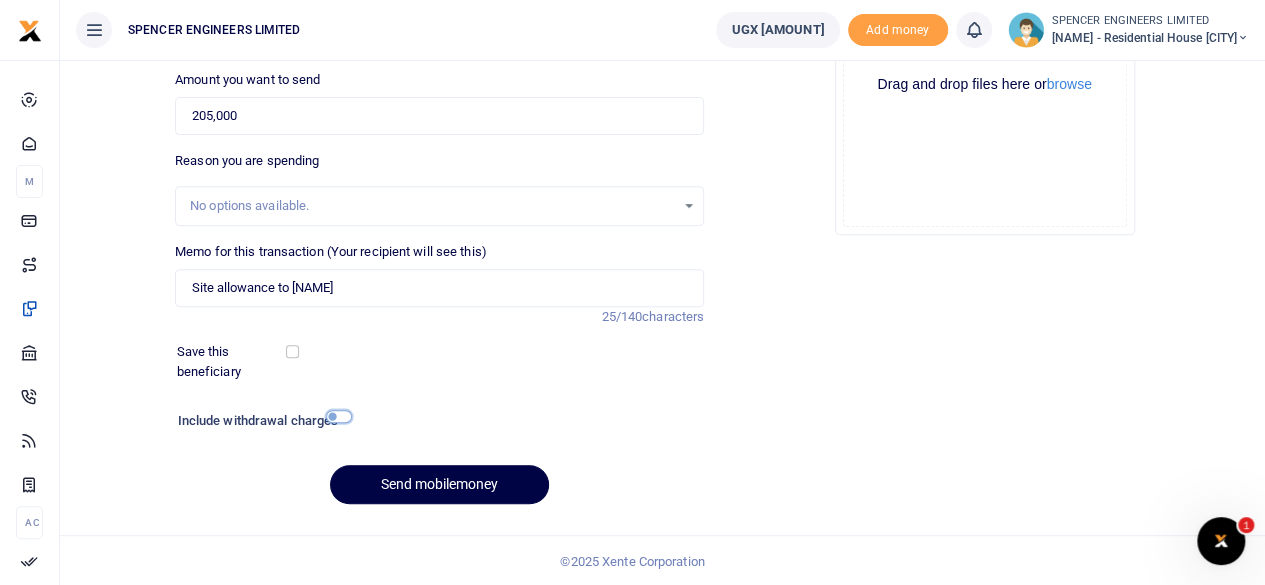 click at bounding box center [339, 416] 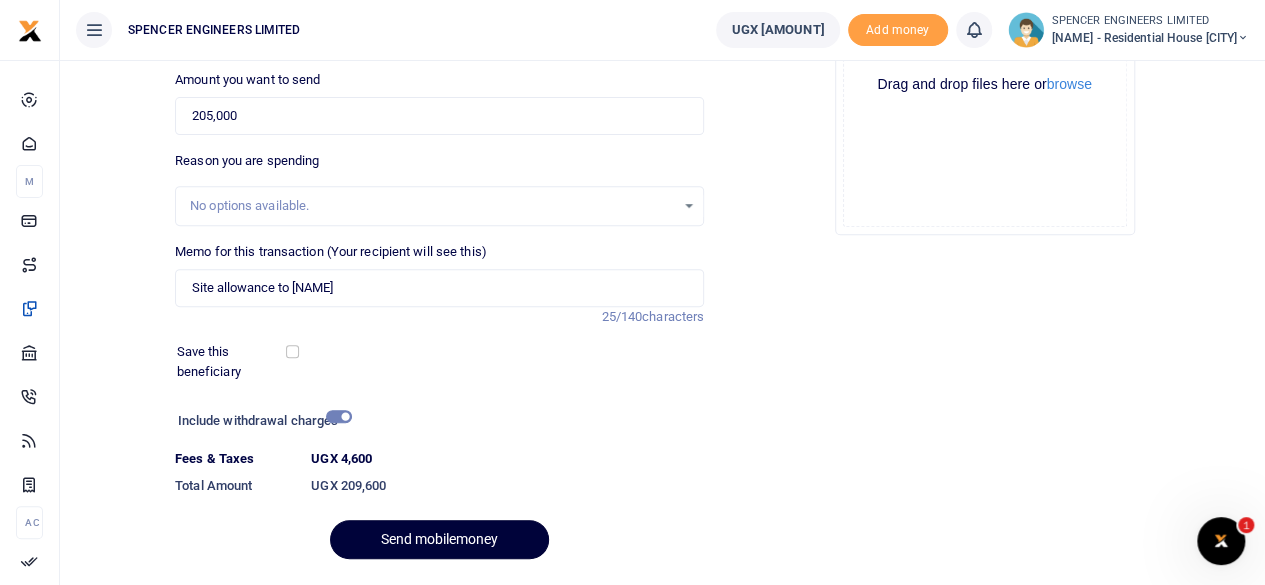 click on "Send mobilemoney" at bounding box center (439, 539) 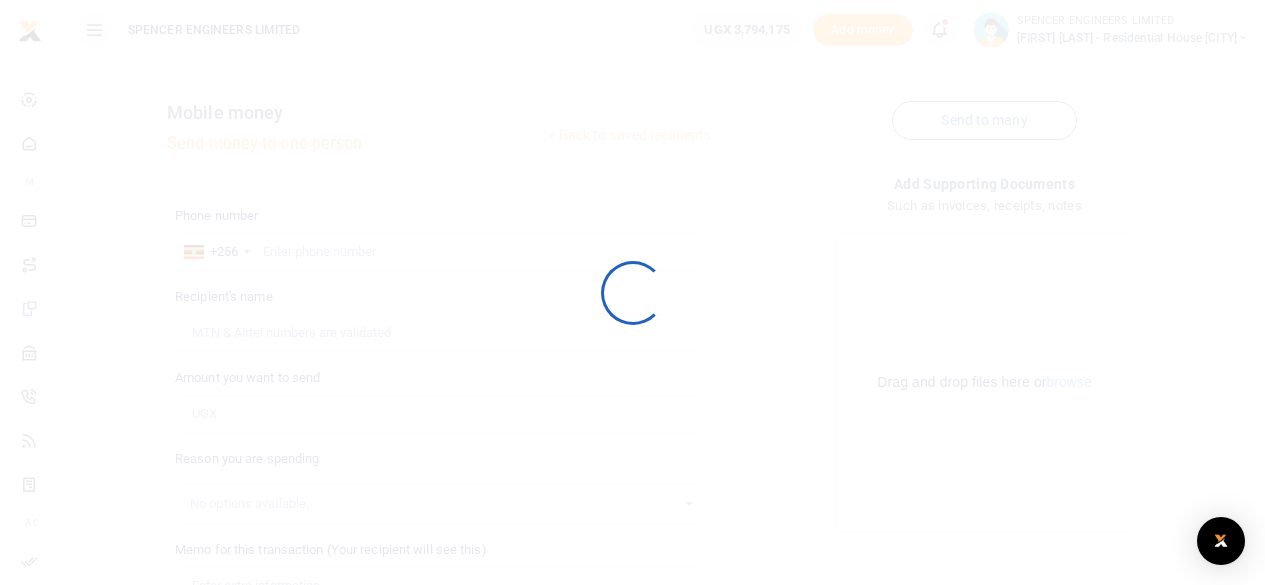 scroll, scrollTop: 297, scrollLeft: 0, axis: vertical 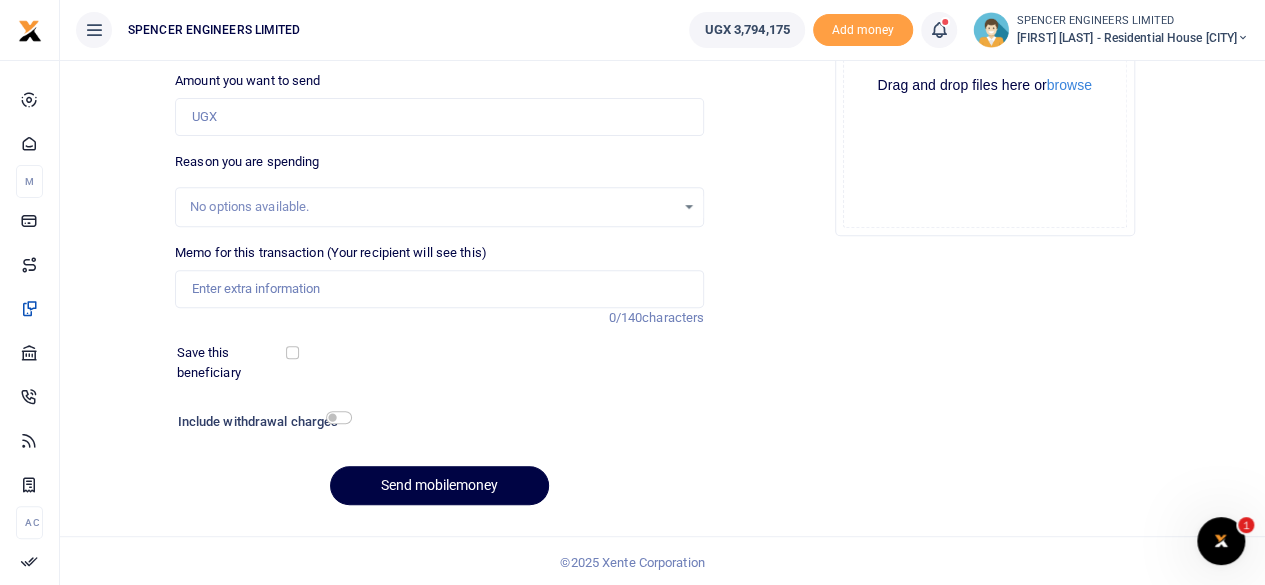 click at bounding box center [949, 30] 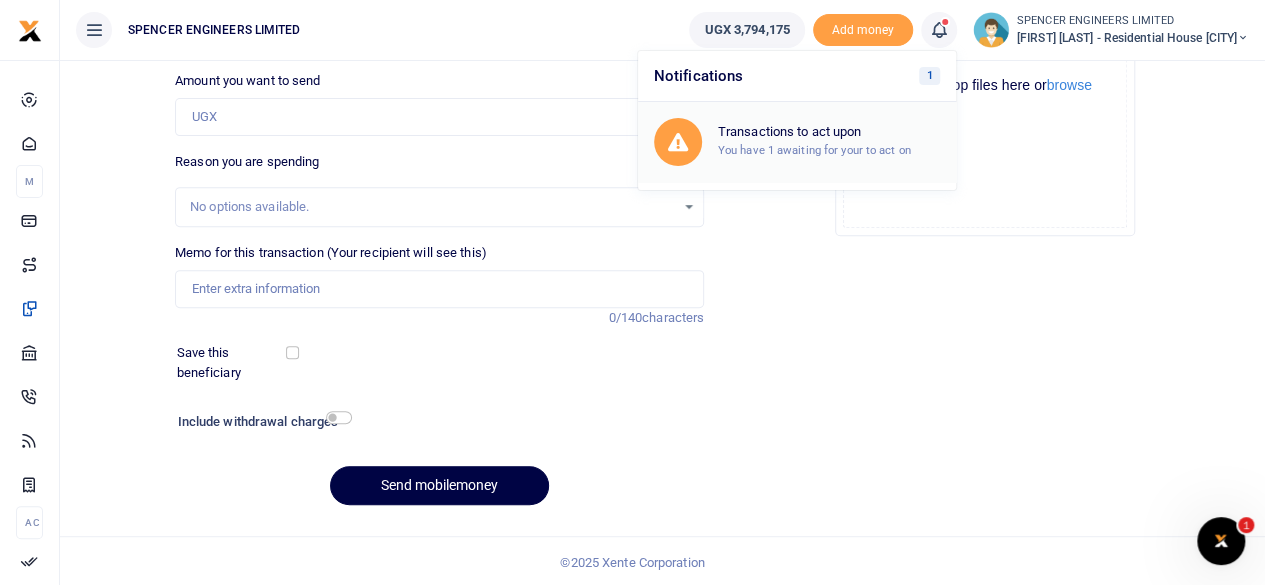 click on "Transactions to act upon" at bounding box center (829, 132) 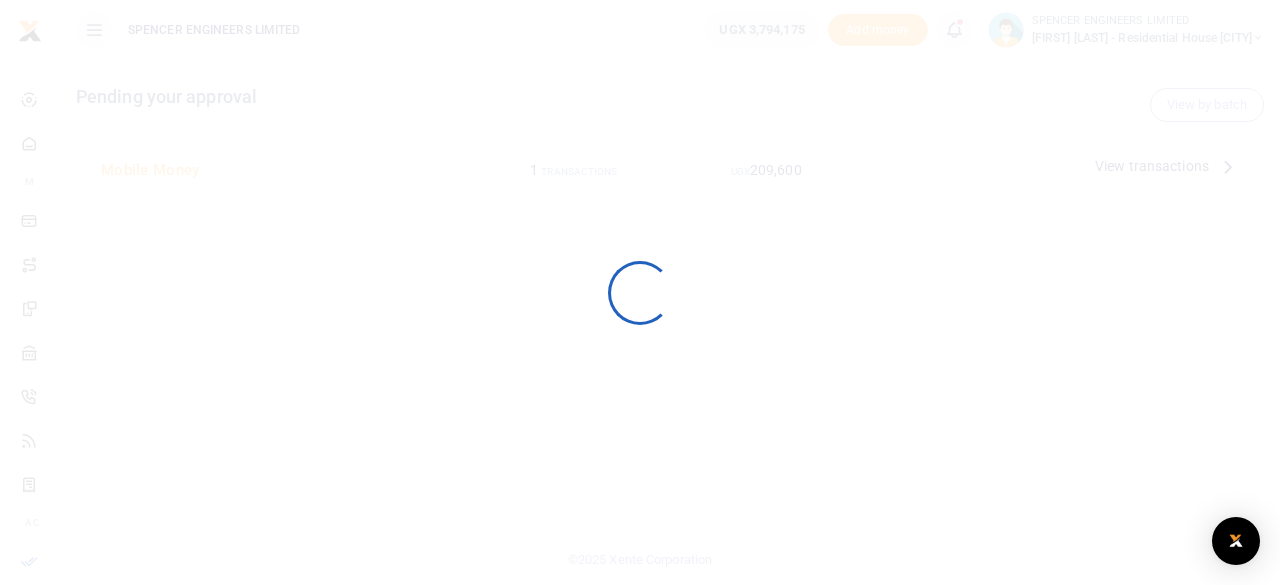 scroll, scrollTop: 0, scrollLeft: 0, axis: both 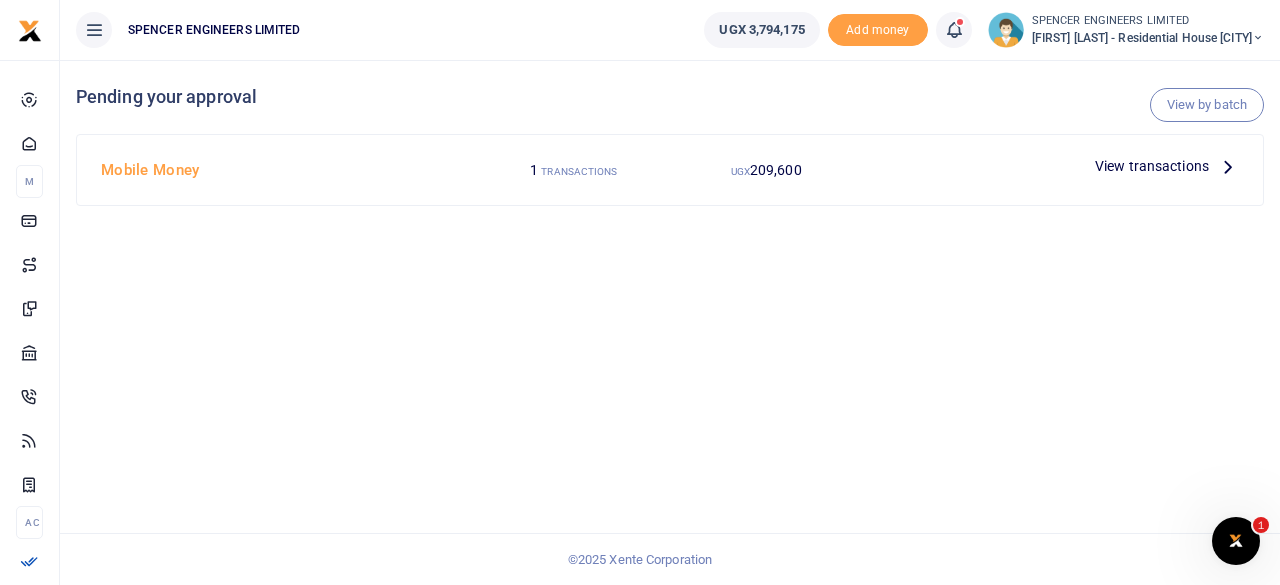 click on "View transactions" at bounding box center (1152, 166) 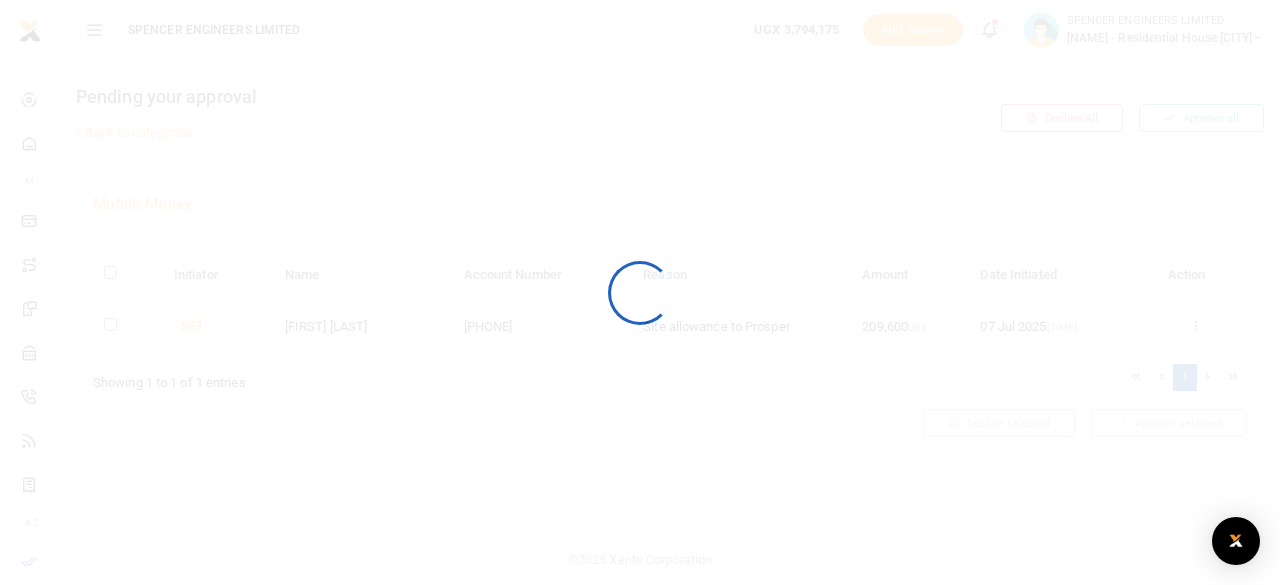 scroll, scrollTop: 0, scrollLeft: 0, axis: both 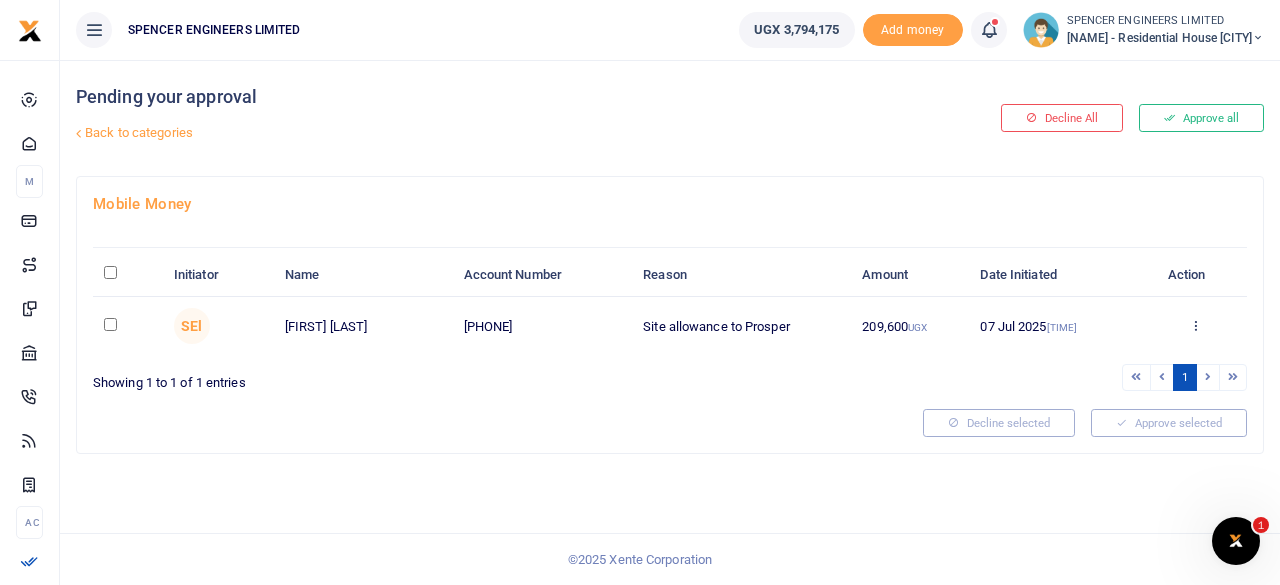 click at bounding box center (110, 324) 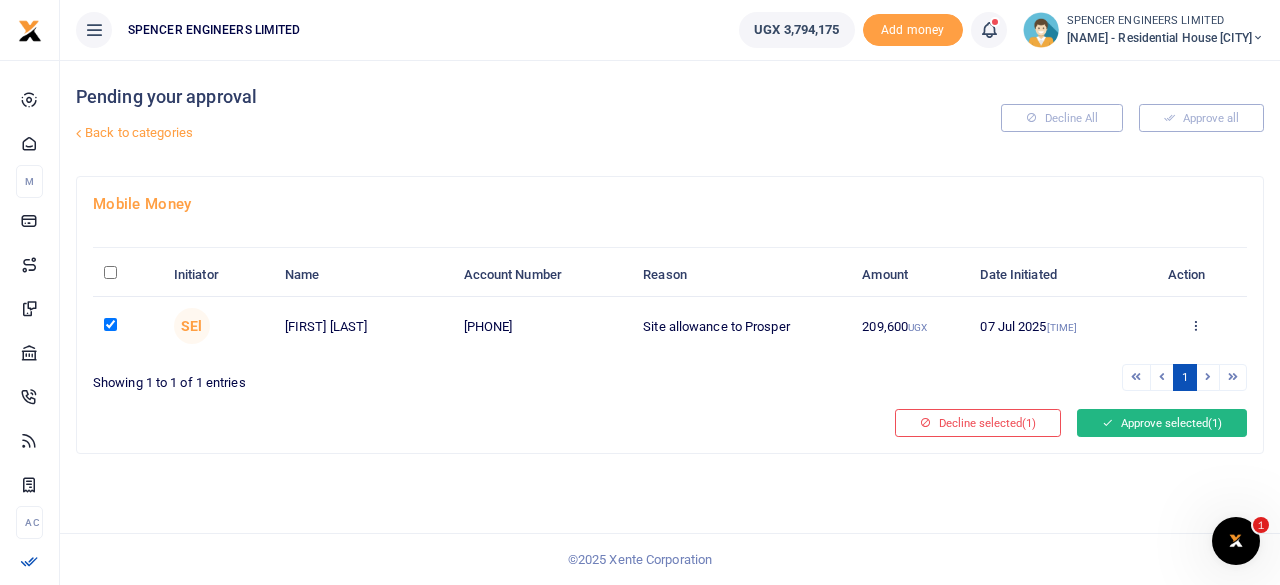click on "Approve selected  (1)" at bounding box center [1162, 423] 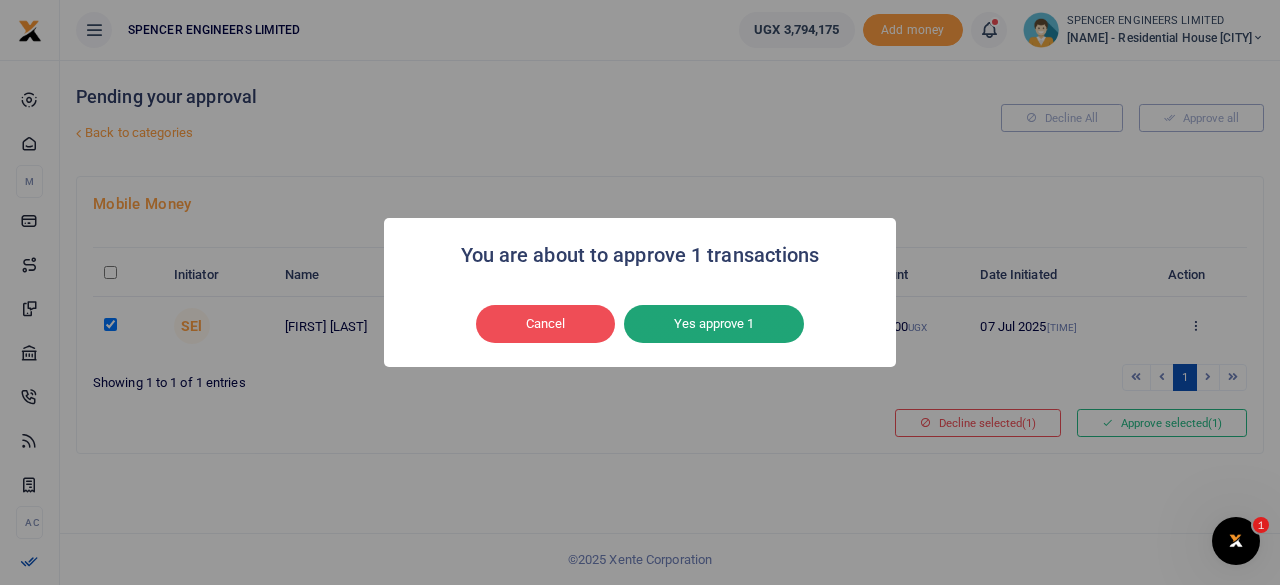 click on "Yes approve 1" at bounding box center [714, 324] 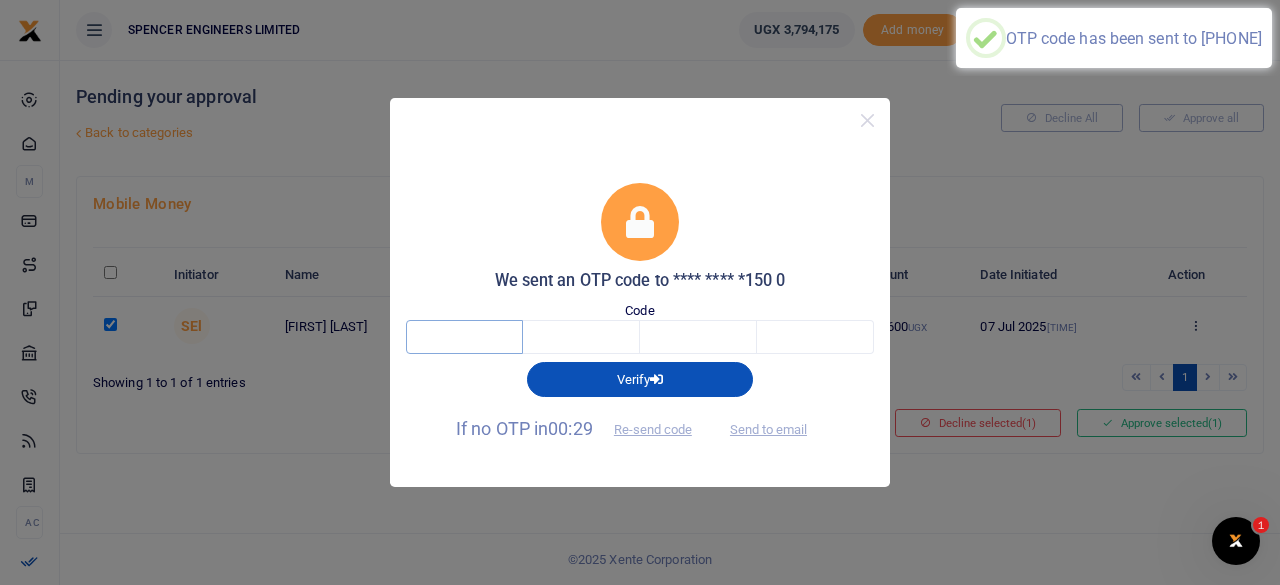 click at bounding box center (464, 337) 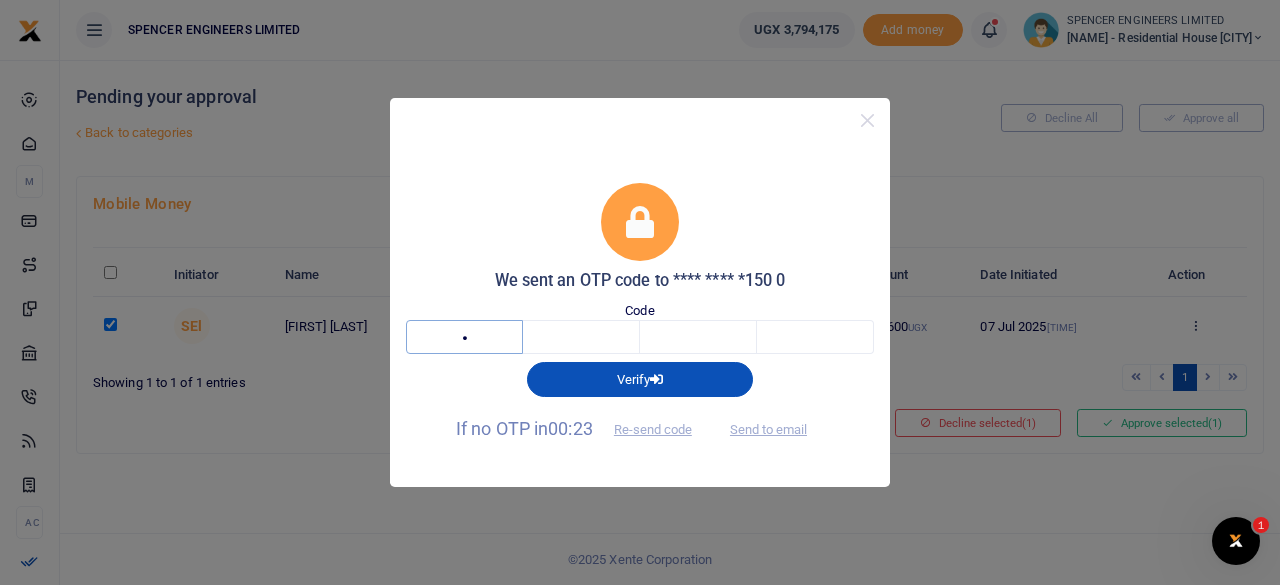 type on "4" 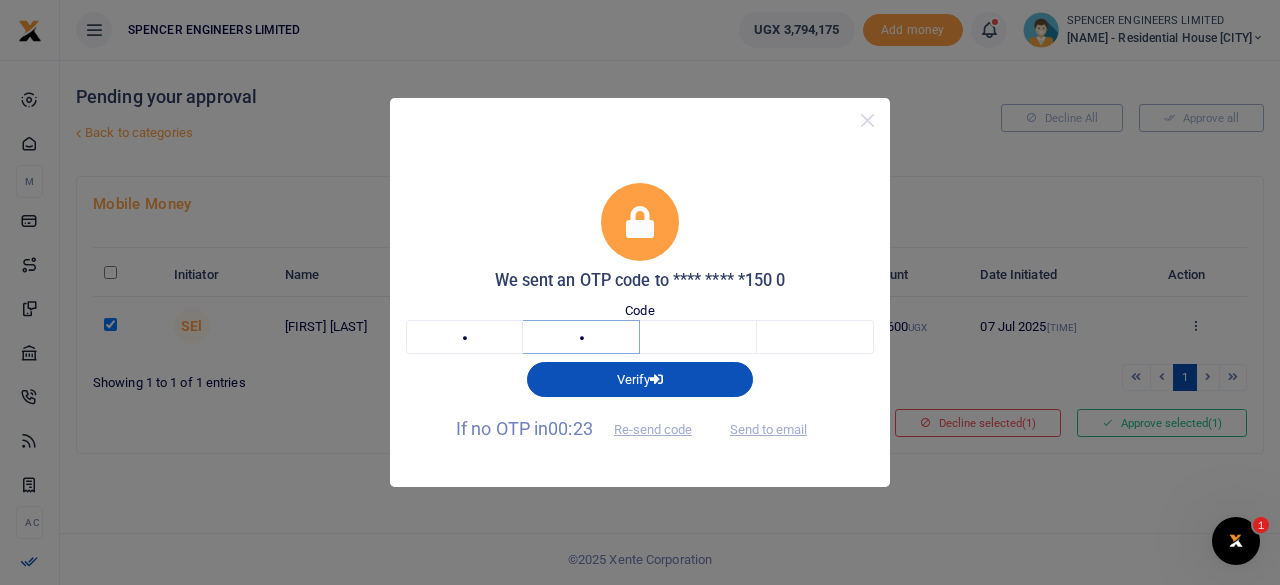 type on "3" 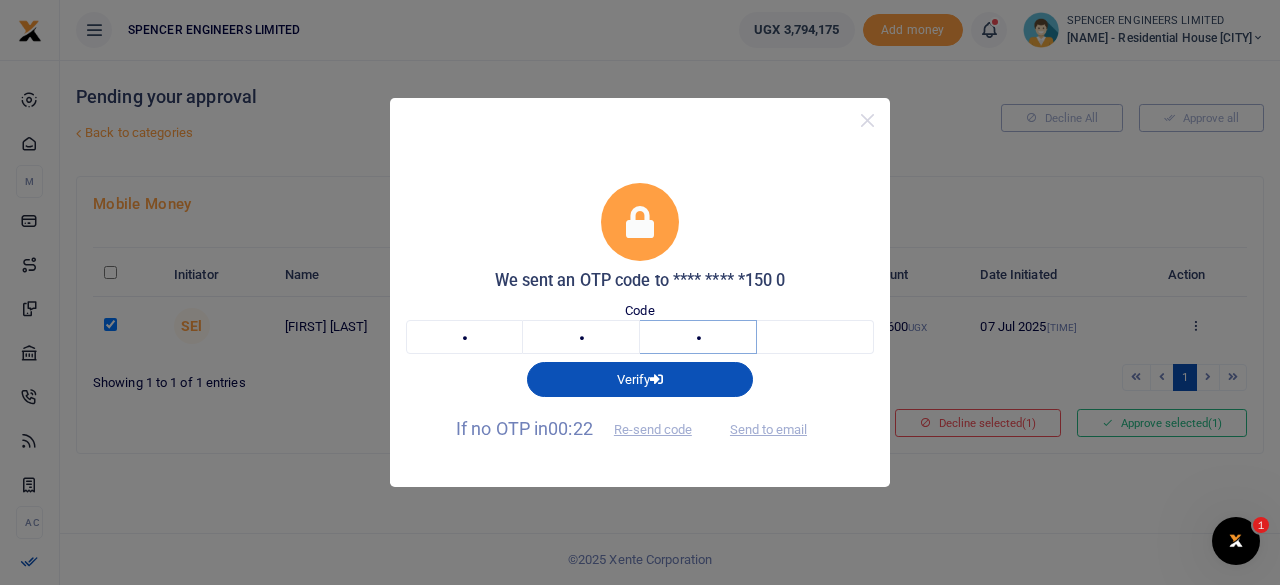 type on "3" 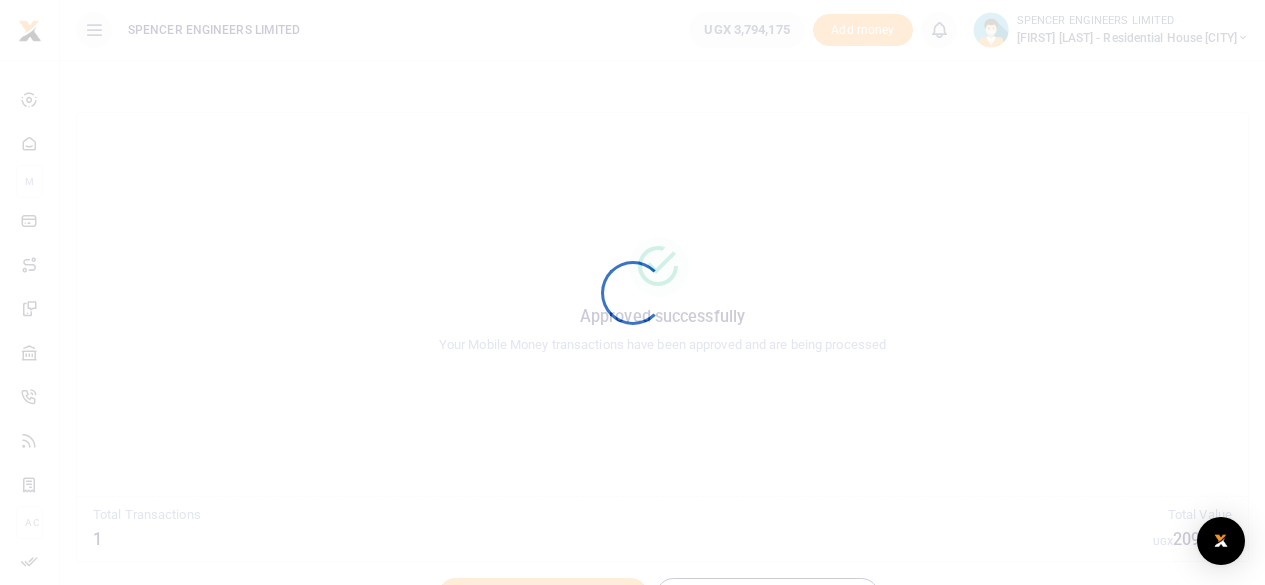 scroll, scrollTop: 0, scrollLeft: 0, axis: both 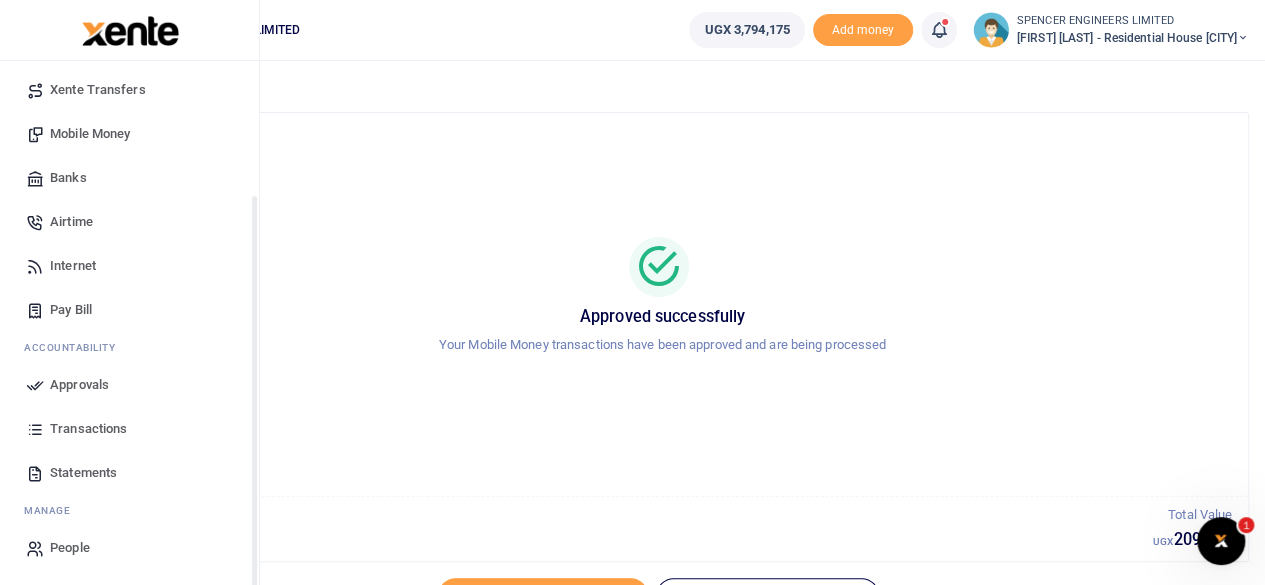 click on "Transactions" at bounding box center (88, 429) 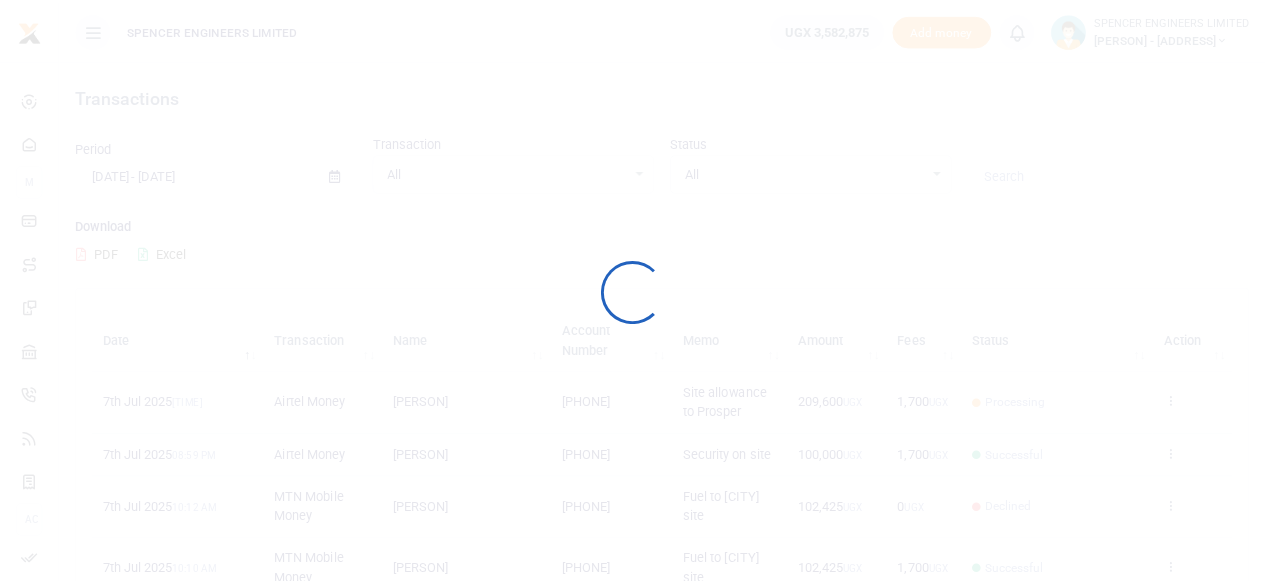 scroll, scrollTop: 0, scrollLeft: 0, axis: both 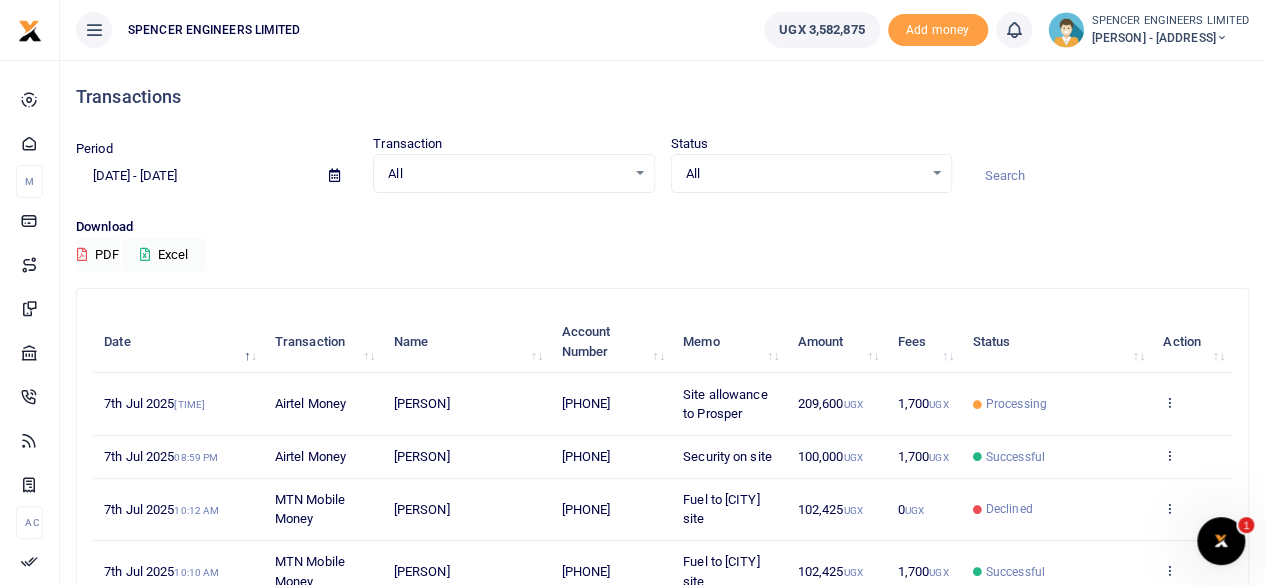 click at bounding box center [1222, 38] 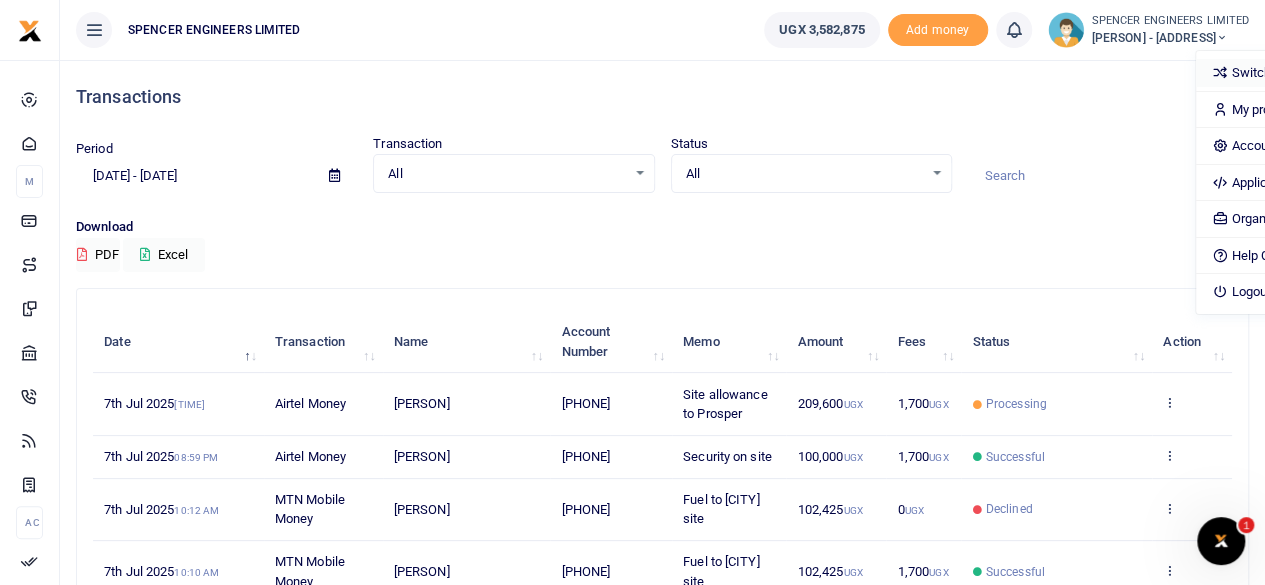 click on "Switch accounts" at bounding box center [1283, 73] 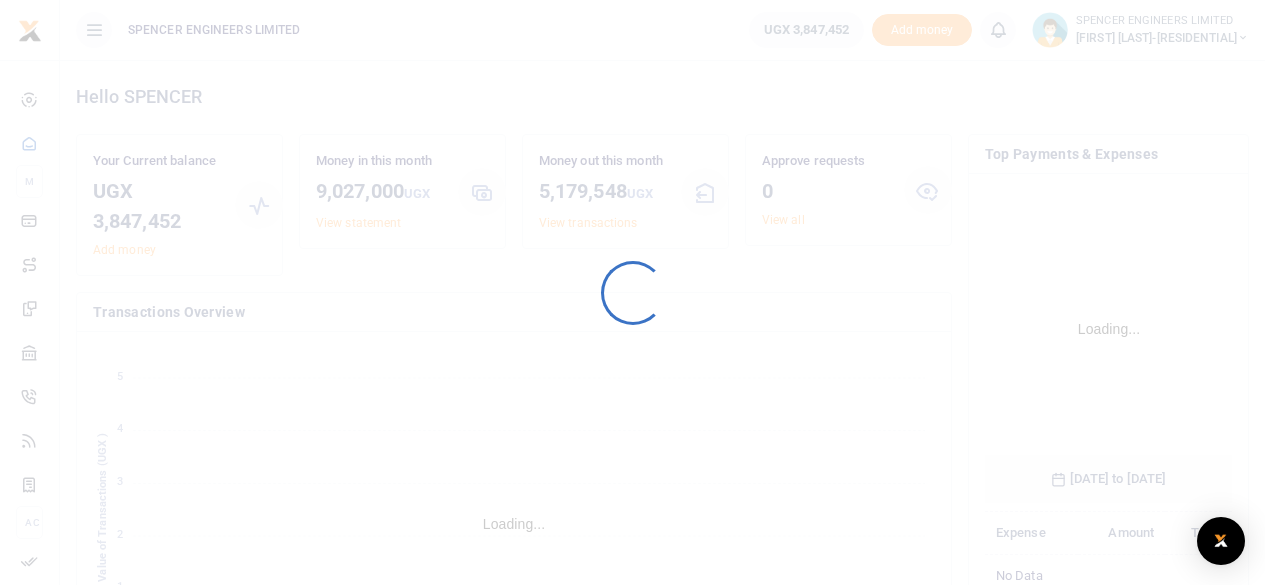 scroll, scrollTop: 0, scrollLeft: 0, axis: both 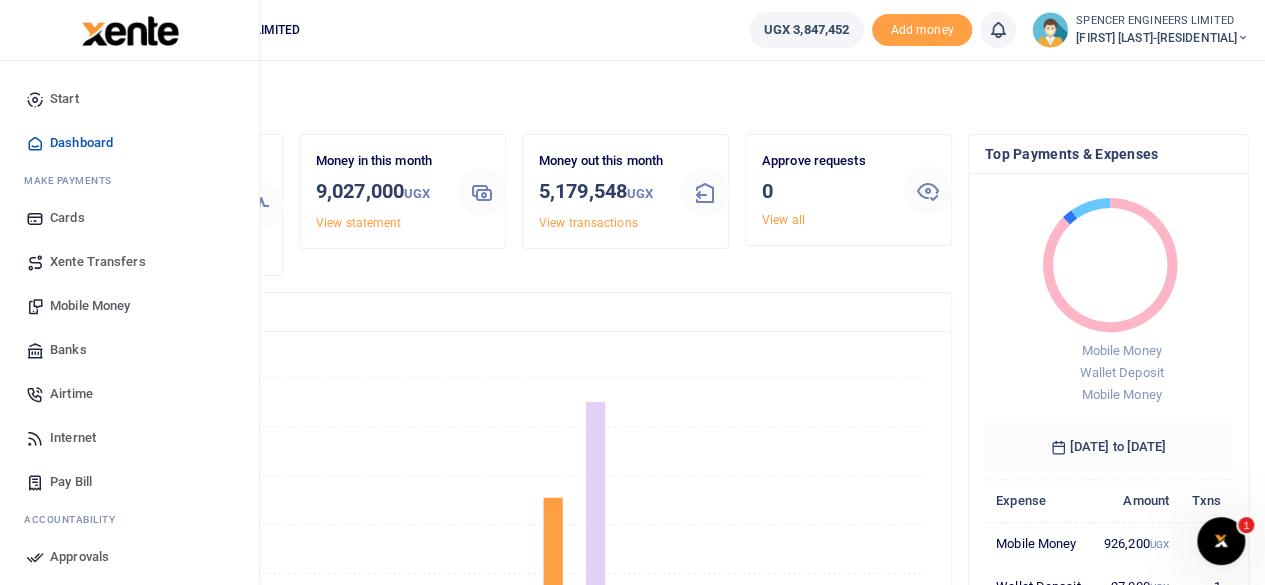 click on "Mobile Money" at bounding box center [90, 306] 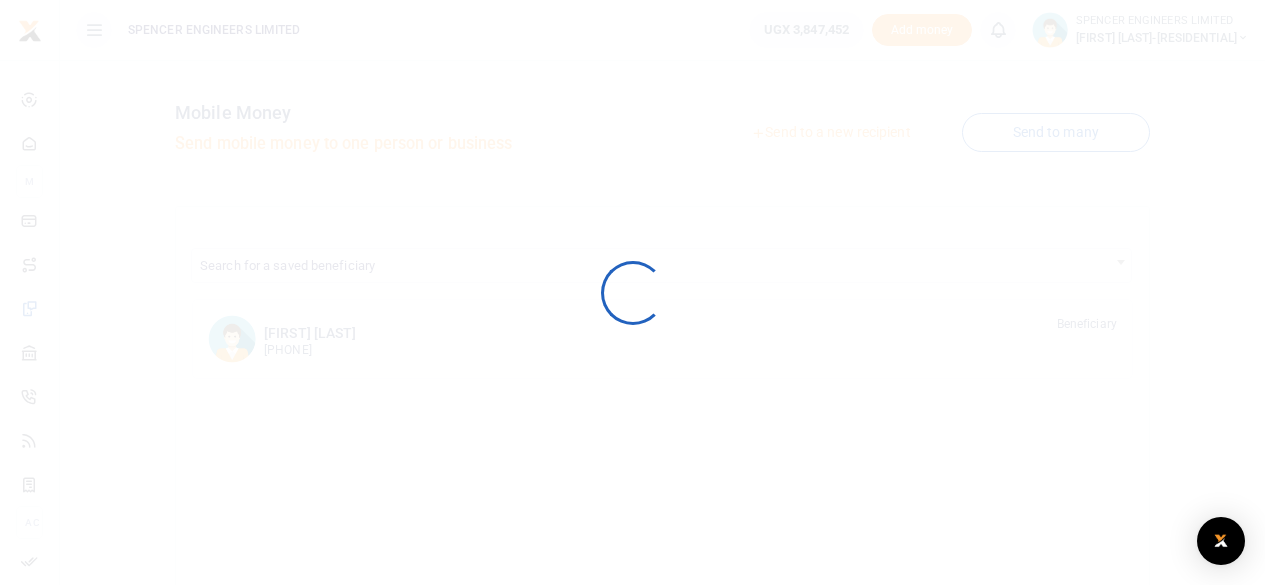 scroll, scrollTop: 0, scrollLeft: 0, axis: both 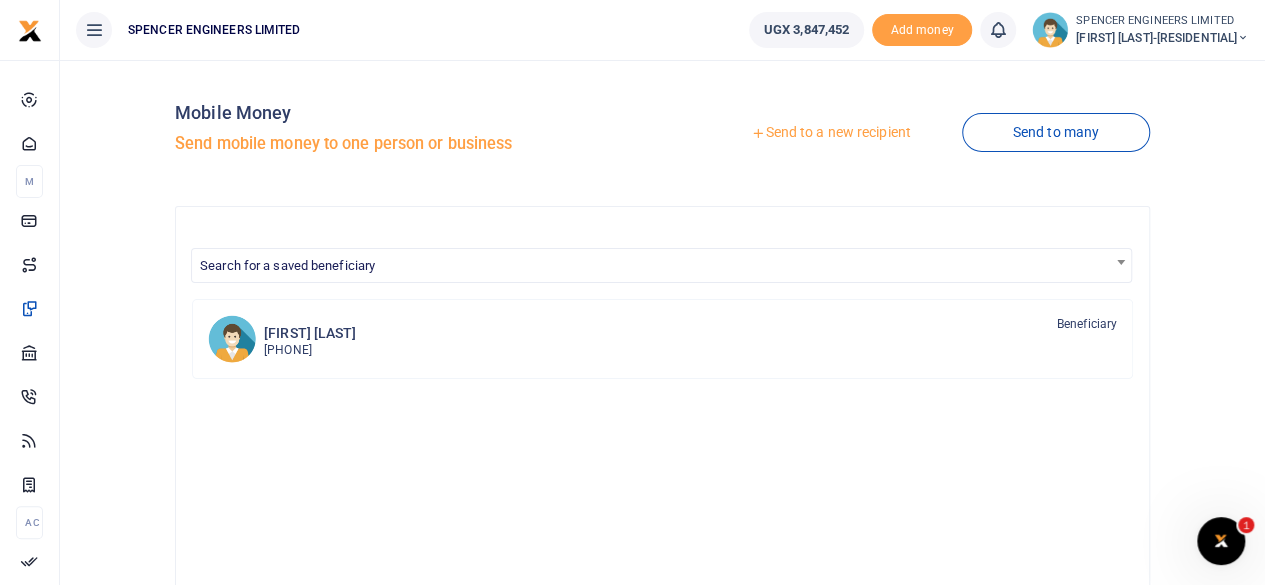 click on "Send to a new recipient" at bounding box center [830, 133] 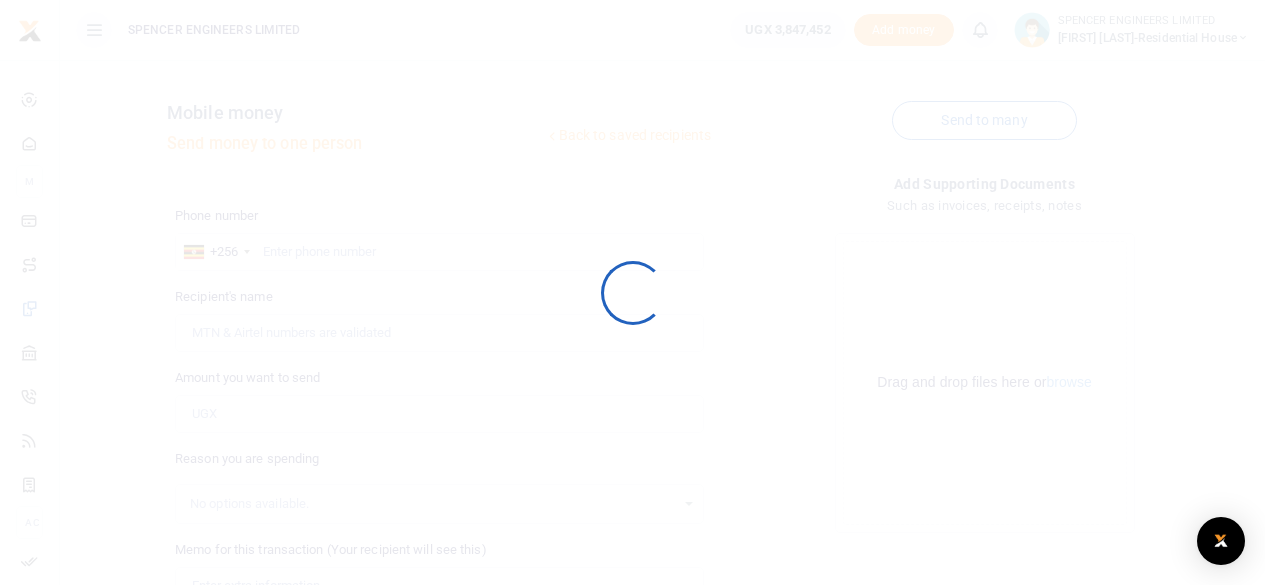 scroll, scrollTop: 0, scrollLeft: 0, axis: both 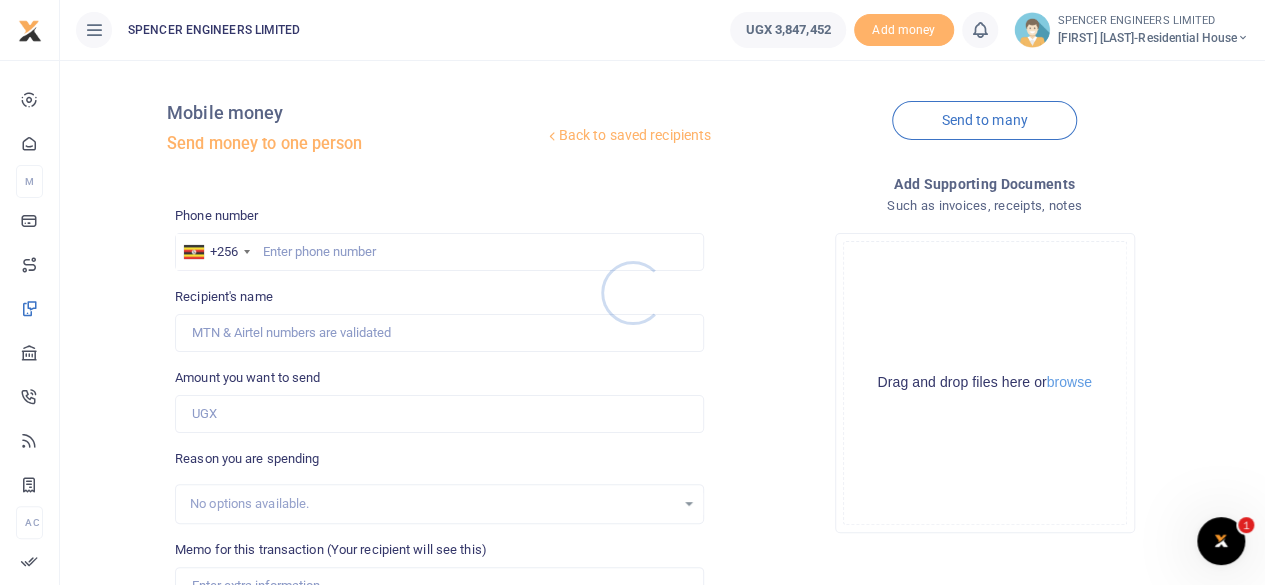 click at bounding box center (632, 292) 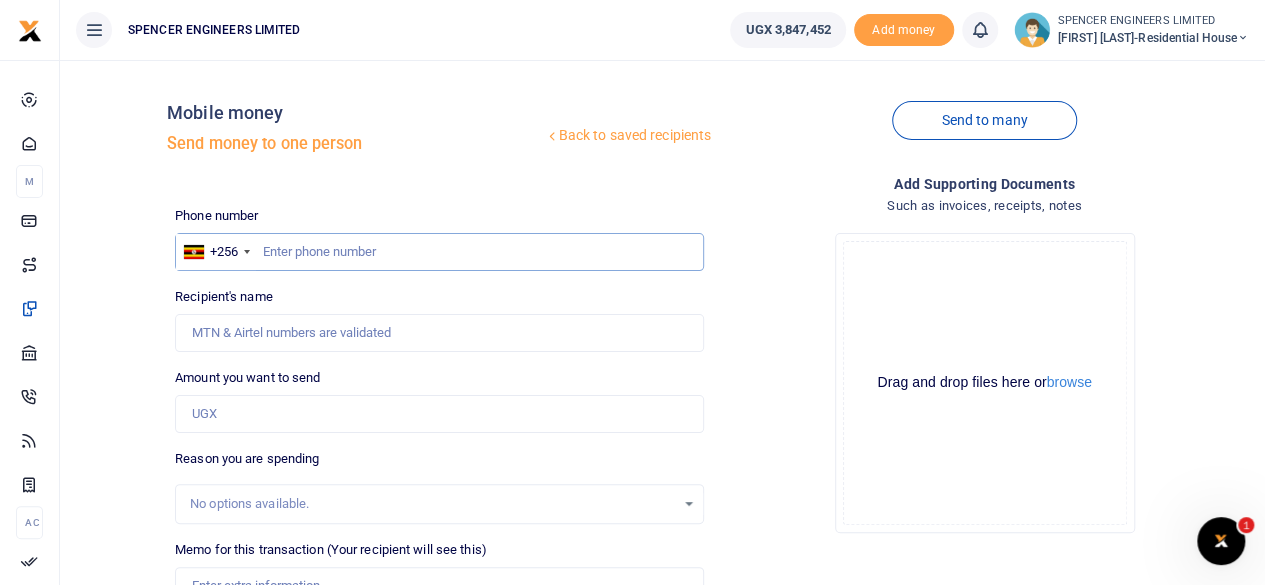 click at bounding box center [439, 252] 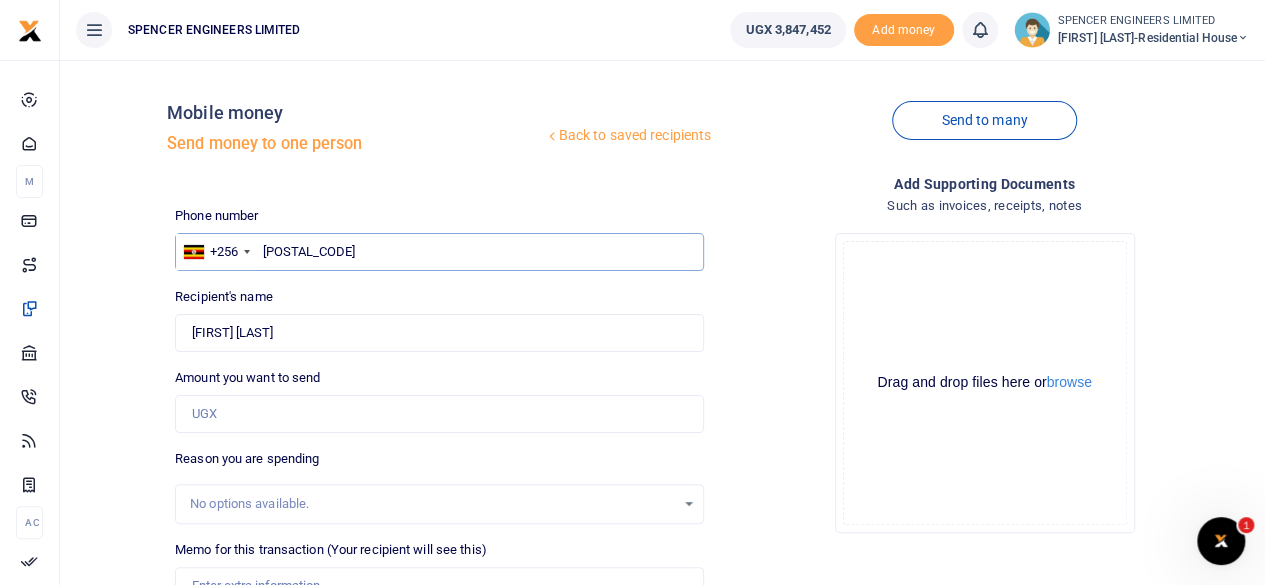 type on "[POSTAL_CODE]" 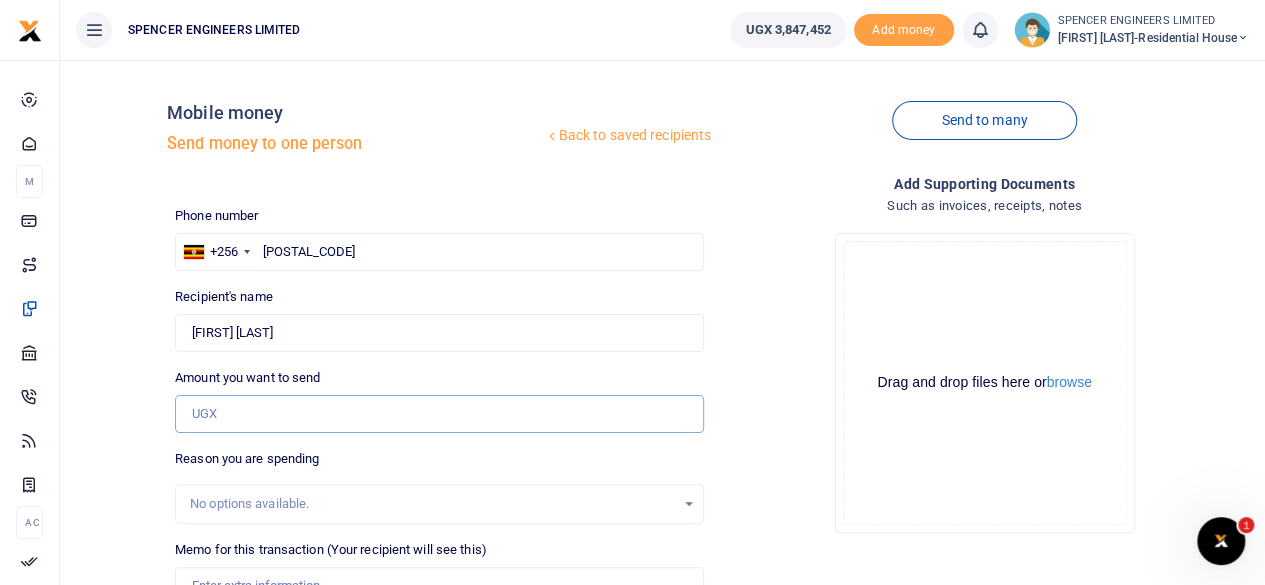 click on "Amount you want to send" at bounding box center [439, 414] 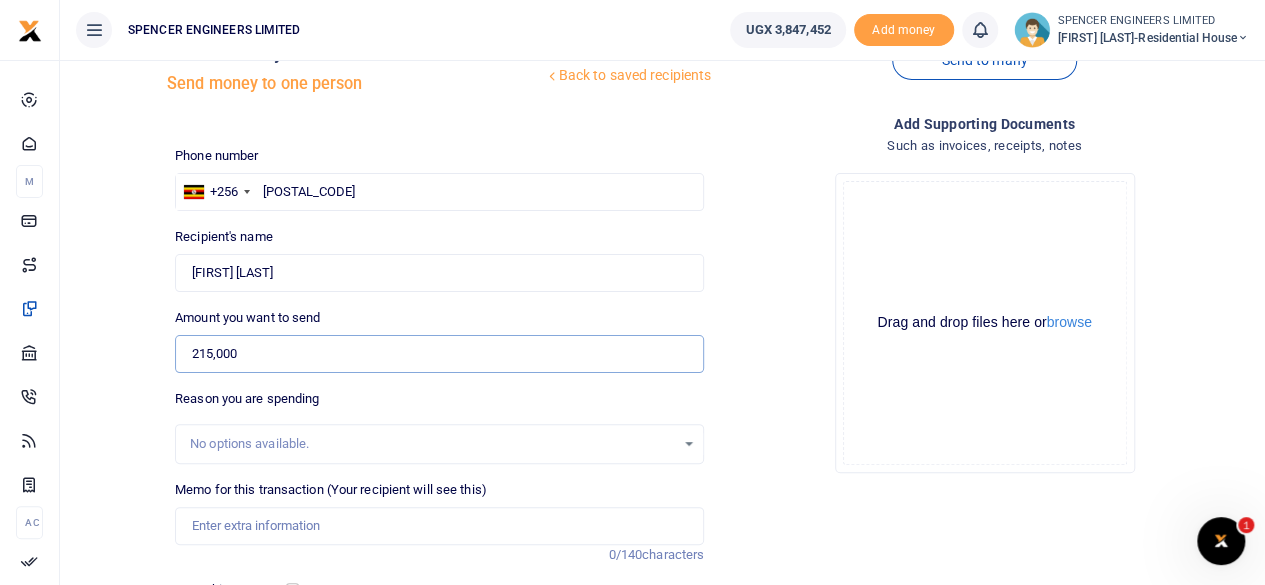 scroll, scrollTop: 100, scrollLeft: 0, axis: vertical 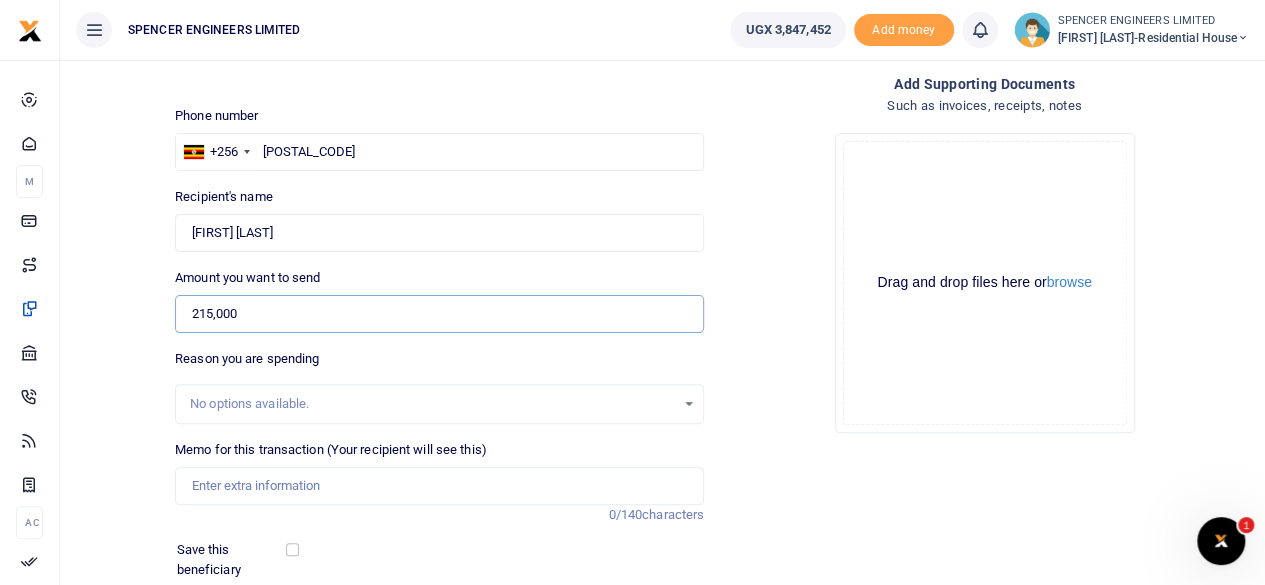 type on "215,000" 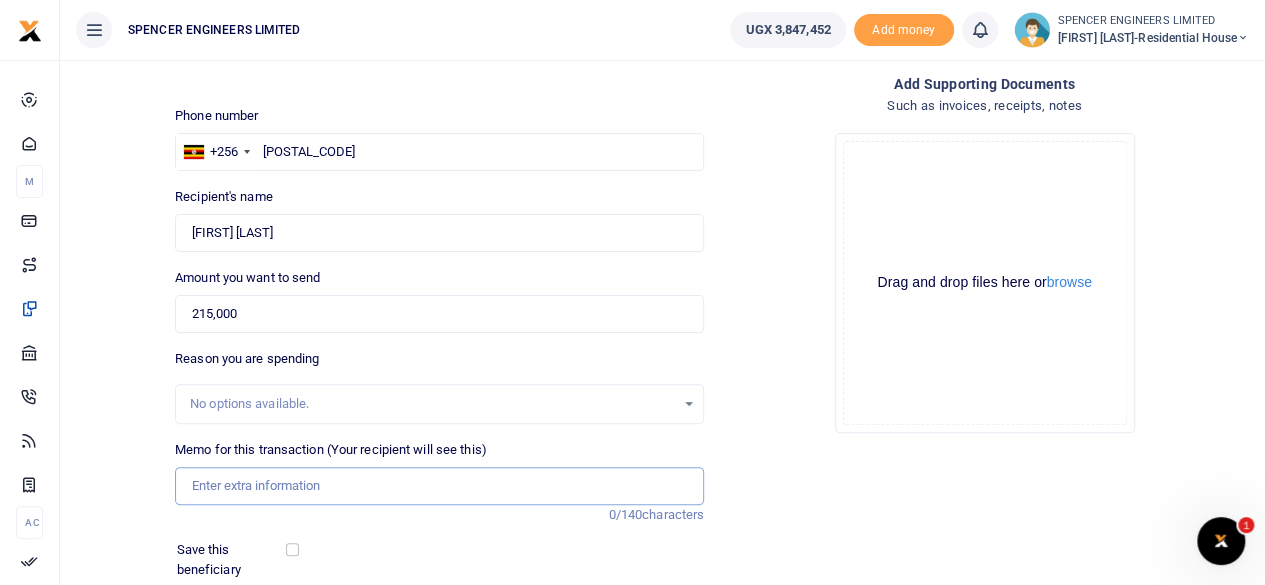 click on "Memo for this transaction (Your recipient will see this)" at bounding box center [439, 486] 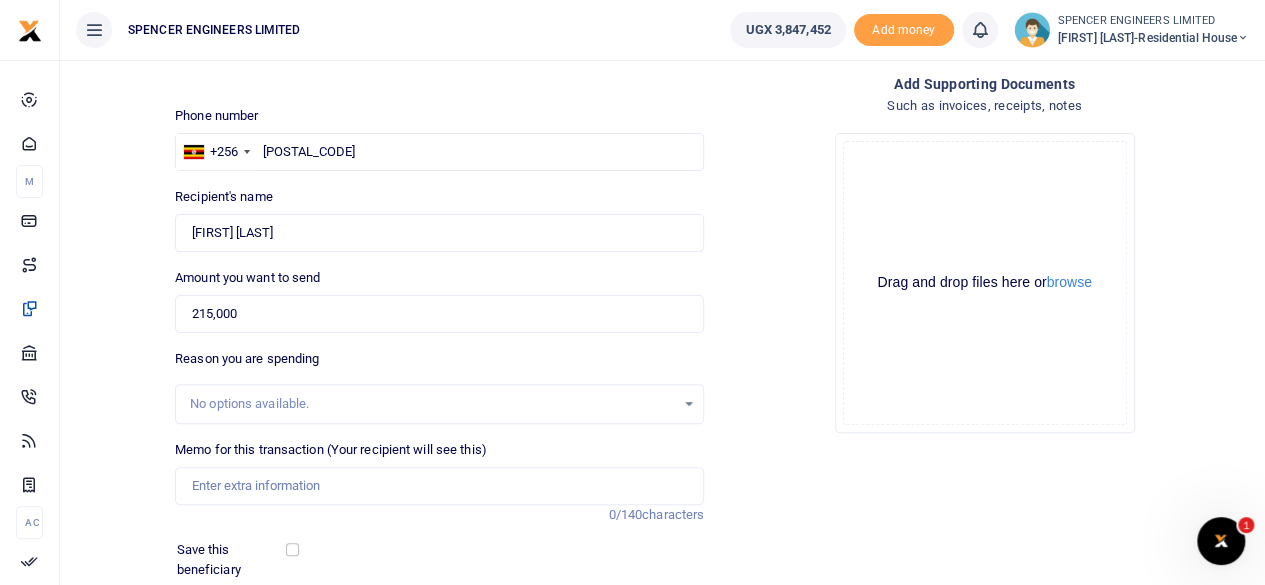 click on "Add supporting Documents" at bounding box center (984, 84) 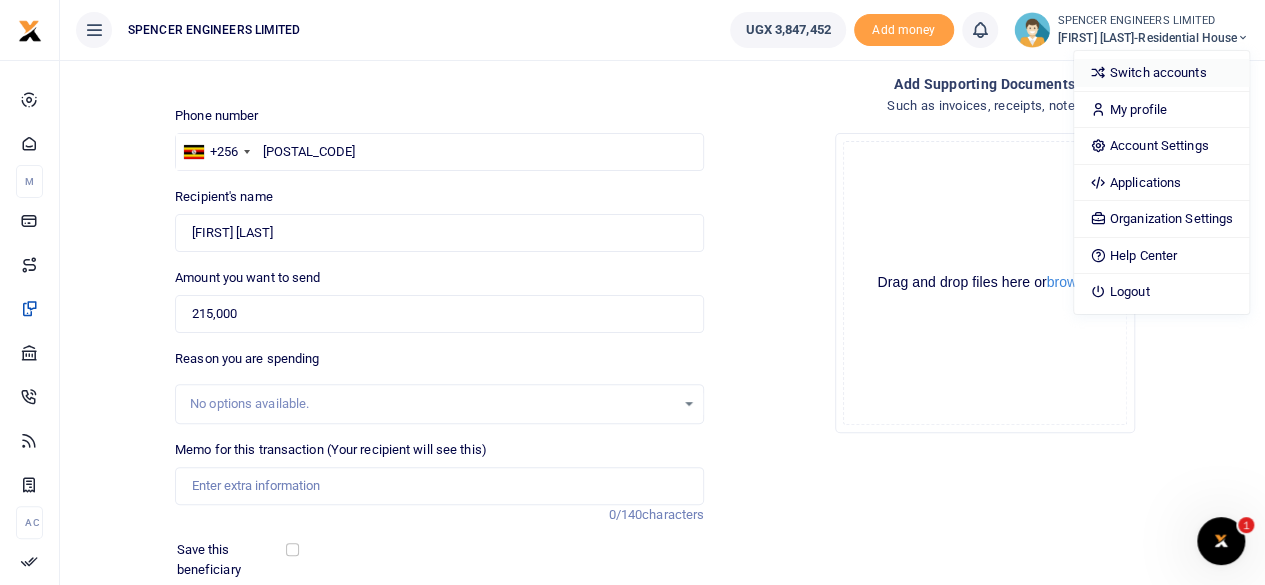 click on "Switch accounts" at bounding box center [1161, 73] 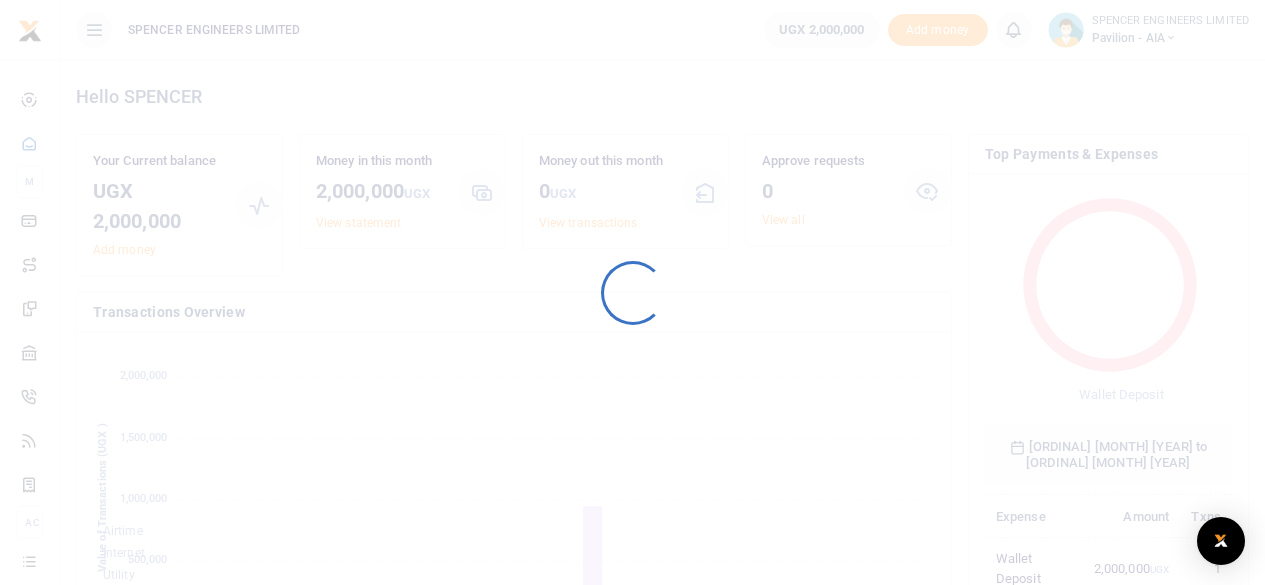 scroll, scrollTop: 0, scrollLeft: 0, axis: both 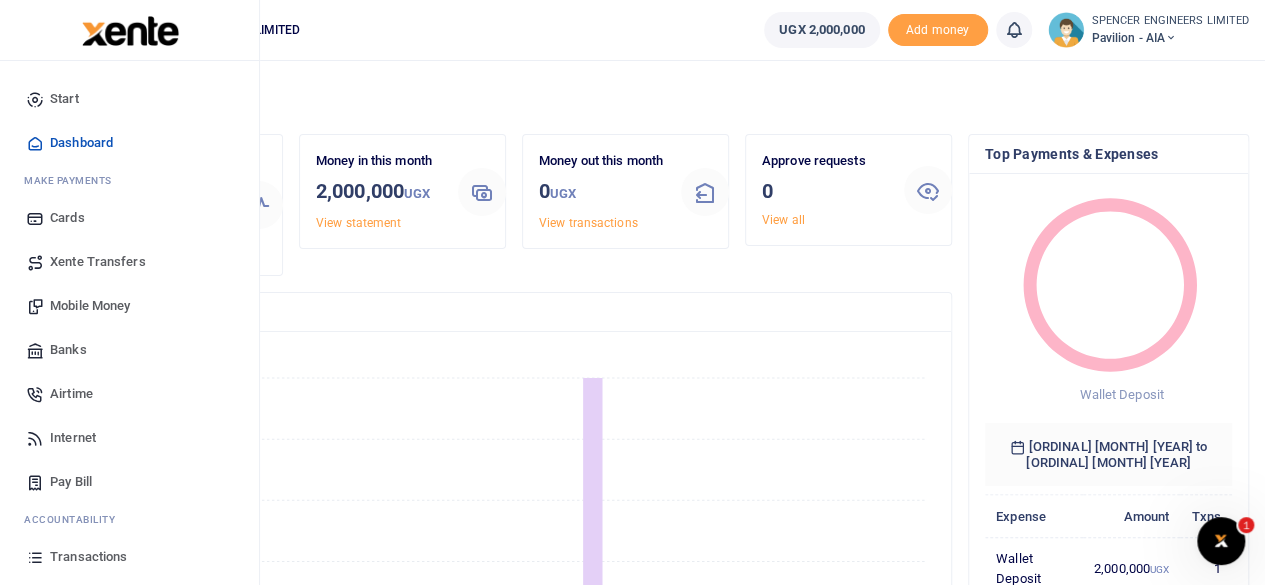 click on "Mobile Money" at bounding box center [90, 306] 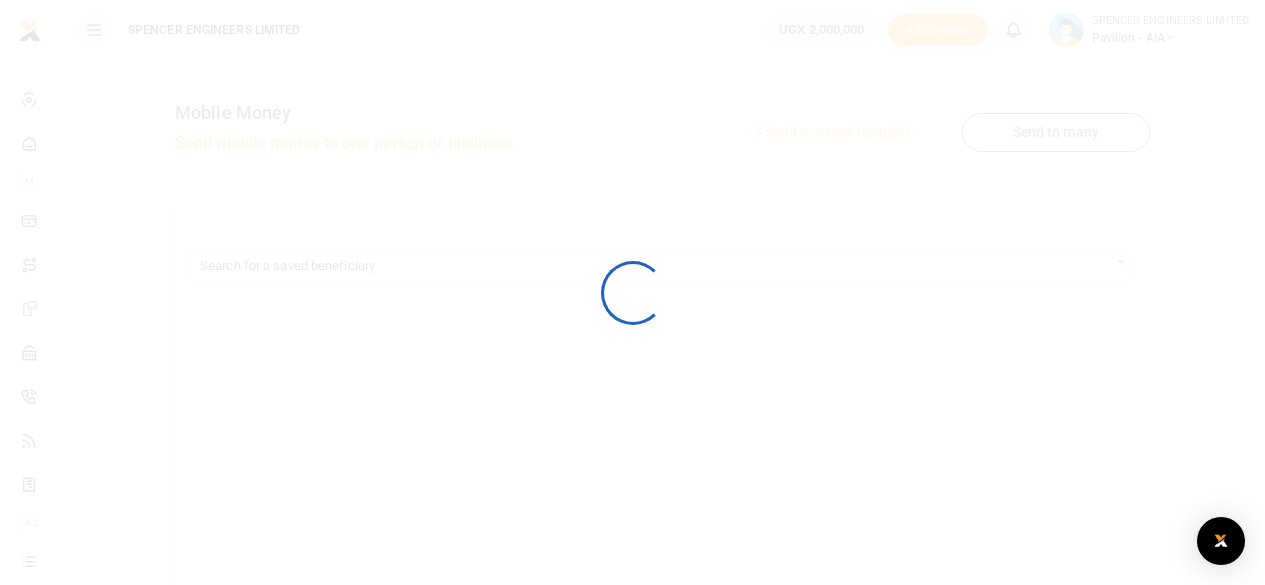 scroll, scrollTop: 0, scrollLeft: 0, axis: both 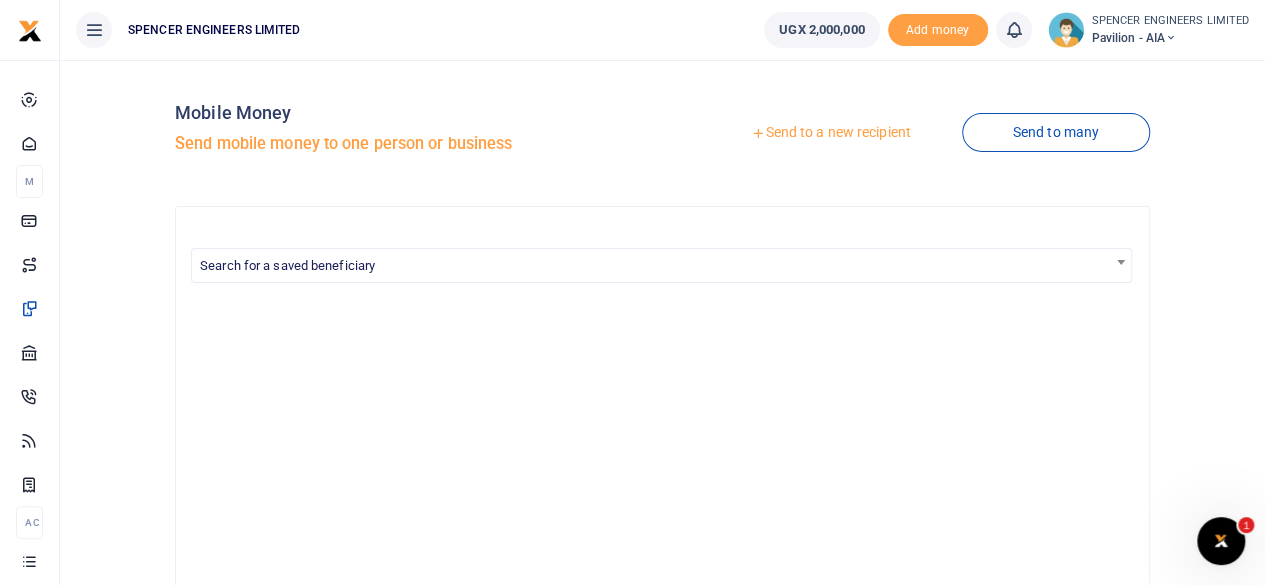 click on "Send to a new recipient" at bounding box center [830, 133] 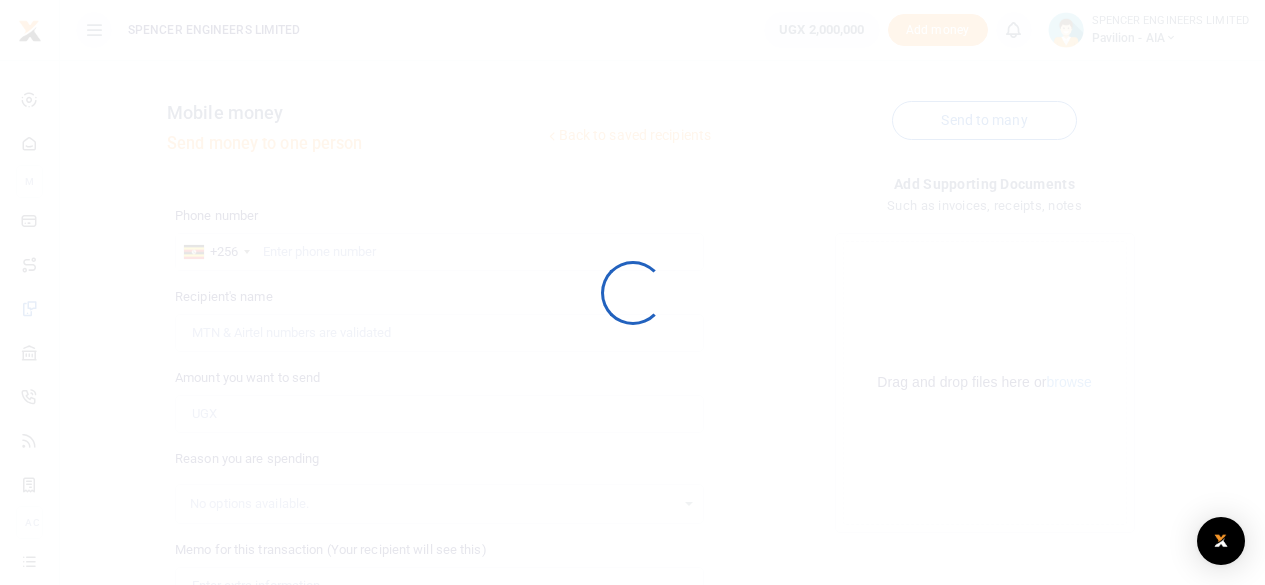 scroll, scrollTop: 0, scrollLeft: 0, axis: both 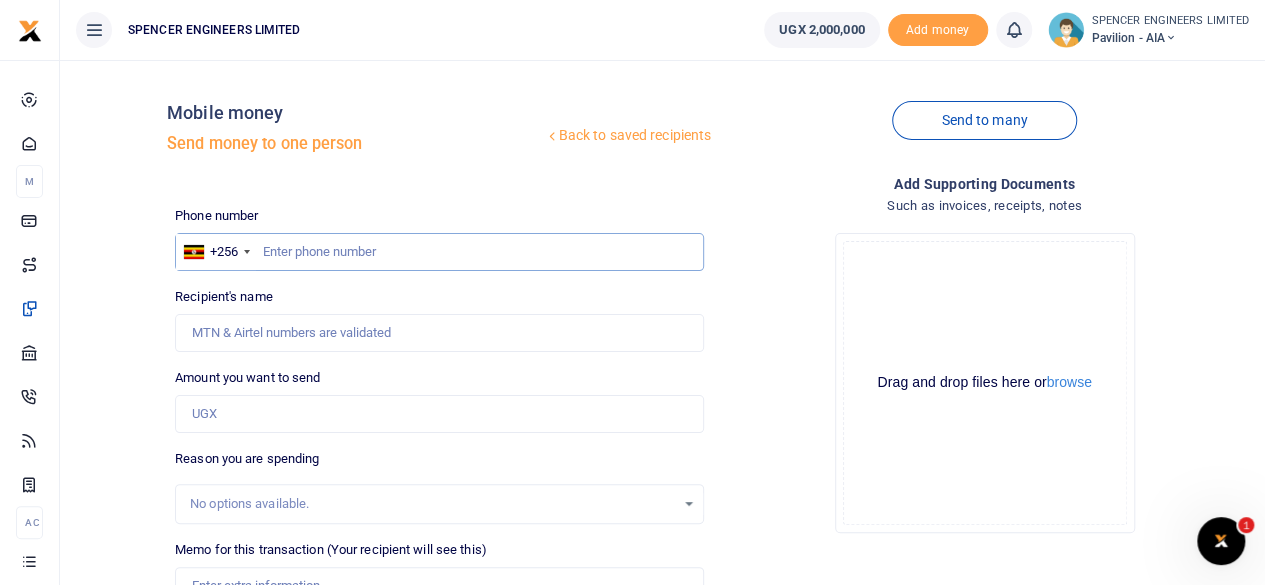 click at bounding box center (439, 252) 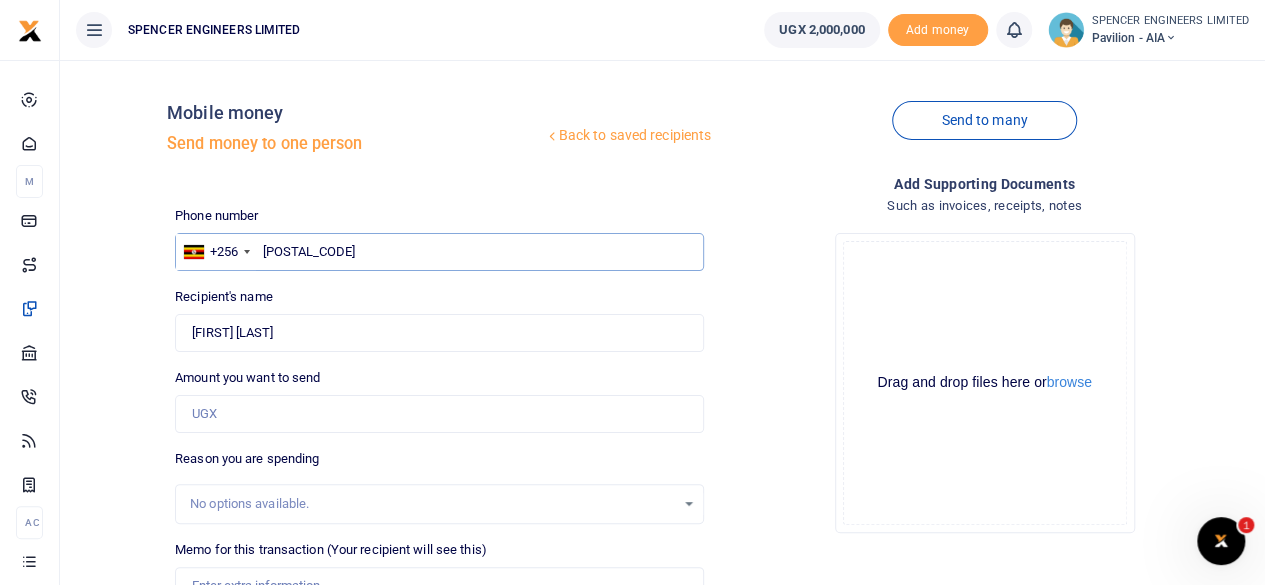 type on "[POSTAL_CODE]" 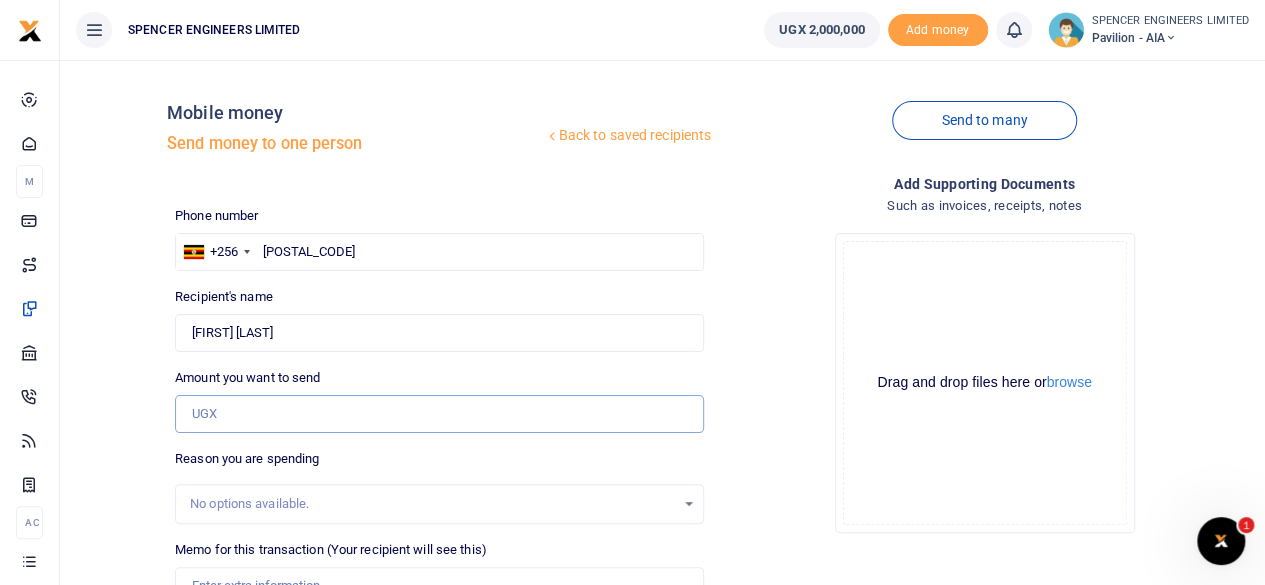 click on "Amount you want to send" at bounding box center (439, 414) 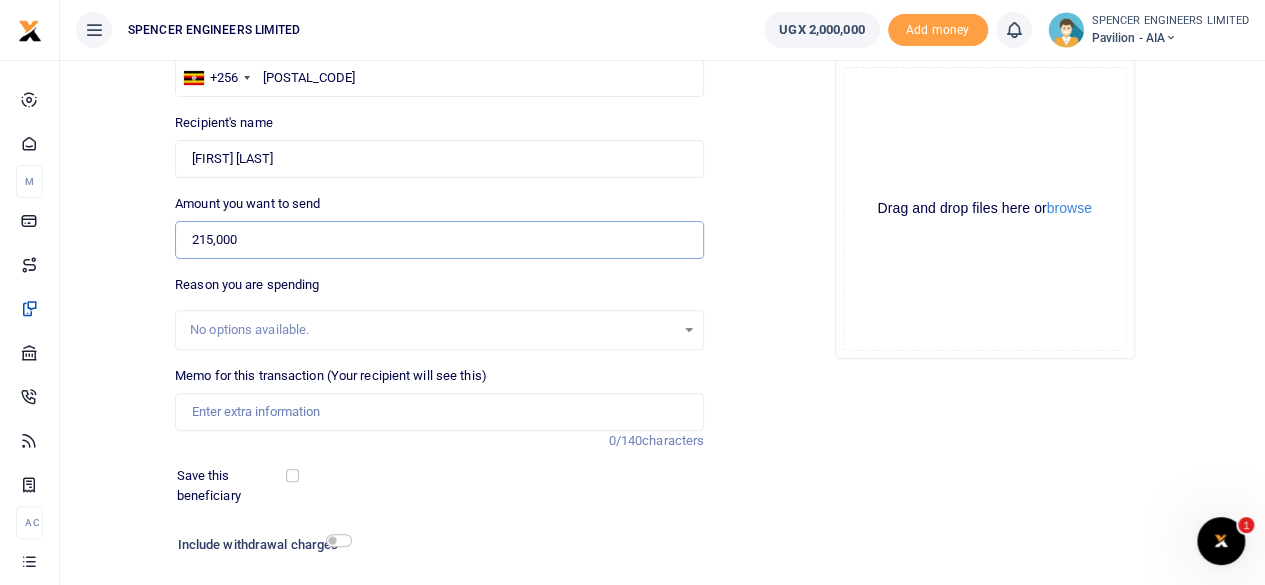 scroll, scrollTop: 200, scrollLeft: 0, axis: vertical 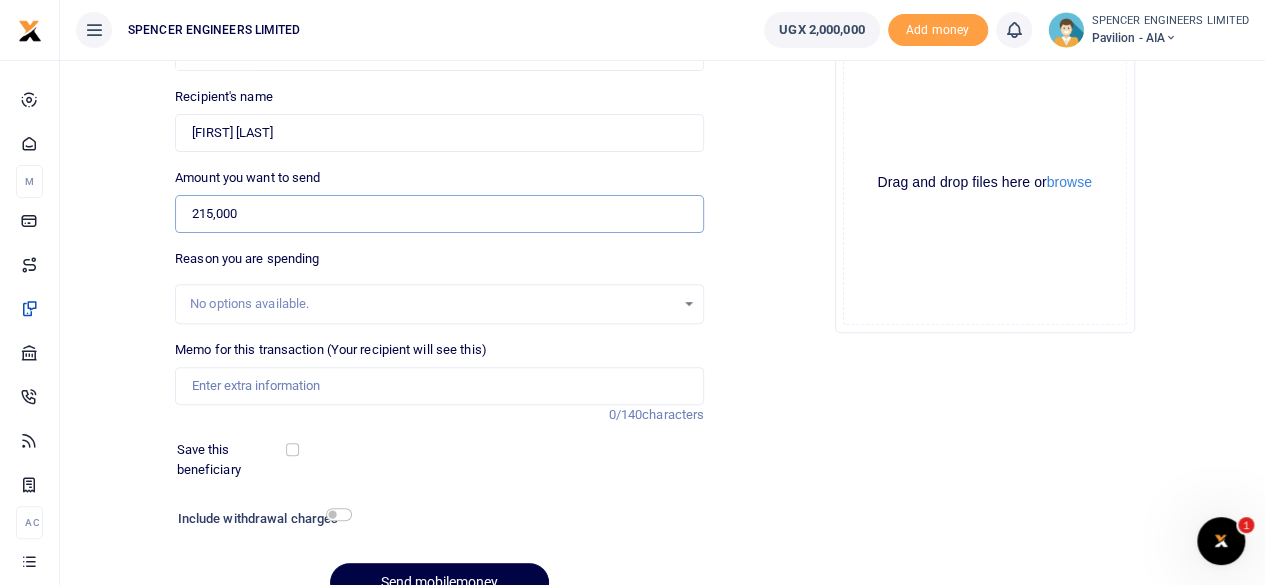 type on "215,000" 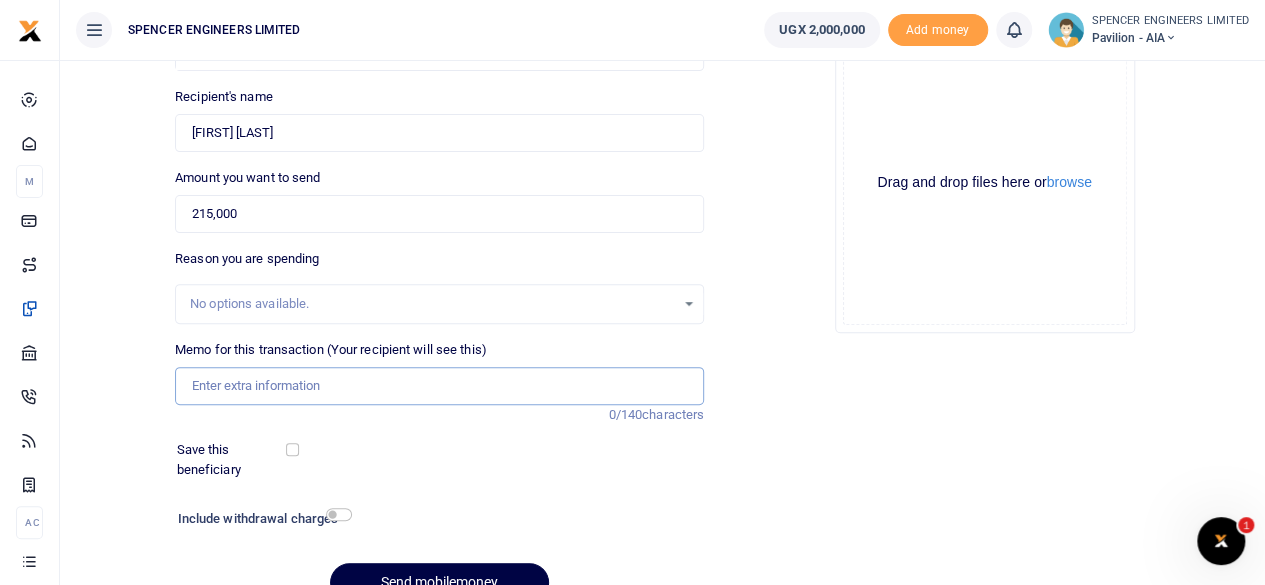 click on "Memo for this transaction (Your recipient will see this)" at bounding box center [439, 386] 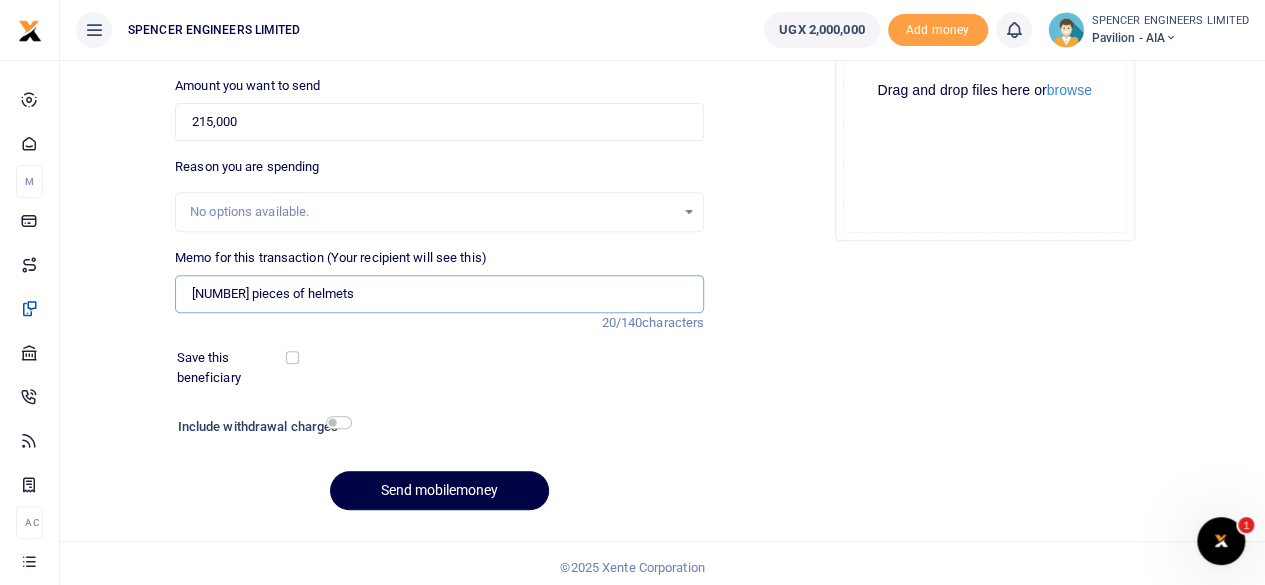 scroll, scrollTop: 298, scrollLeft: 0, axis: vertical 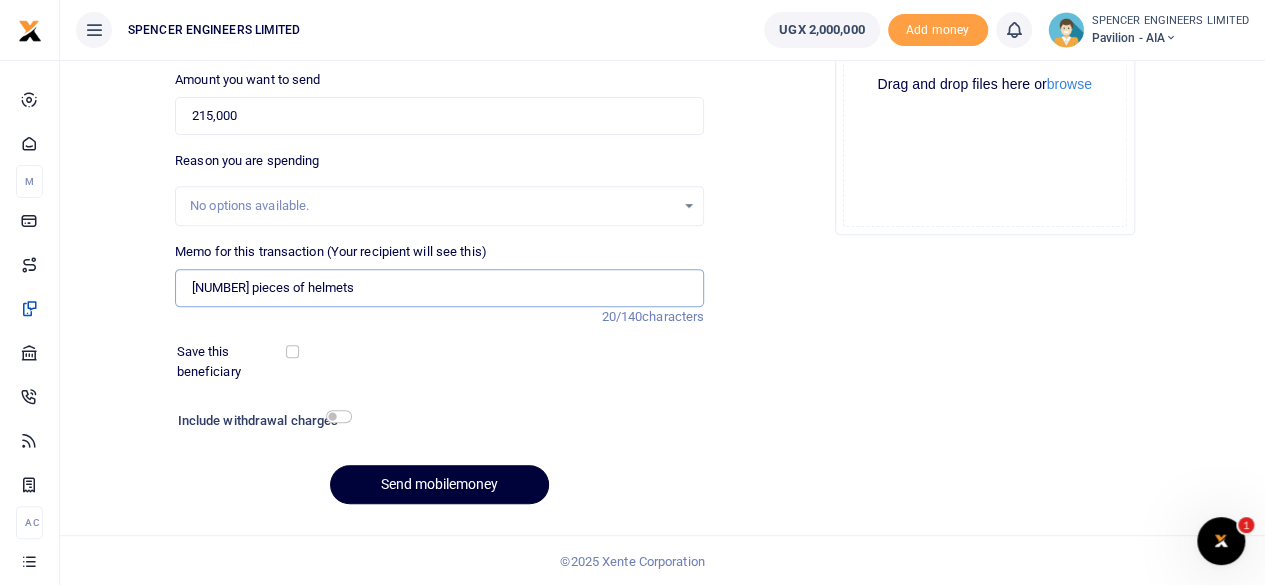 type on "15 pieces of helmets" 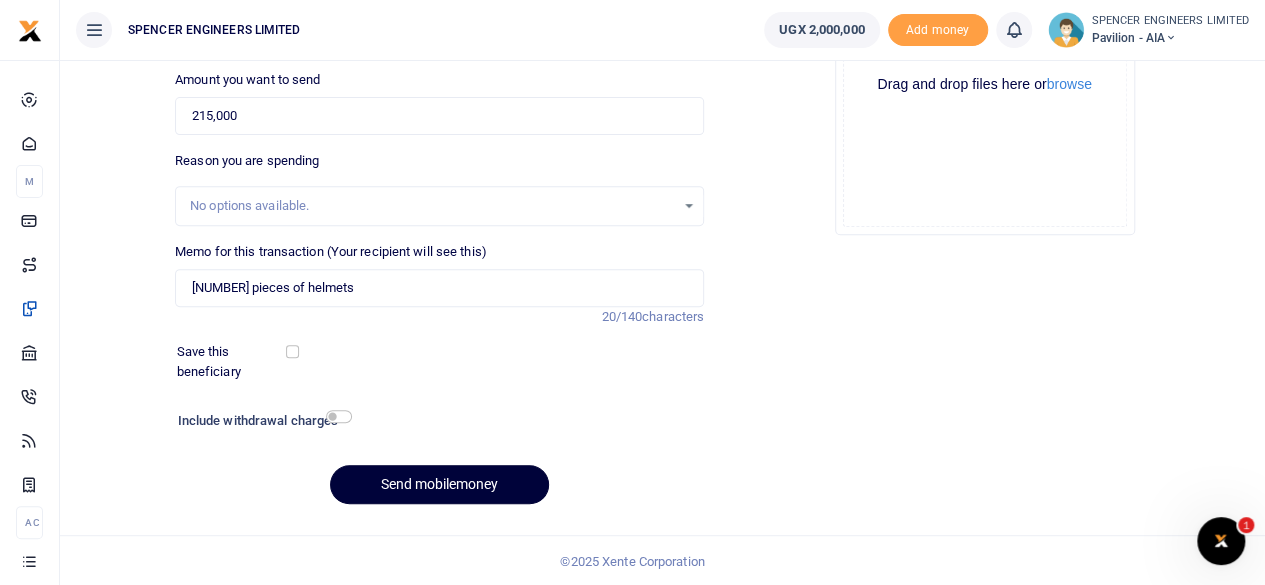 click on "Send mobilemoney" at bounding box center (439, 484) 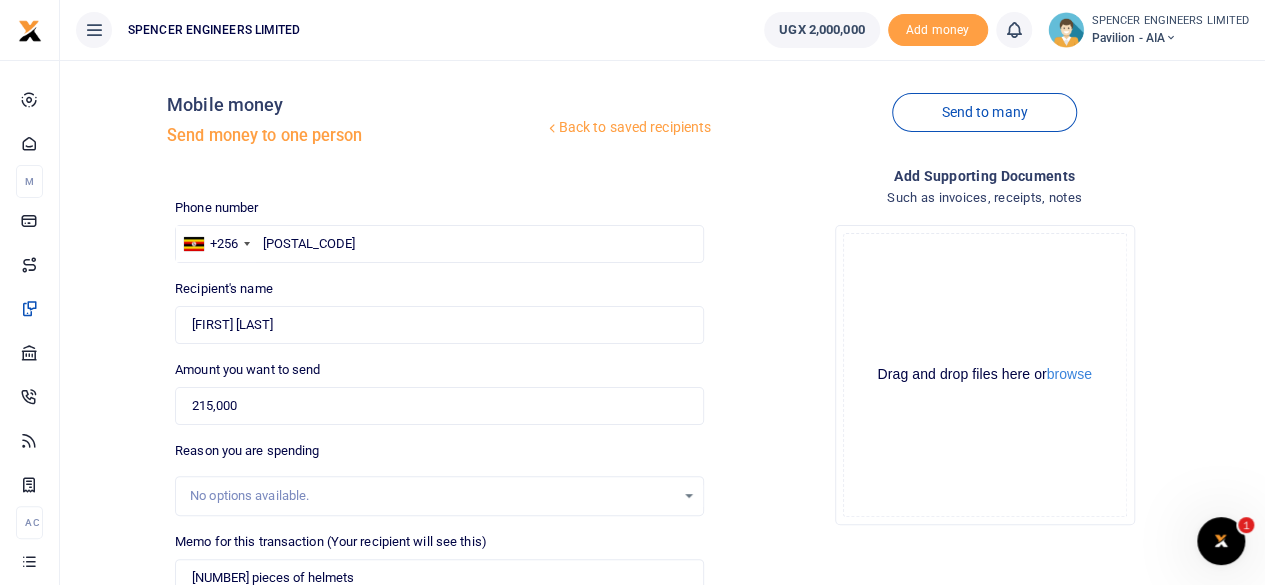 scroll, scrollTop: 0, scrollLeft: 0, axis: both 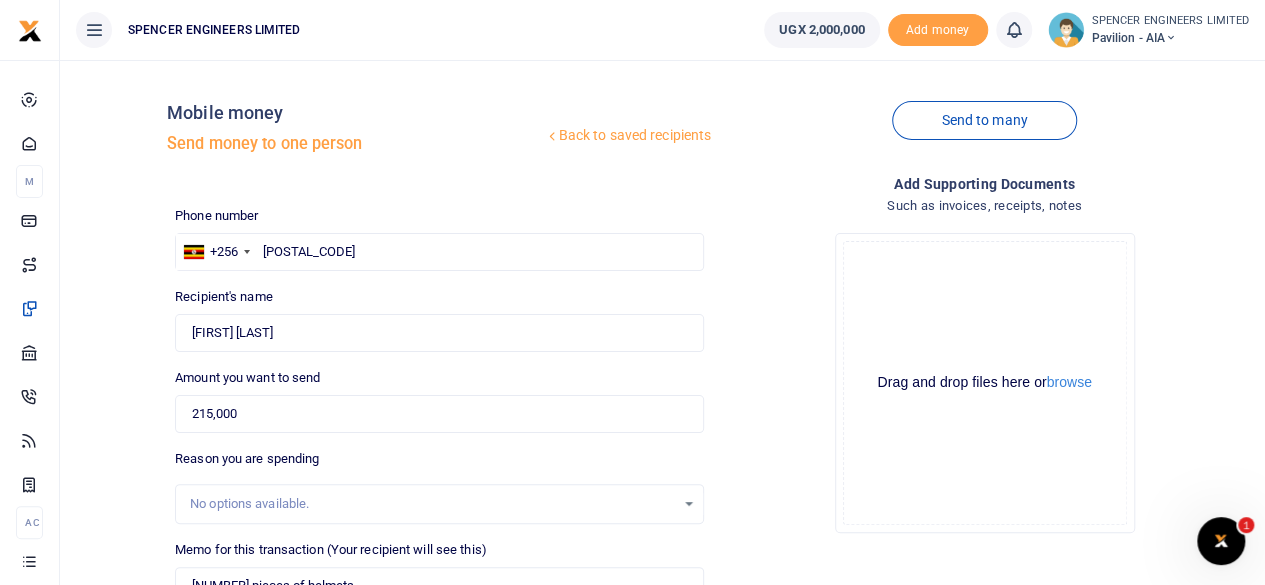 click at bounding box center [1171, 38] 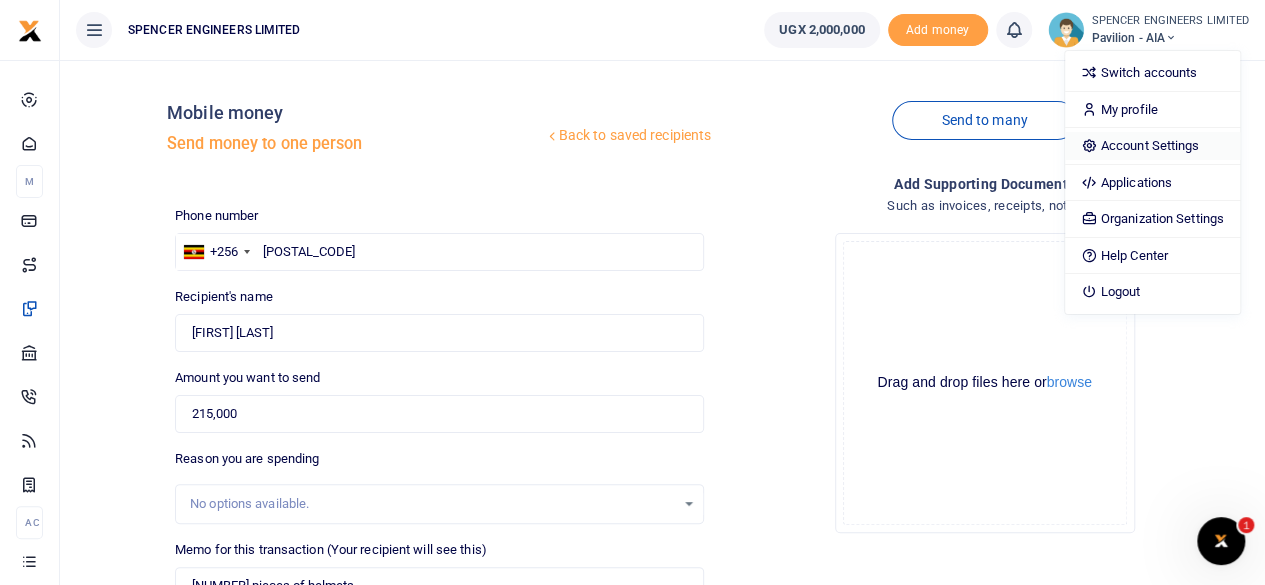click on "Account Settings" at bounding box center (1152, 146) 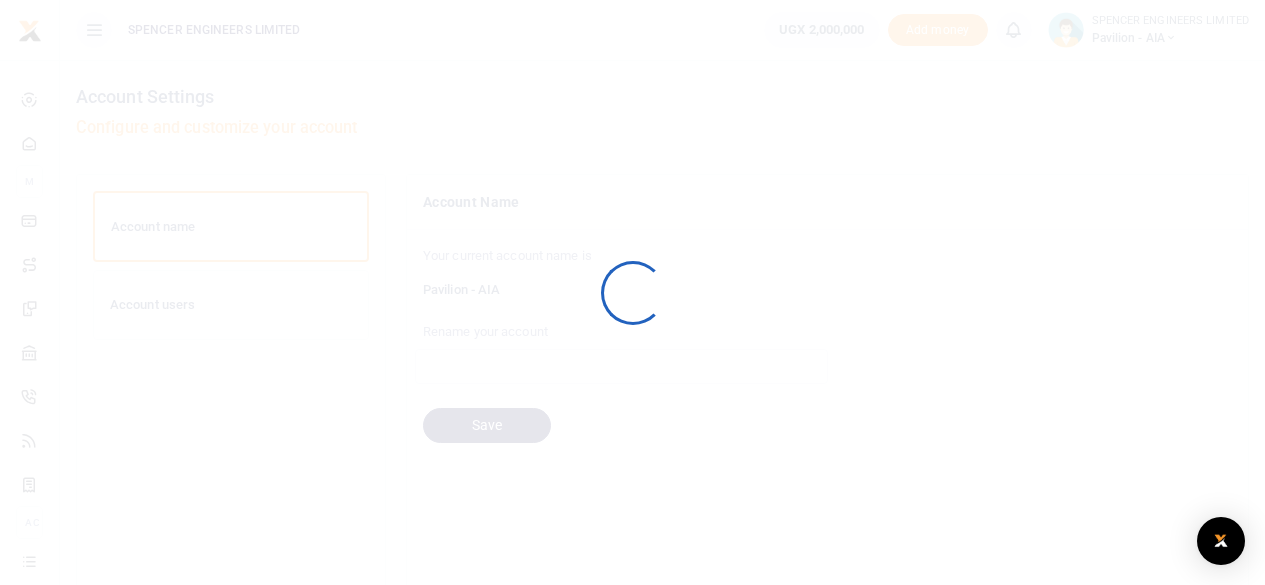 scroll, scrollTop: 0, scrollLeft: 0, axis: both 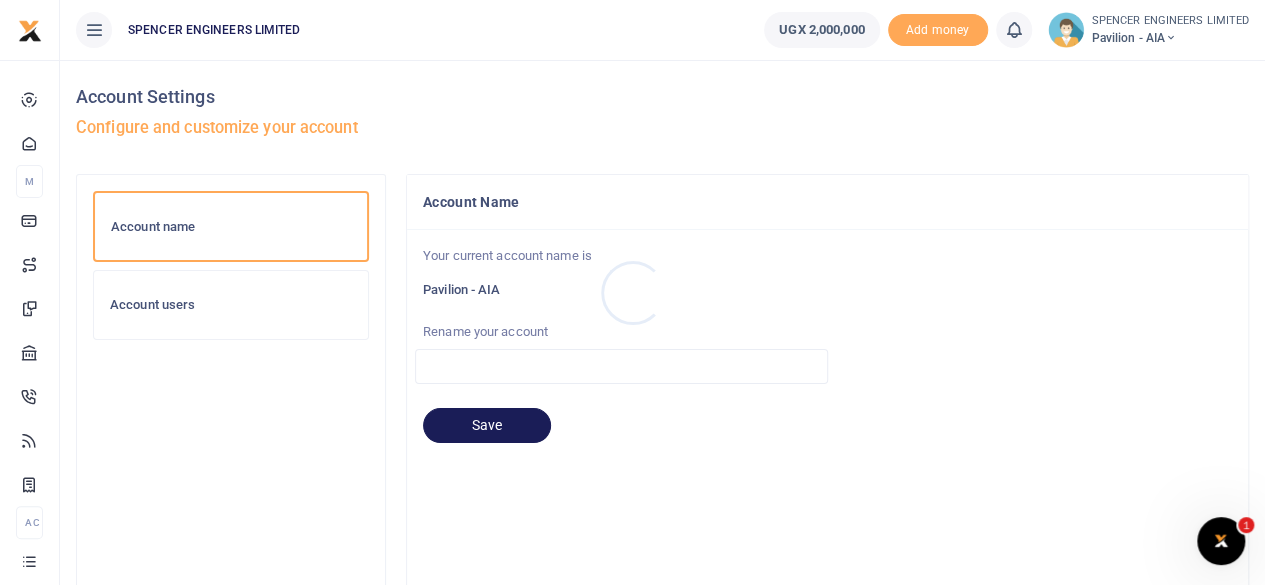 click at bounding box center (632, 292) 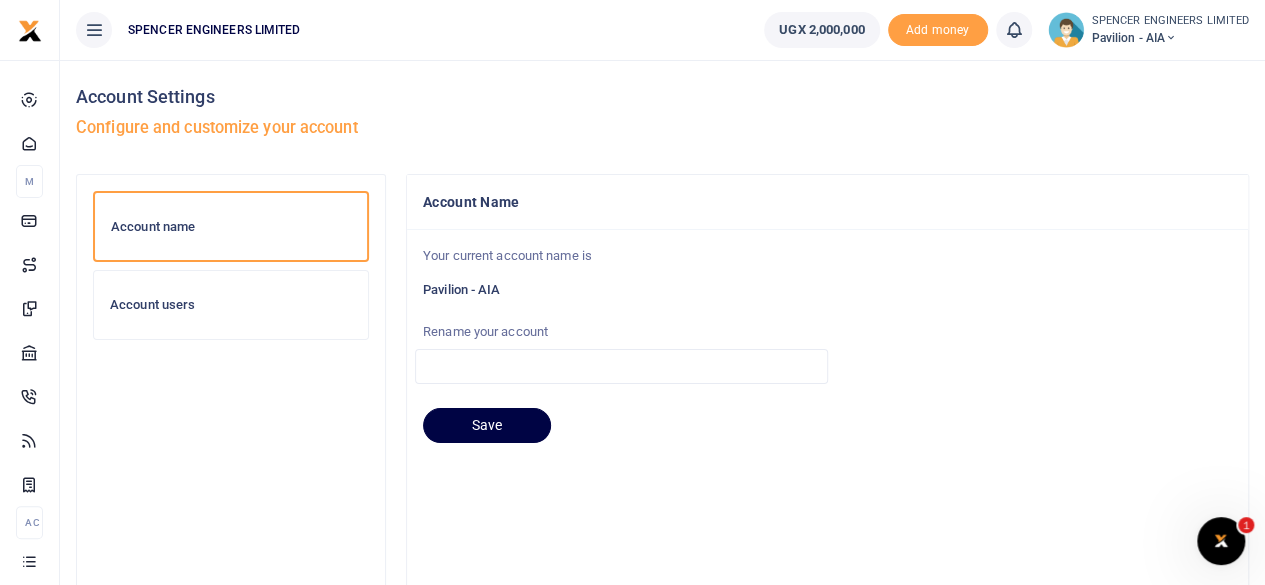 click on "Account users" at bounding box center [231, 305] 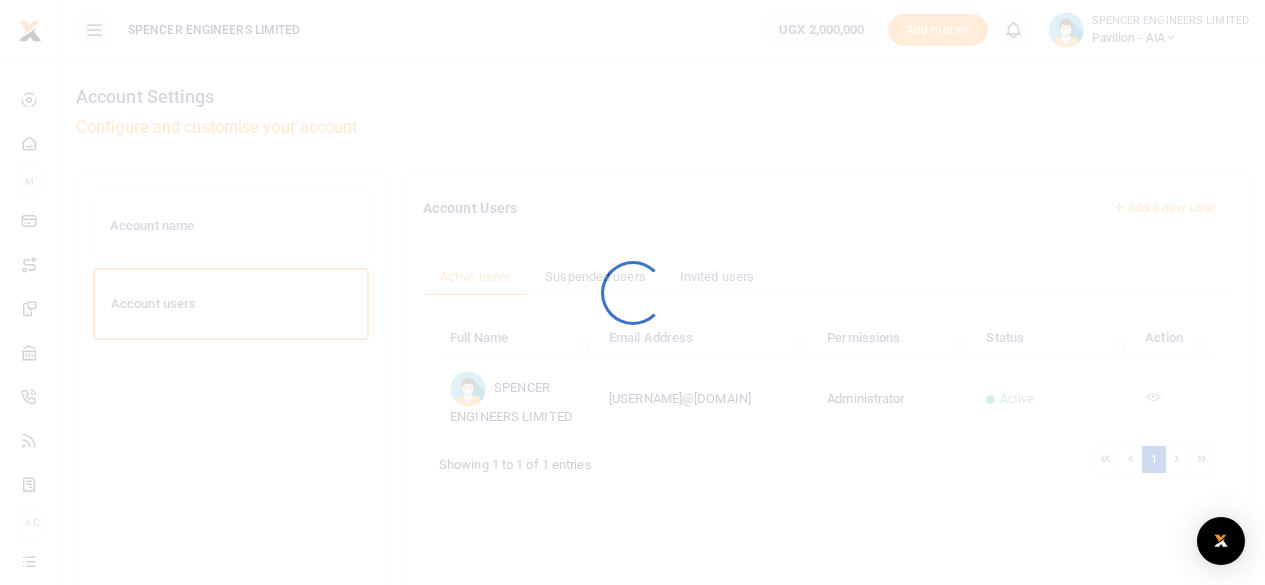 scroll, scrollTop: 0, scrollLeft: 0, axis: both 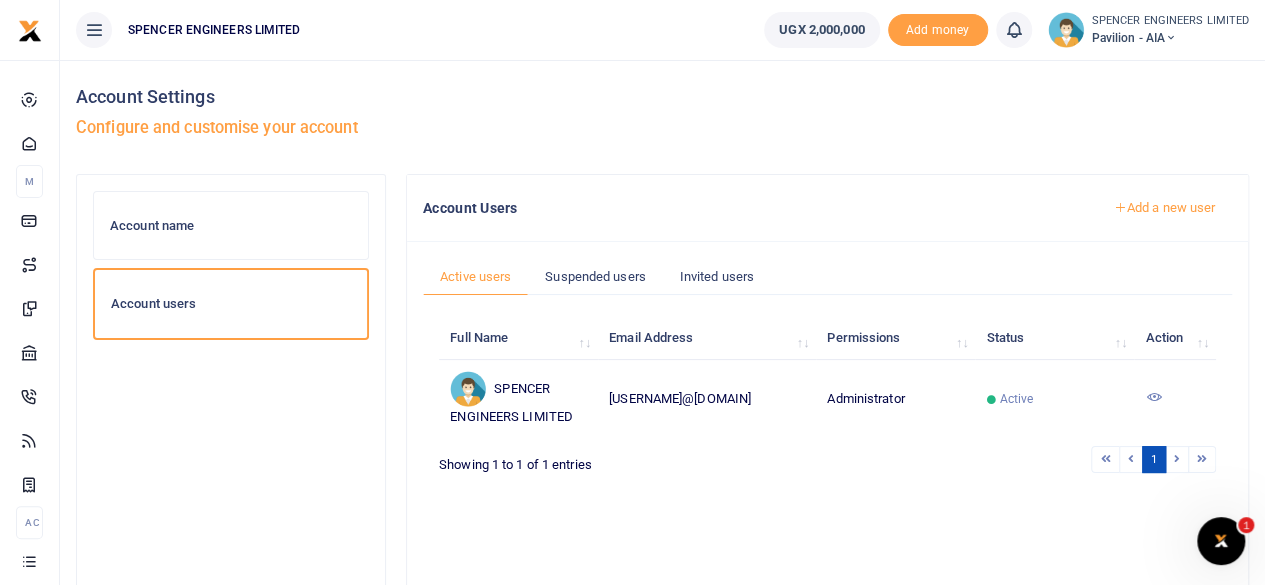 click at bounding box center (1153, 397) 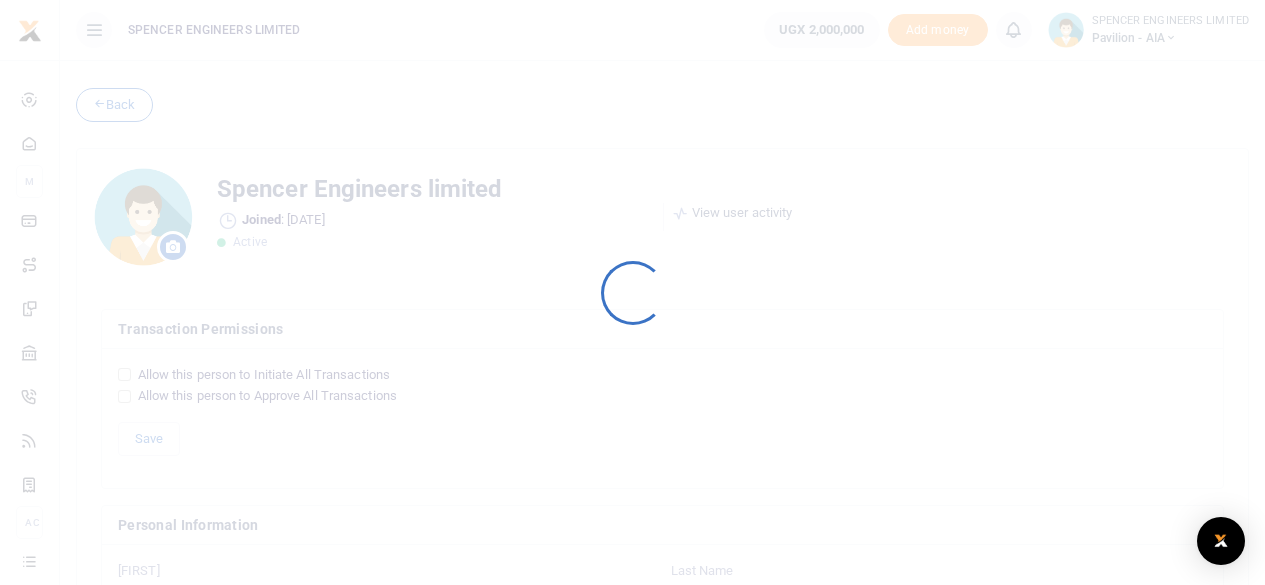 scroll, scrollTop: 0, scrollLeft: 0, axis: both 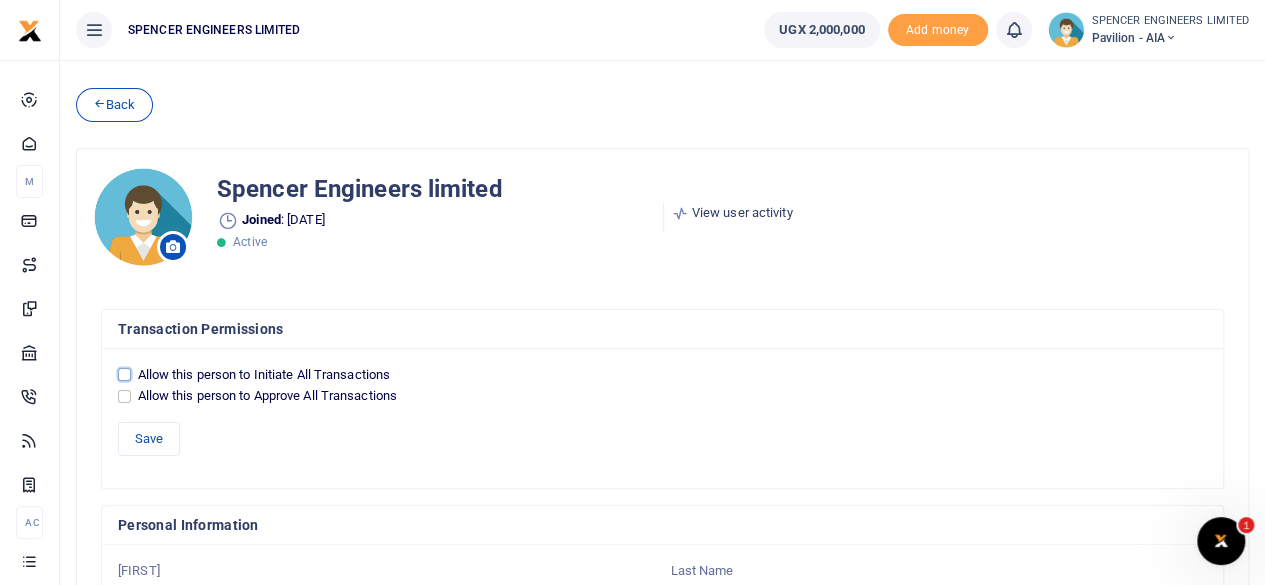 click on "Allow this person to Initiate All Transactions" at bounding box center (124, 374) 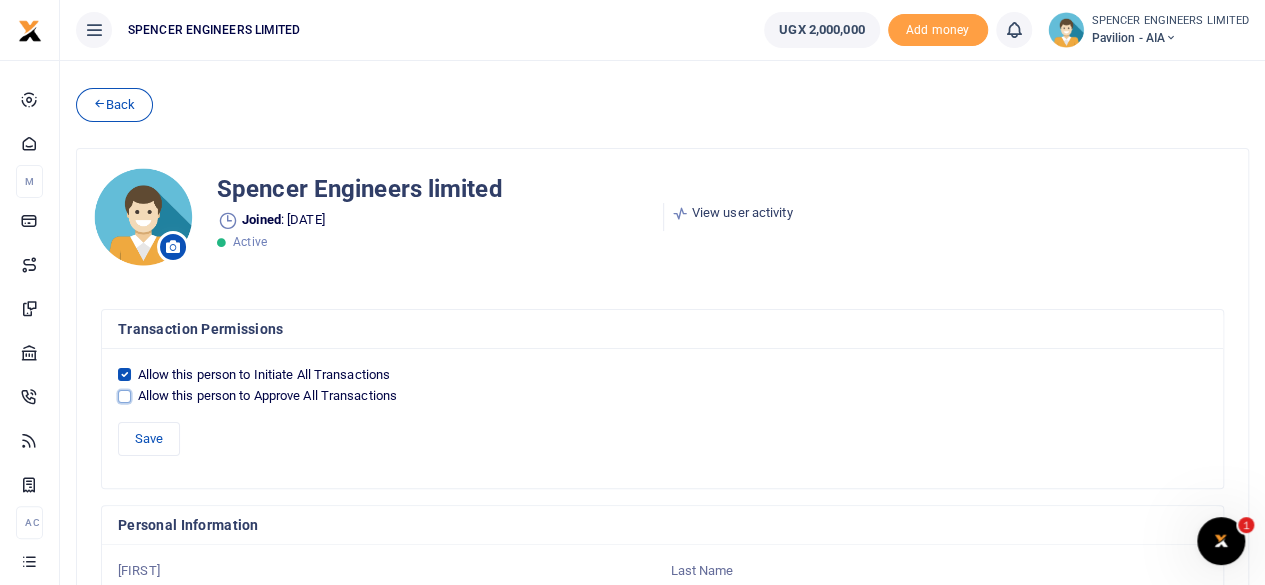 click on "Allow this person to Approve All Transactions" at bounding box center [124, 396] 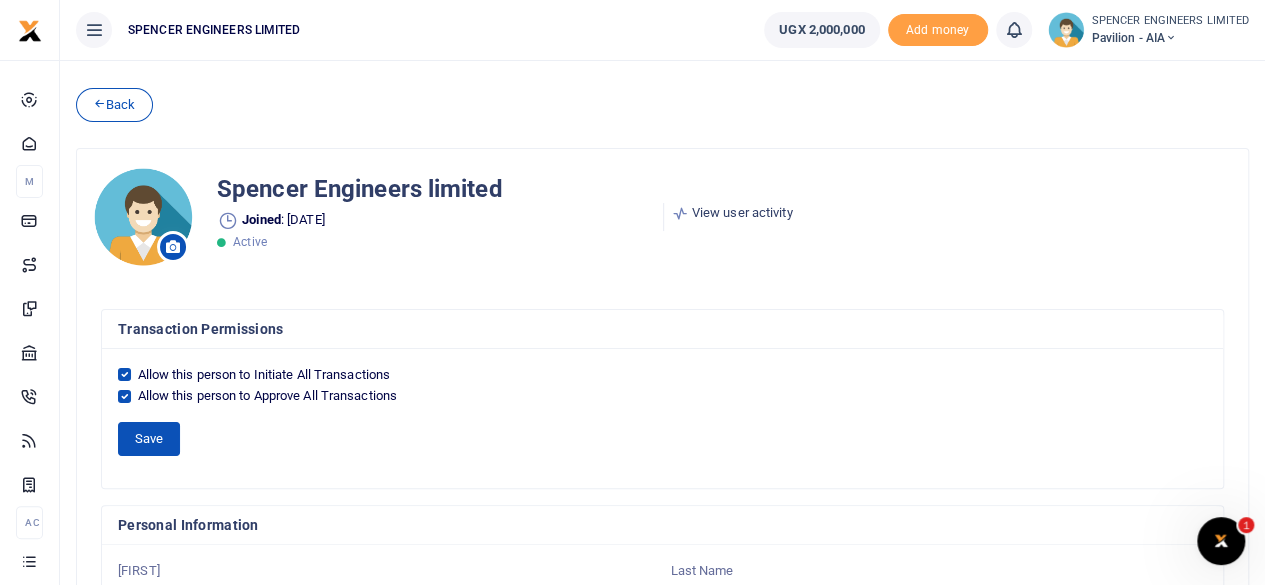 click on "Save" at bounding box center [149, 439] 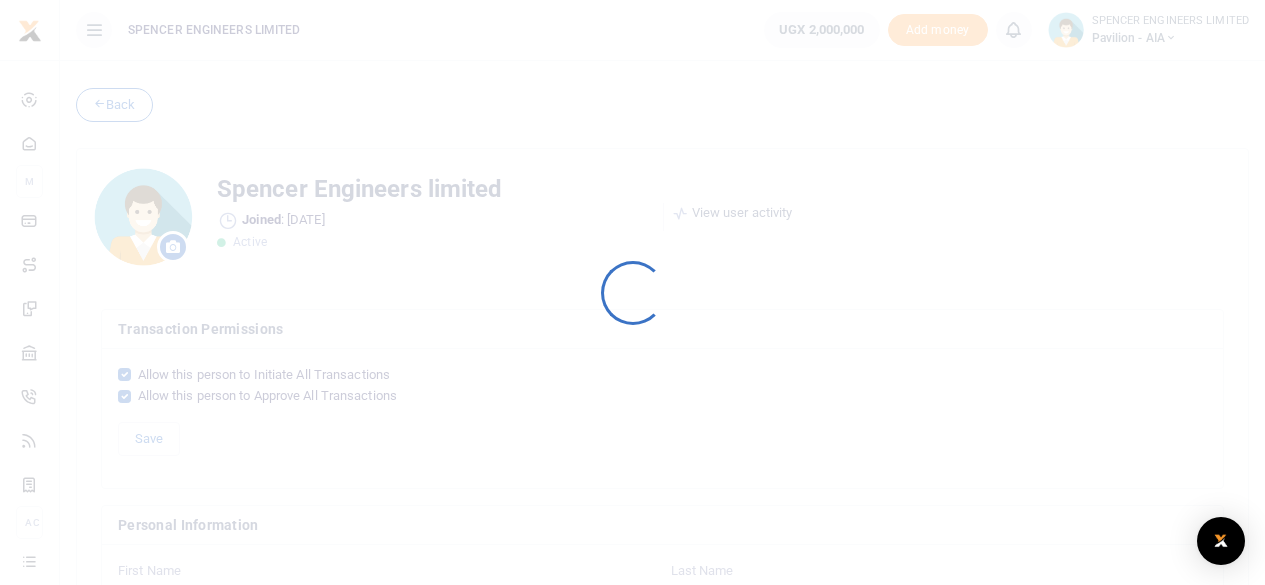 scroll, scrollTop: 0, scrollLeft: 0, axis: both 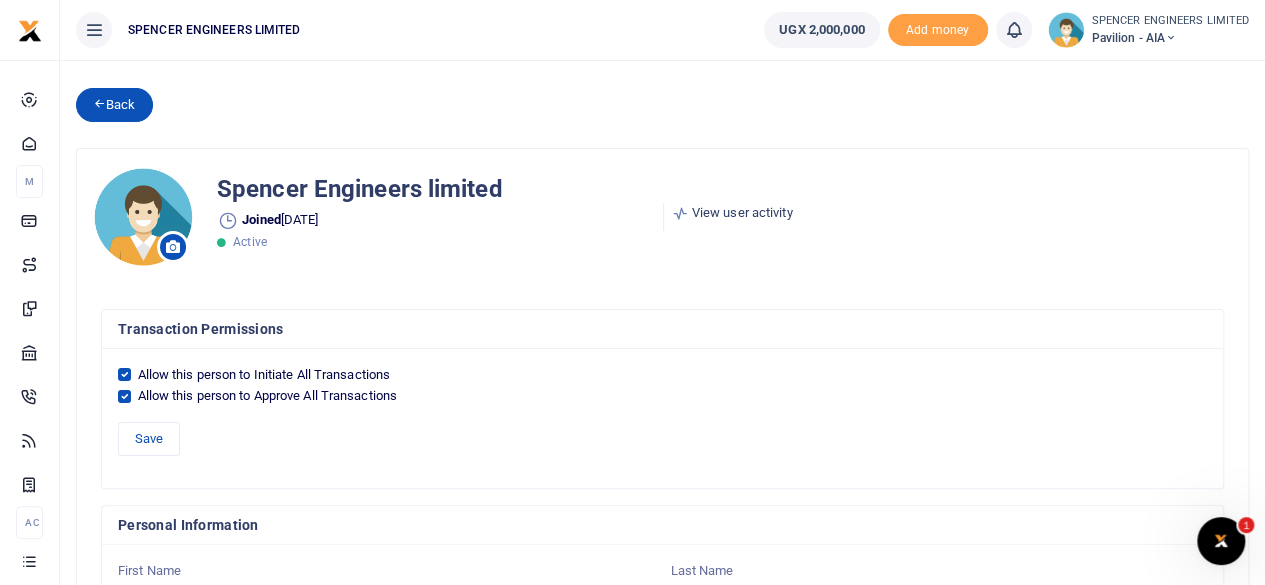 click on "Back" at bounding box center (114, 105) 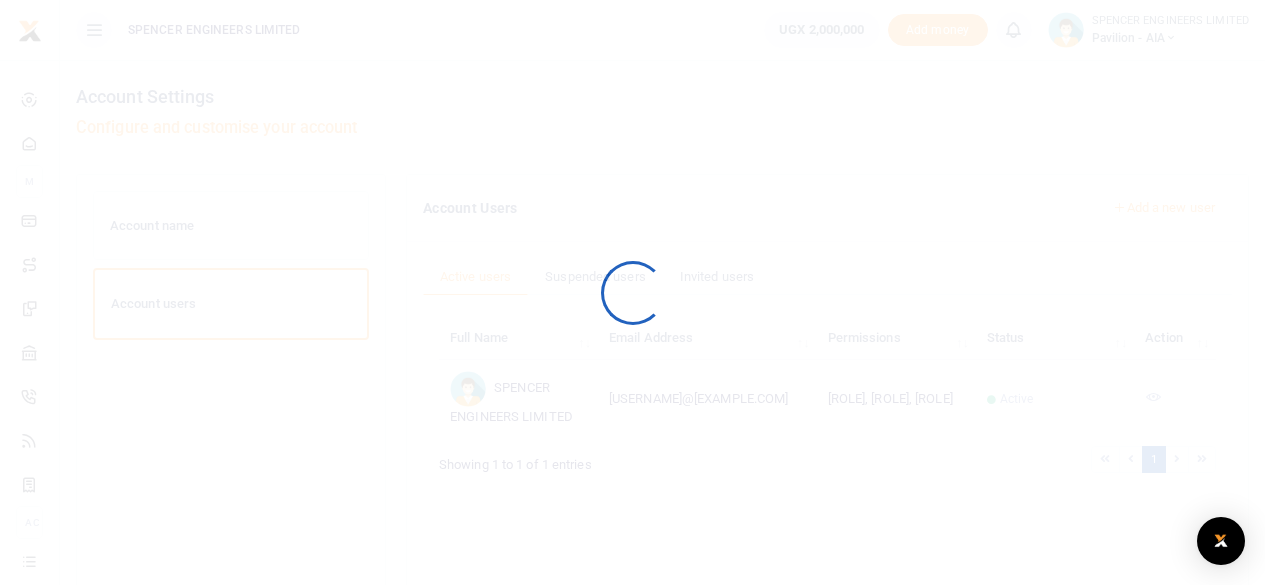 scroll, scrollTop: 0, scrollLeft: 0, axis: both 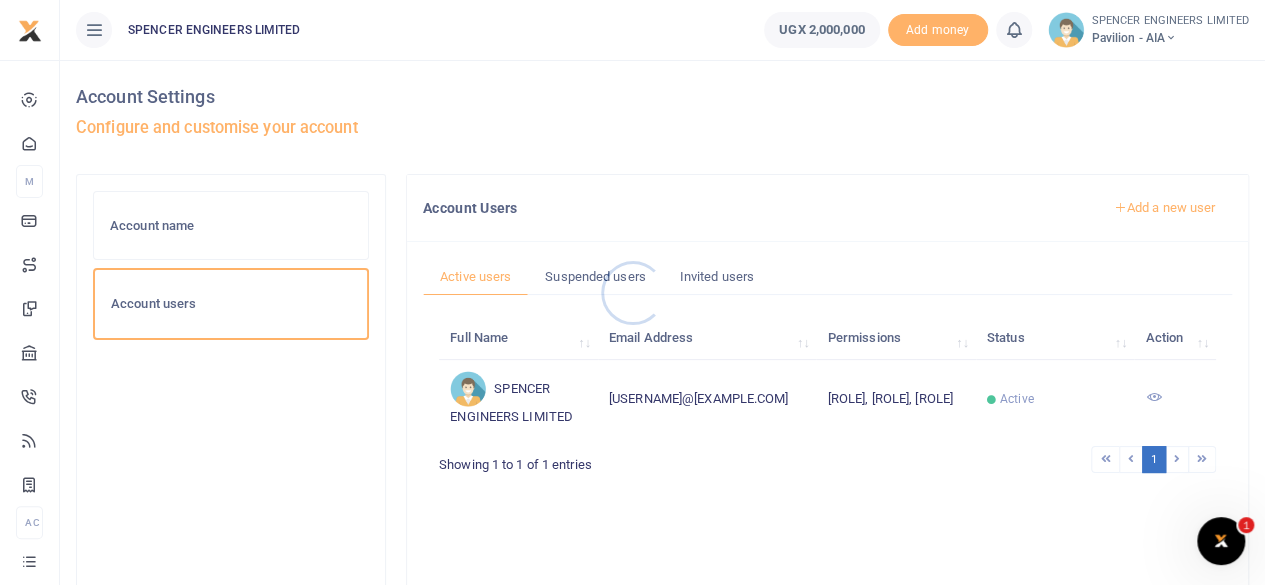 click at bounding box center [632, 292] 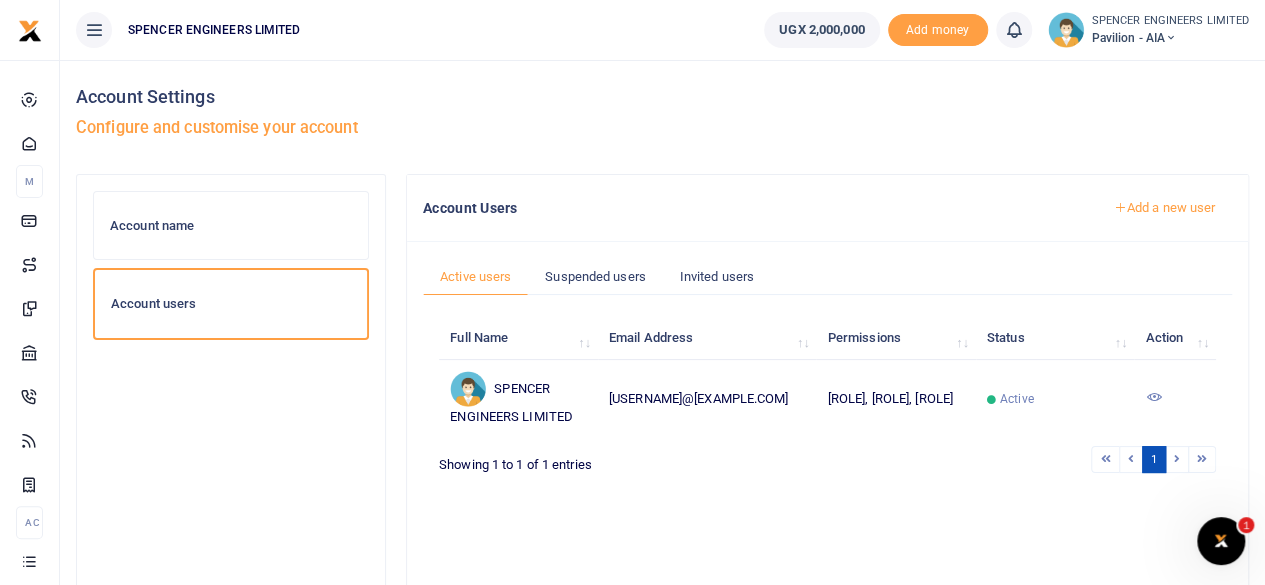 click at bounding box center [1171, 38] 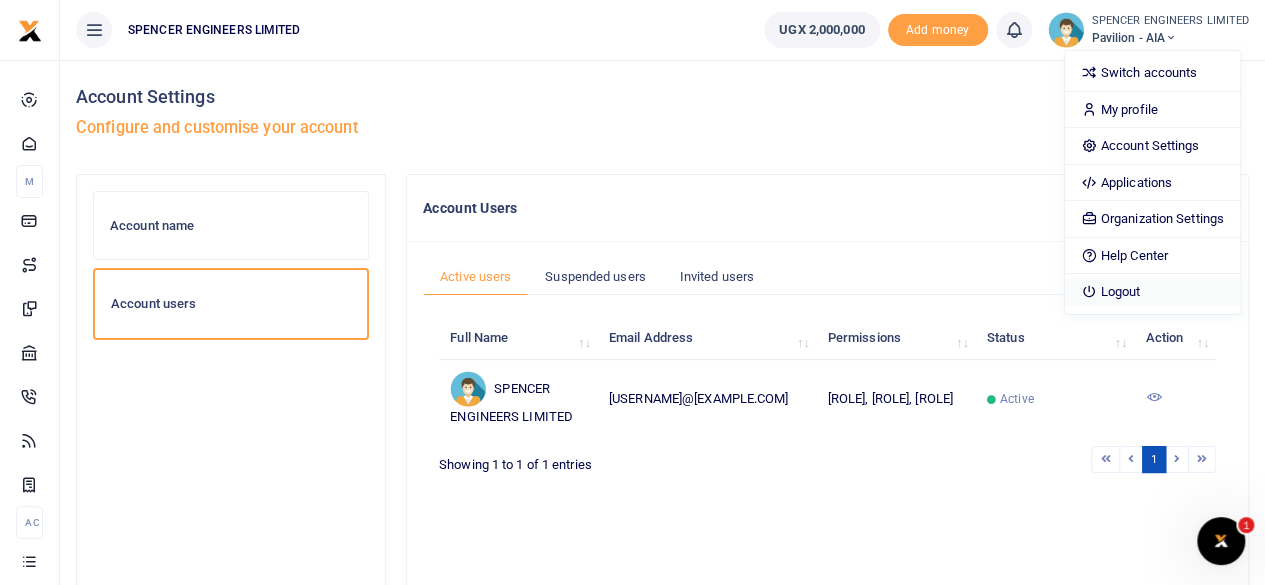 click on "Logout" at bounding box center (1152, 292) 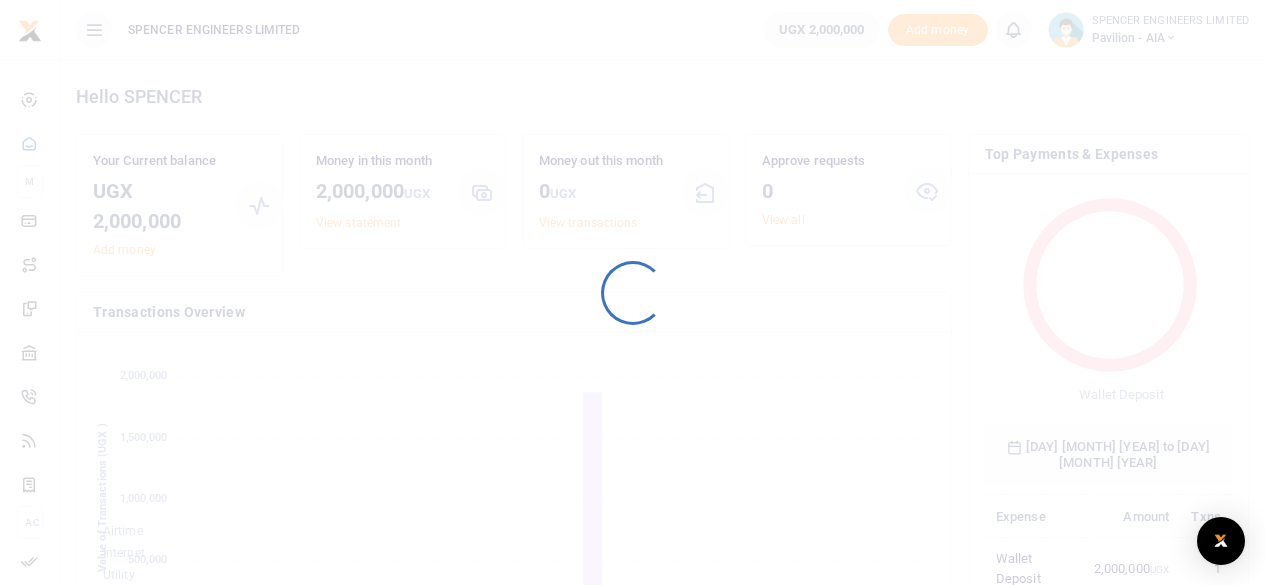 scroll, scrollTop: 0, scrollLeft: 0, axis: both 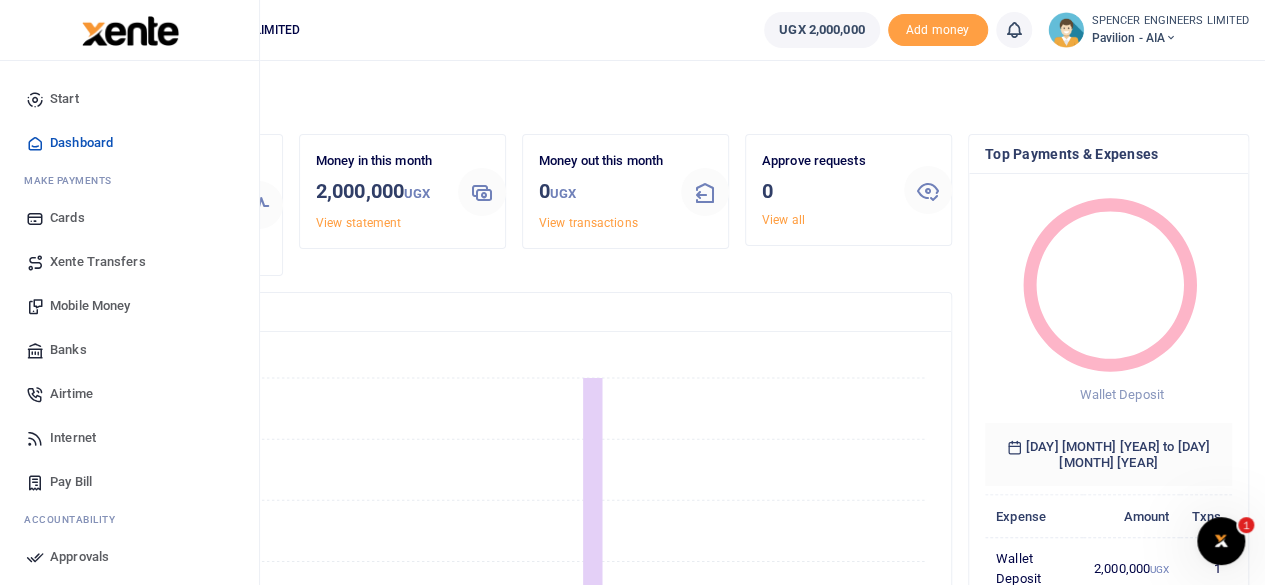 click on "Mobile Money" at bounding box center [90, 306] 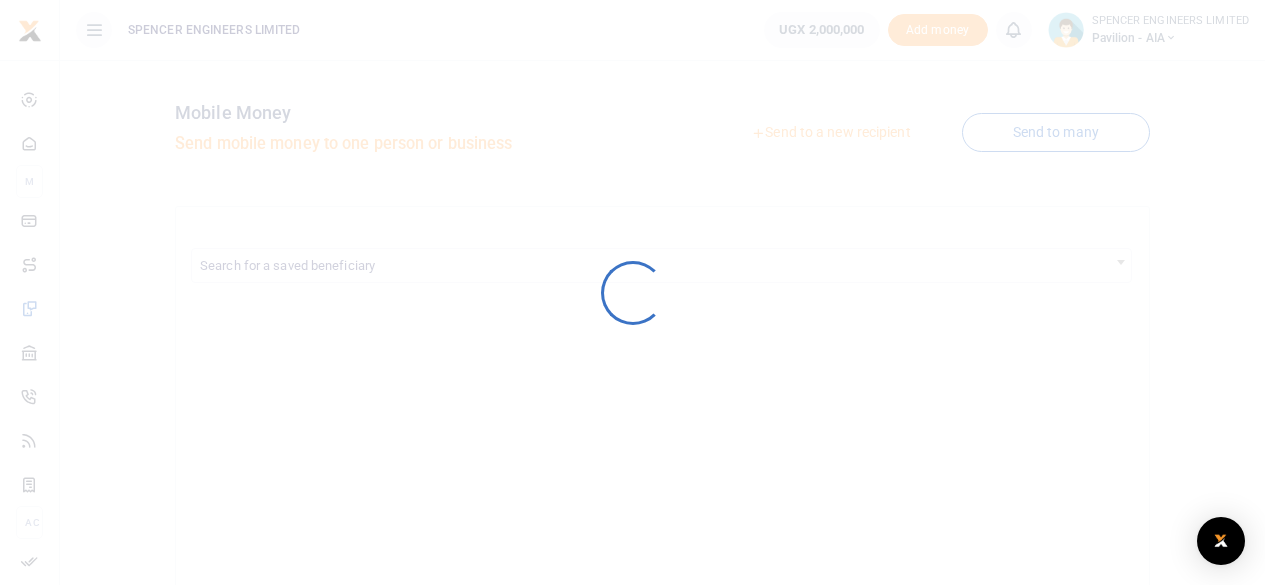 scroll, scrollTop: 0, scrollLeft: 0, axis: both 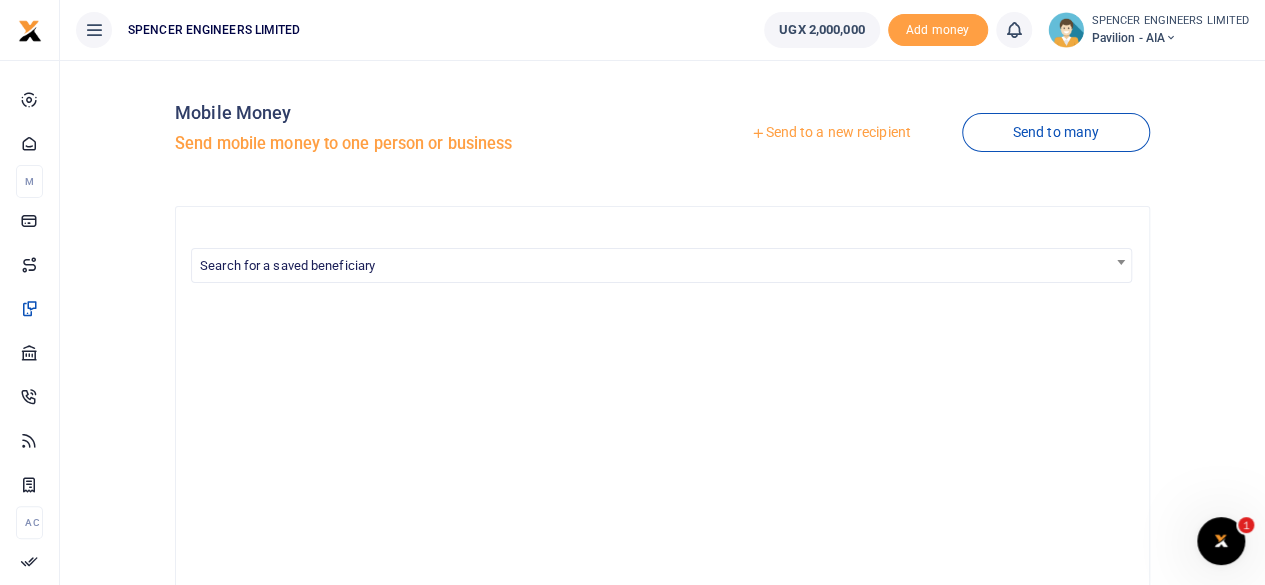 click on "Send to a new recipient" at bounding box center (830, 133) 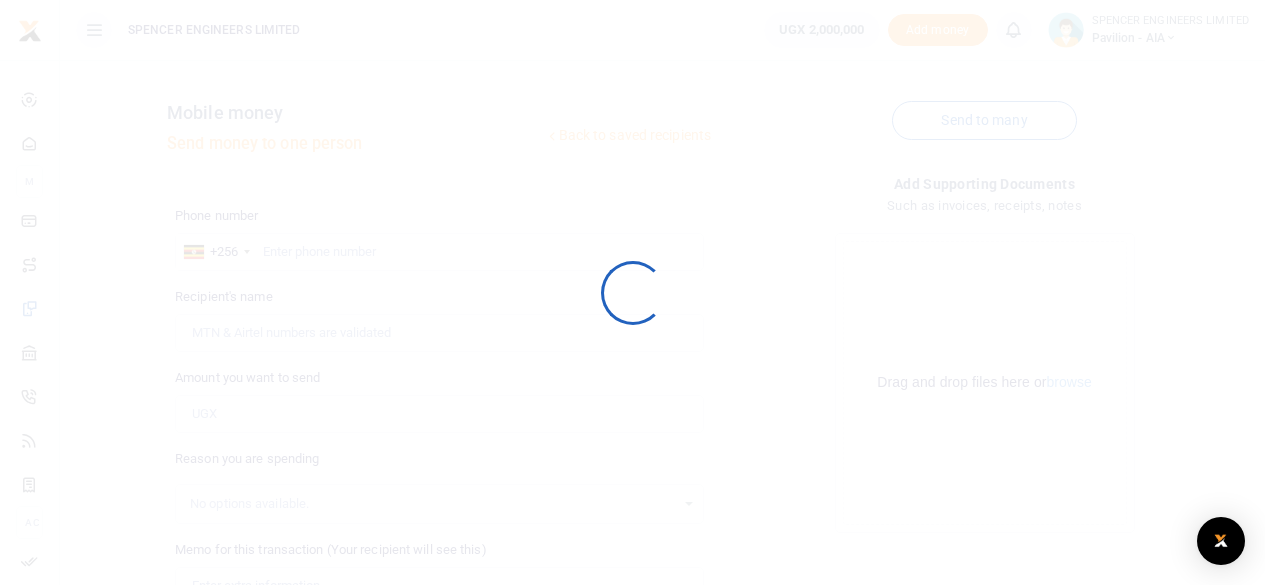 scroll, scrollTop: 0, scrollLeft: 0, axis: both 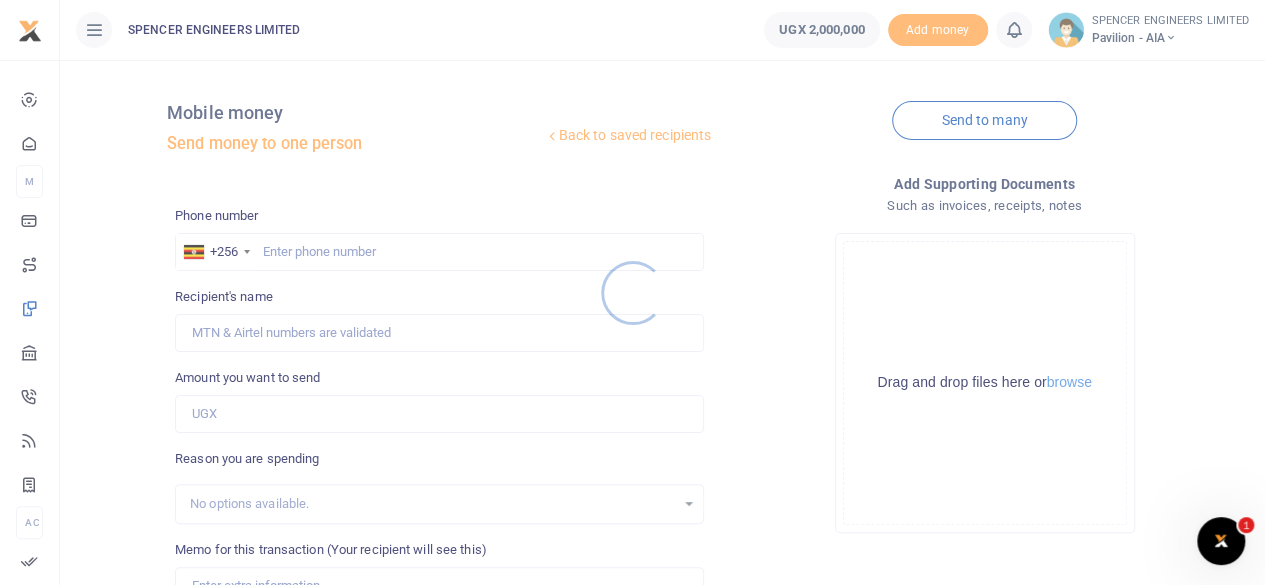 click at bounding box center [632, 292] 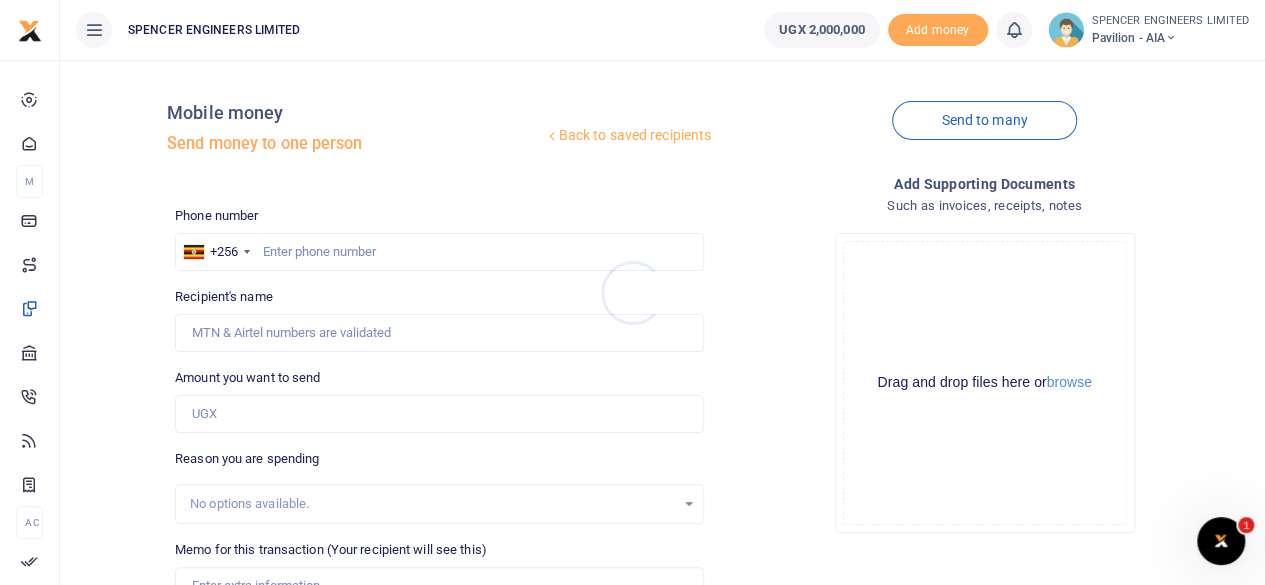 click at bounding box center [632, 292] 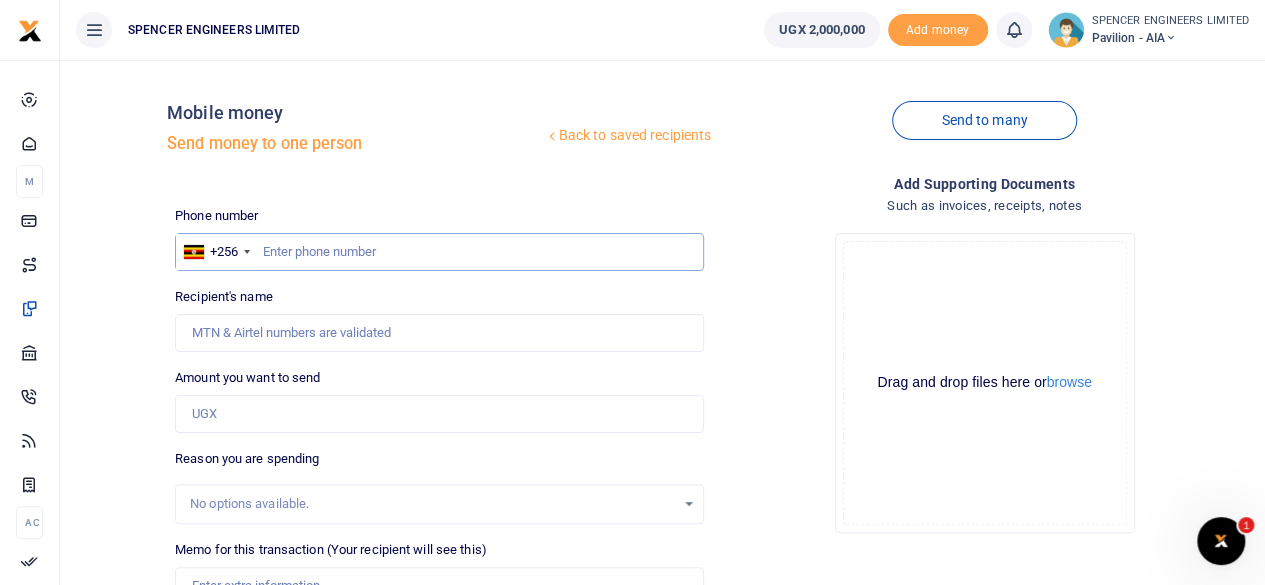 click at bounding box center [439, 252] 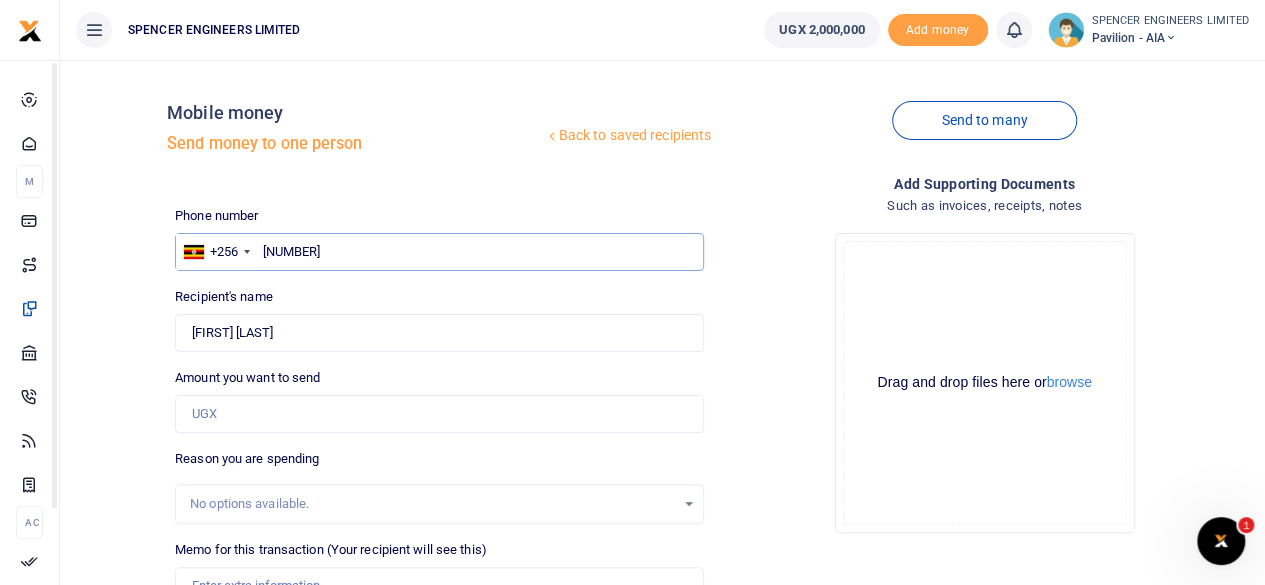 type on "761340049" 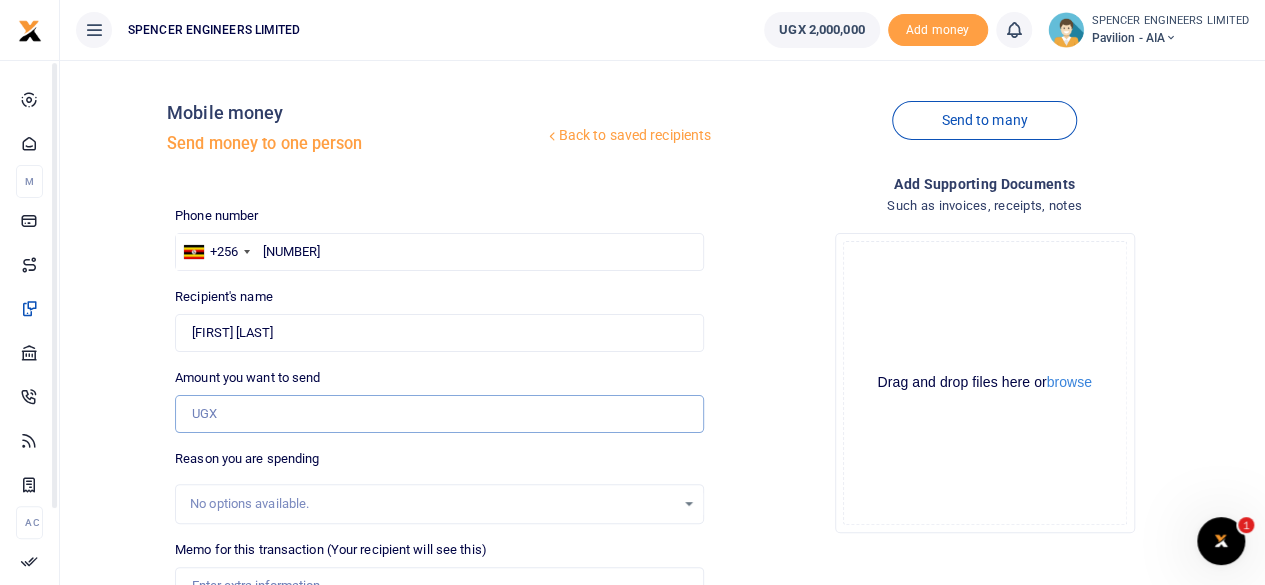 click on "Amount you want to send" at bounding box center (439, 414) 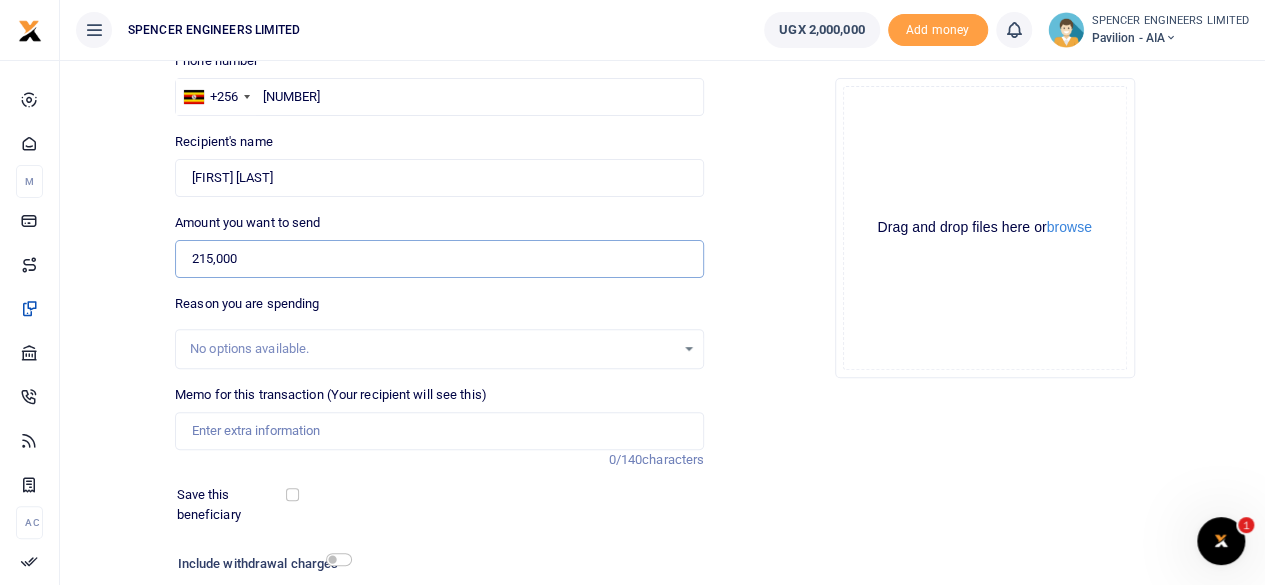 scroll, scrollTop: 200, scrollLeft: 0, axis: vertical 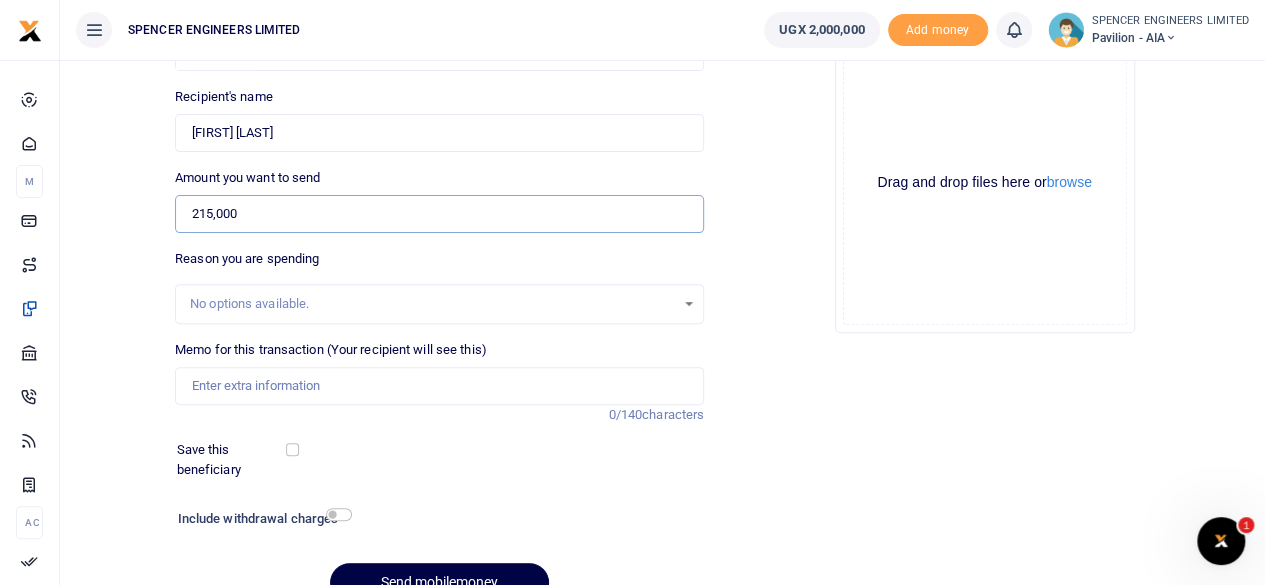 type on "215,000" 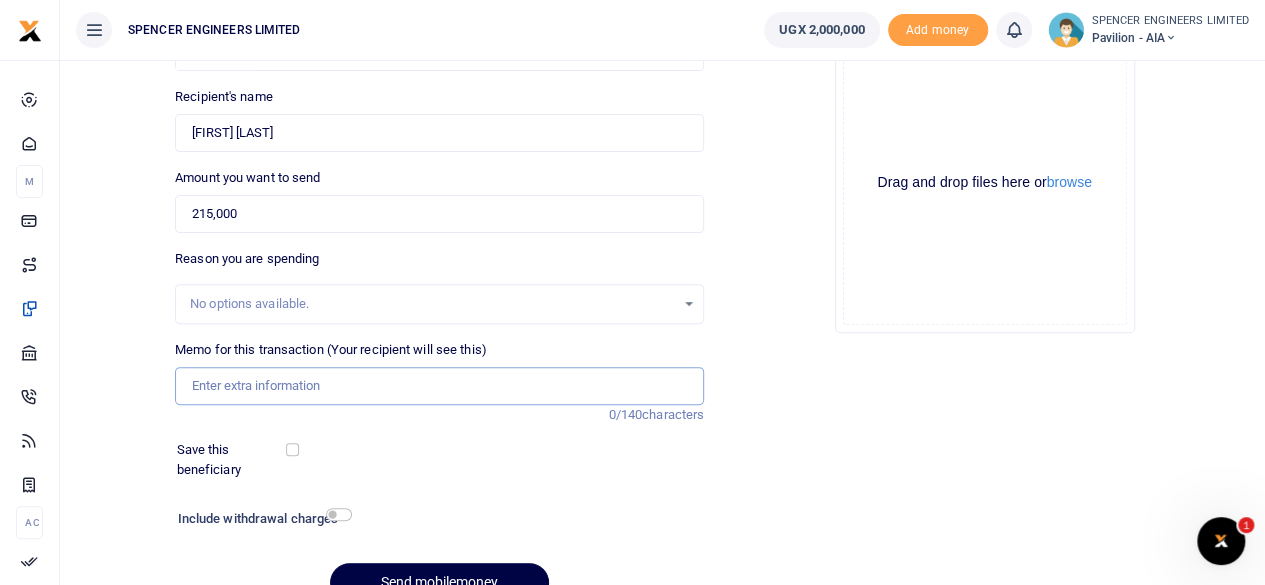 click on "Memo for this transaction (Your recipient will see this)" at bounding box center (439, 386) 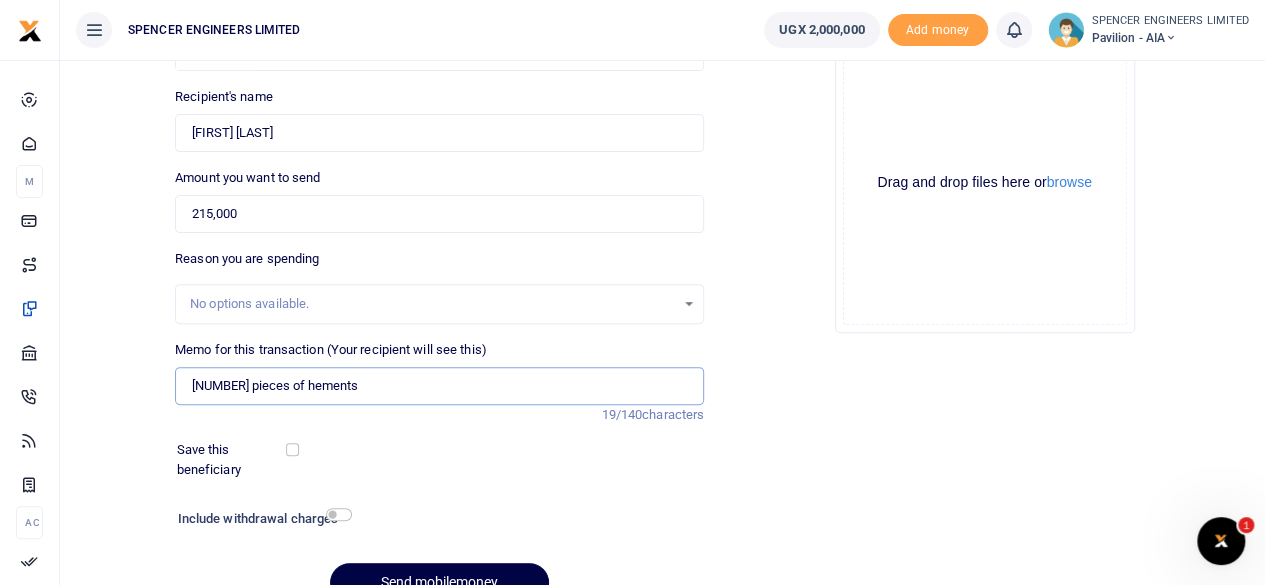 click on "15pieces of hements" at bounding box center [439, 386] 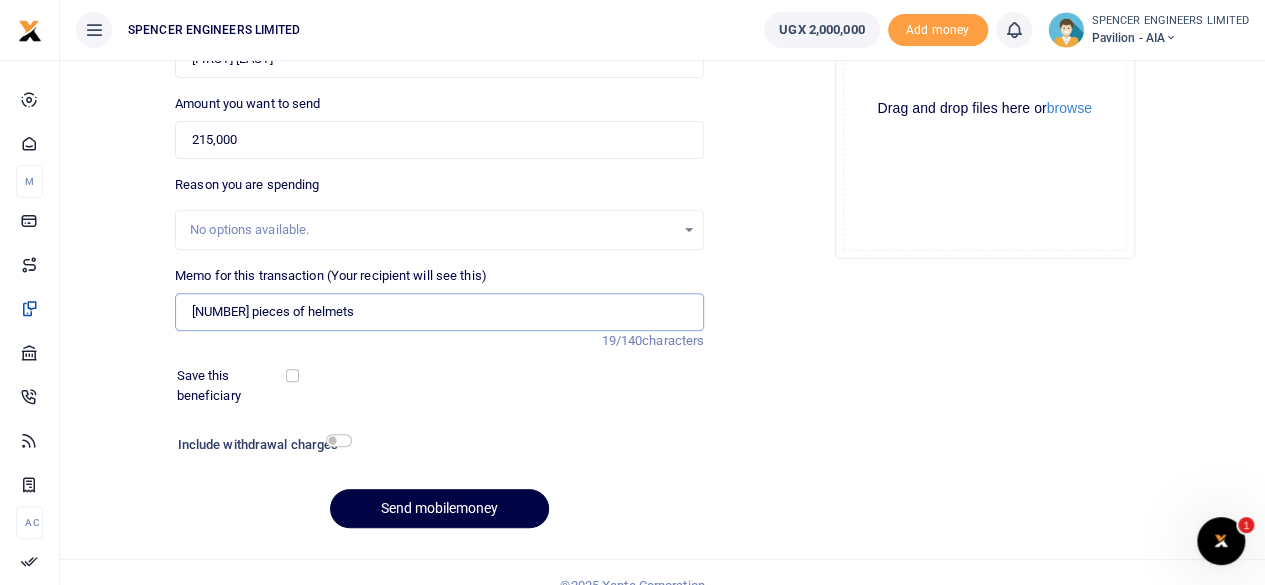 scroll, scrollTop: 298, scrollLeft: 0, axis: vertical 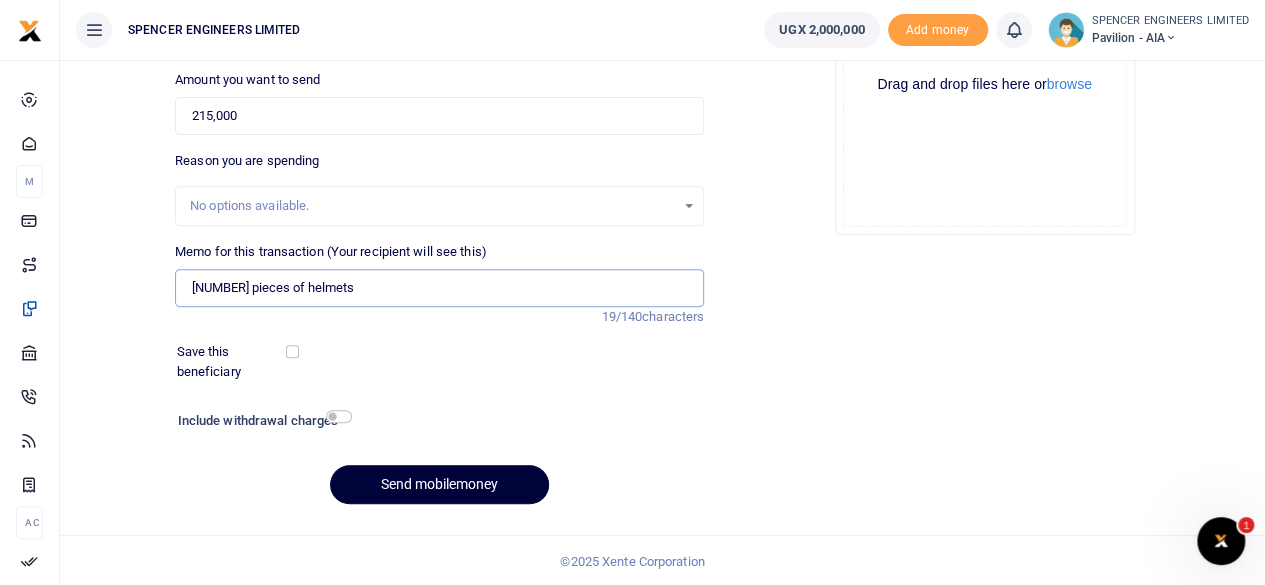 type on "15pieces of helmets" 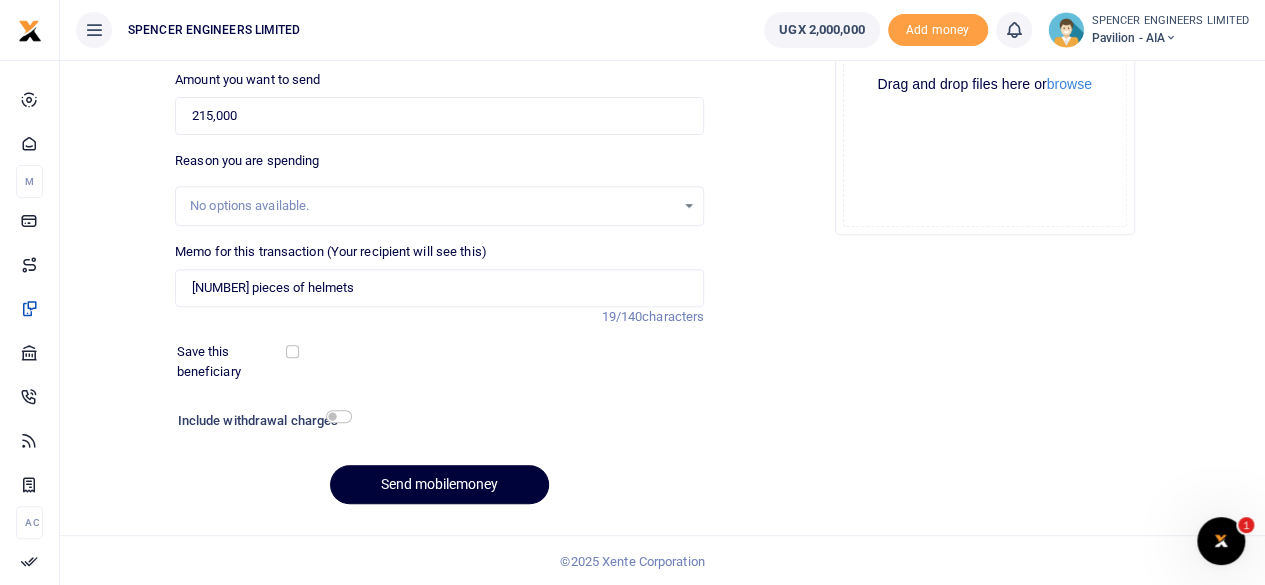 click on "Send mobilemoney" at bounding box center [439, 484] 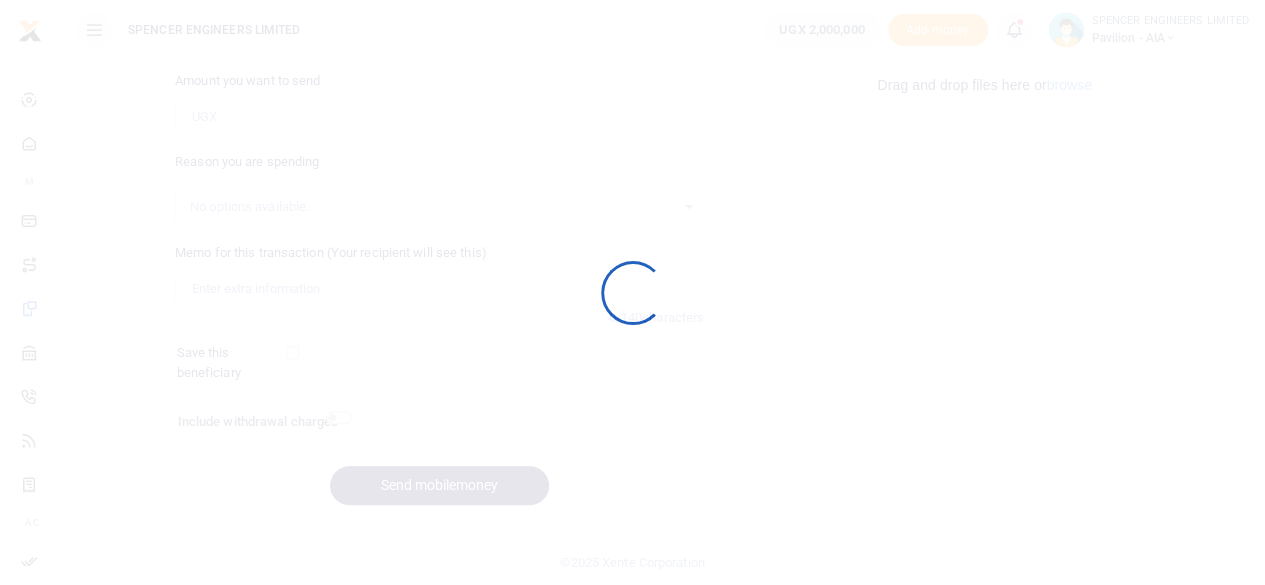 scroll, scrollTop: 297, scrollLeft: 0, axis: vertical 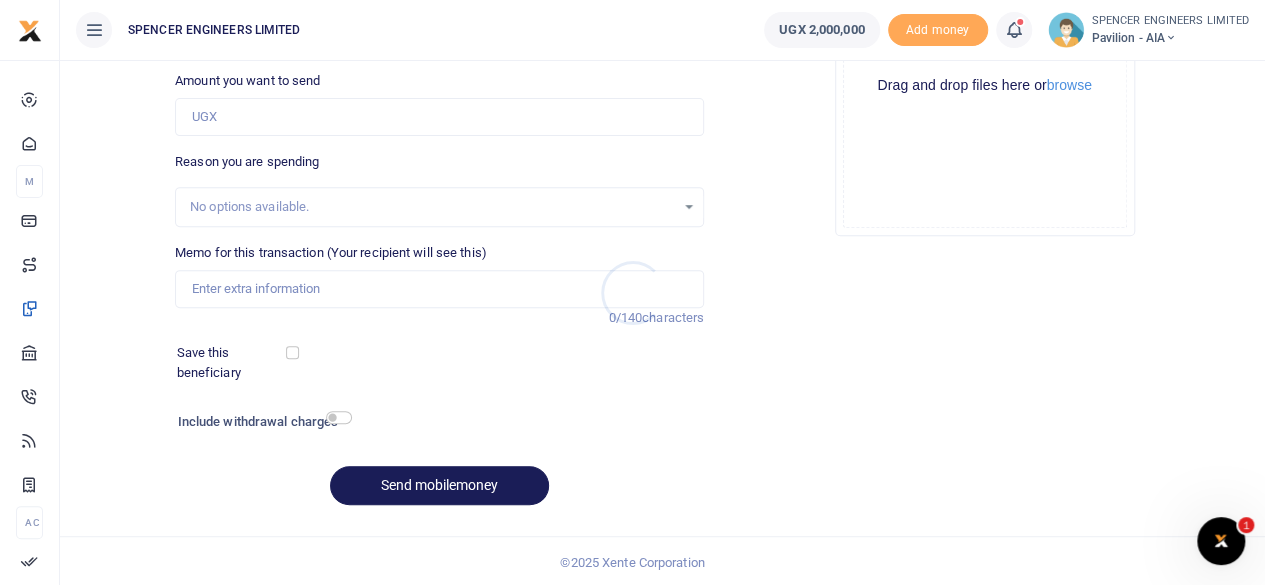 click at bounding box center [632, 292] 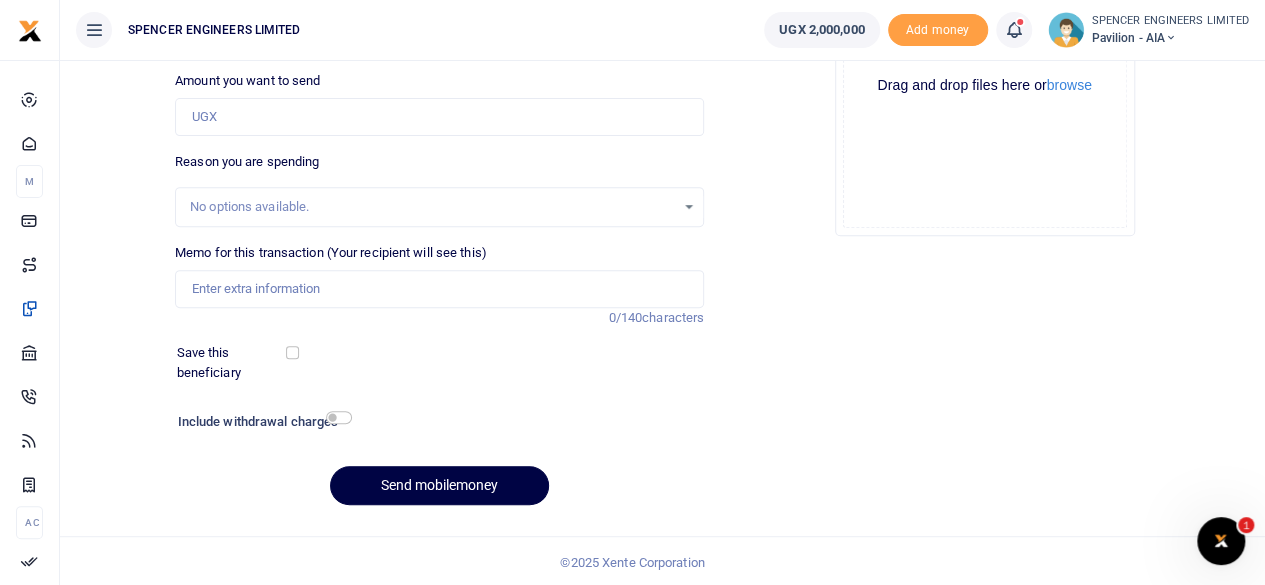 click at bounding box center (1013, 30) 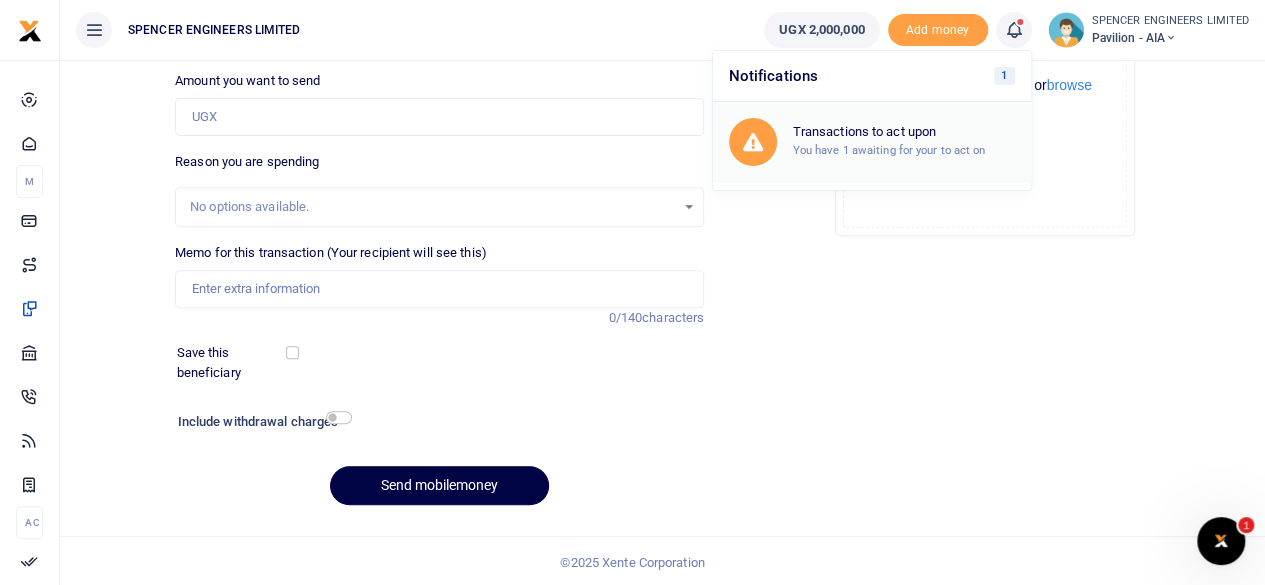 click on "Transactions to act upon" at bounding box center [904, 132] 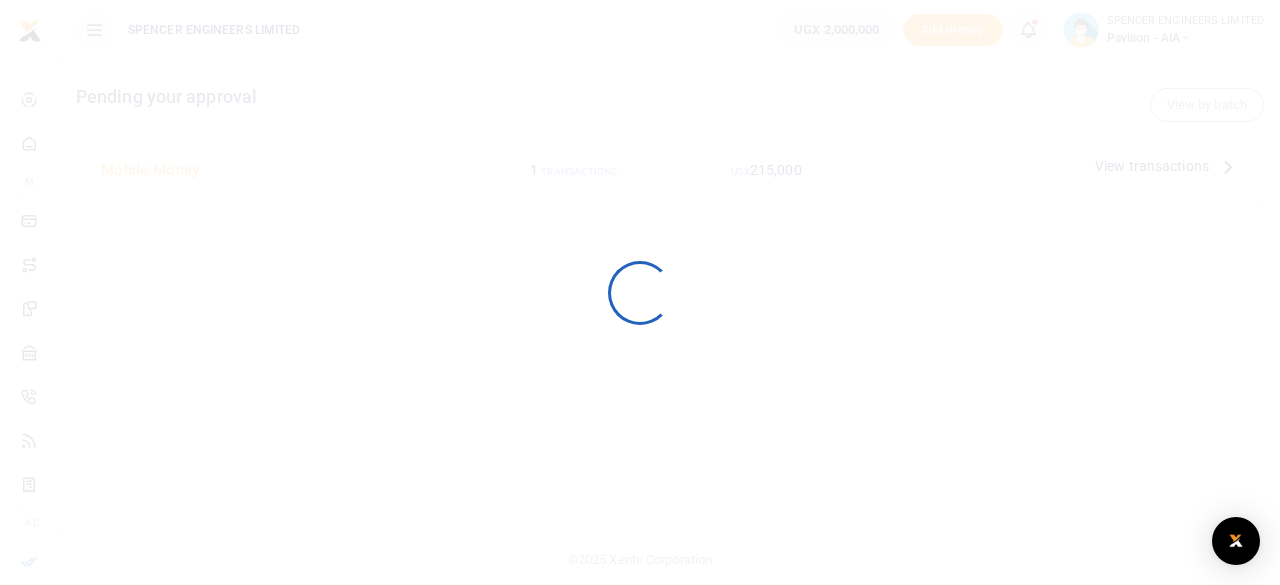 scroll, scrollTop: 0, scrollLeft: 0, axis: both 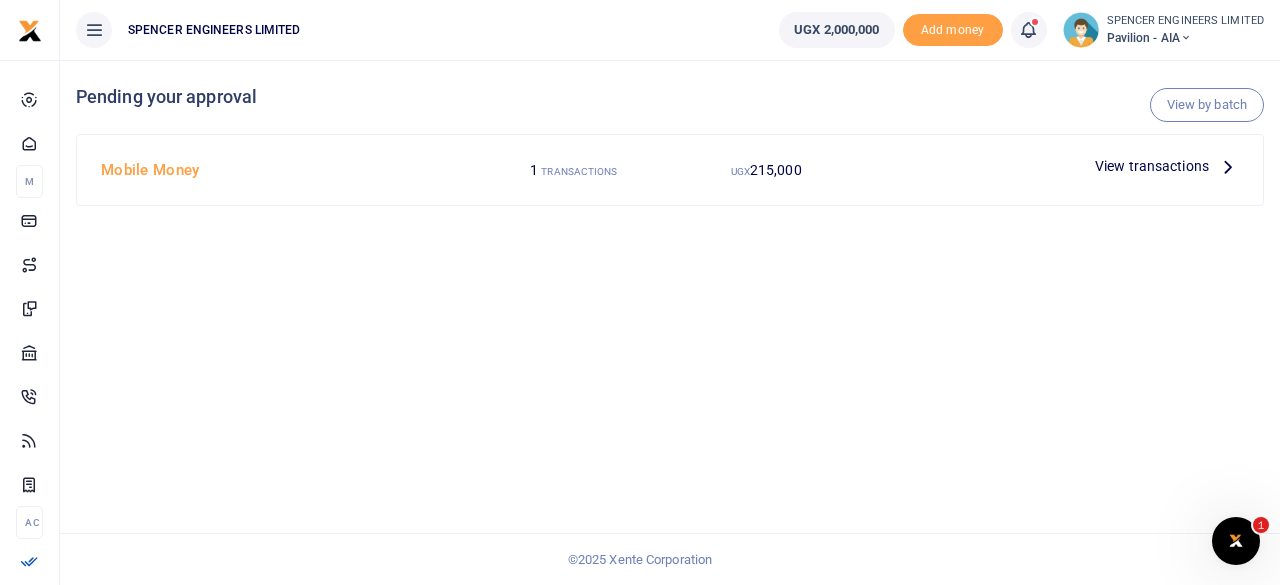 click on "View transactions" at bounding box center [1152, 166] 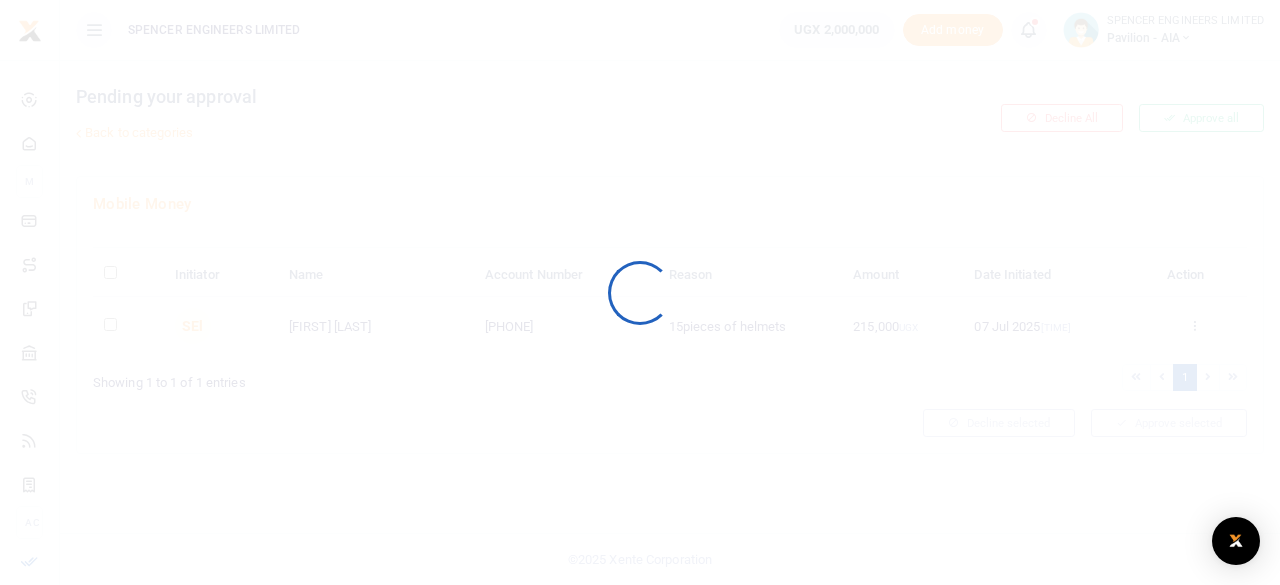 scroll, scrollTop: 0, scrollLeft: 0, axis: both 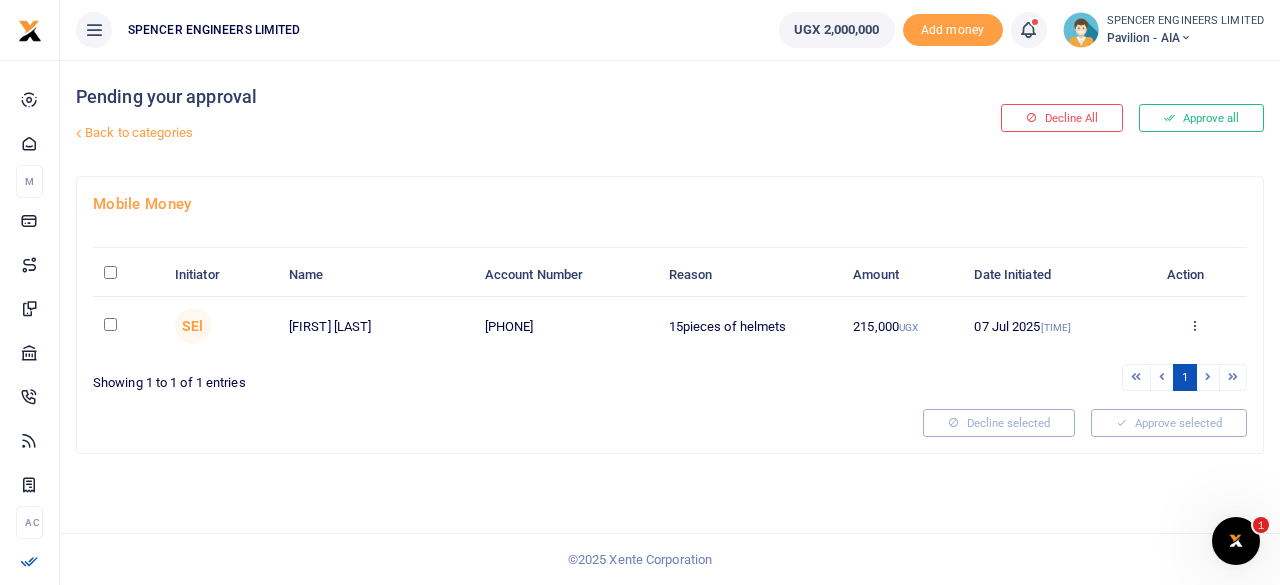 click at bounding box center [110, 324] 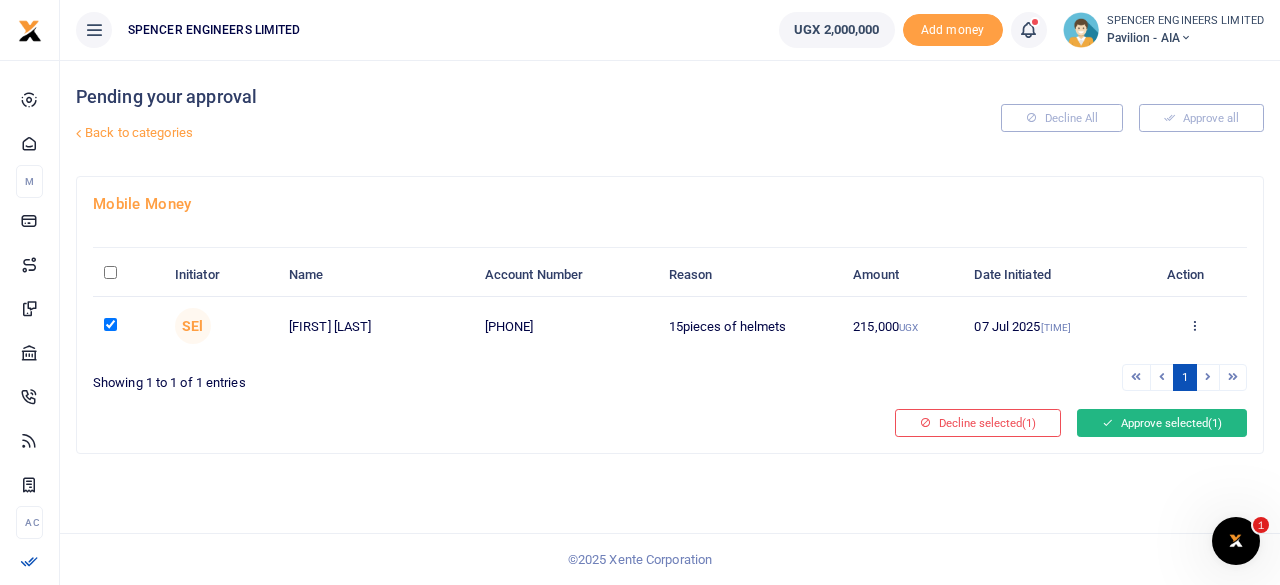 click on "Approve selected  (1)" at bounding box center [1162, 423] 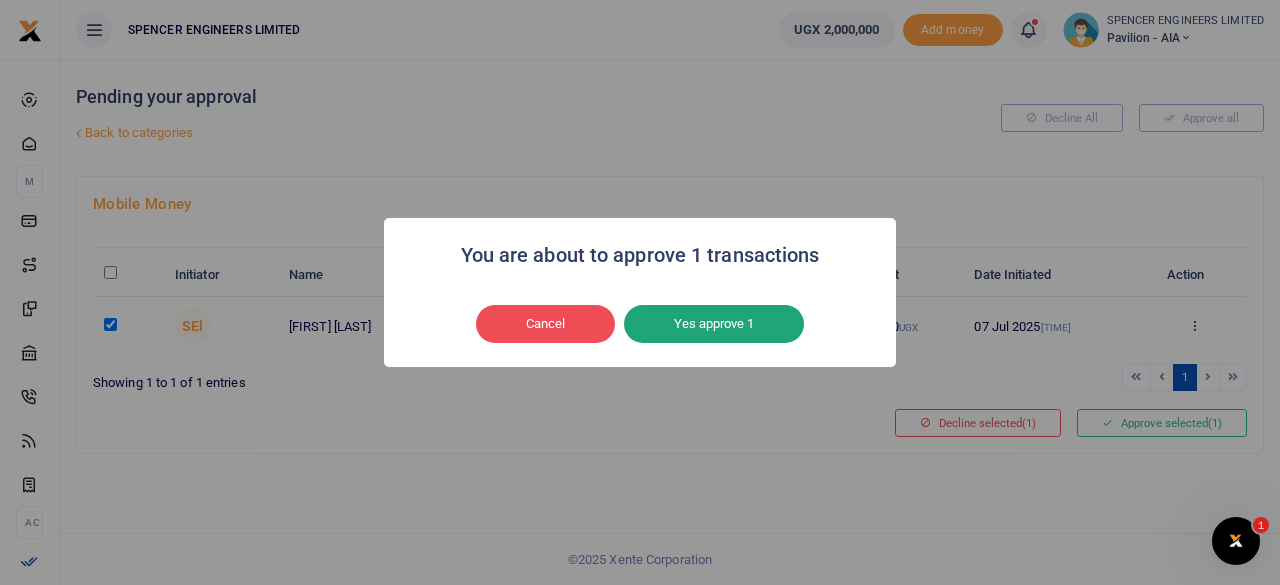 click on "Yes approve 1" at bounding box center (714, 324) 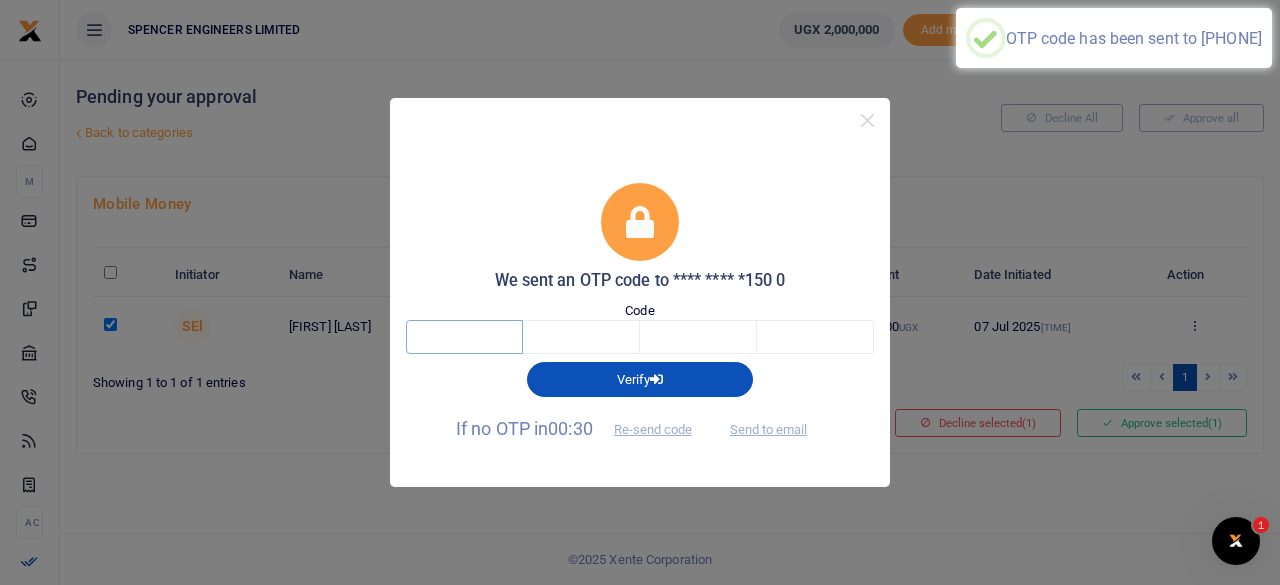 click at bounding box center [464, 337] 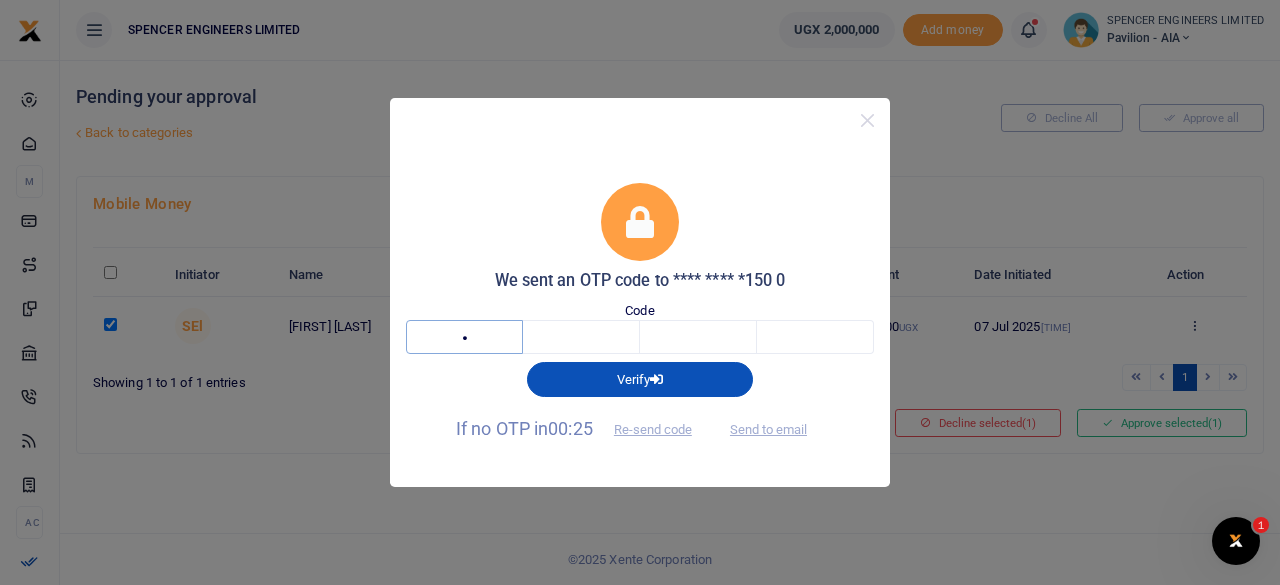 type on "2" 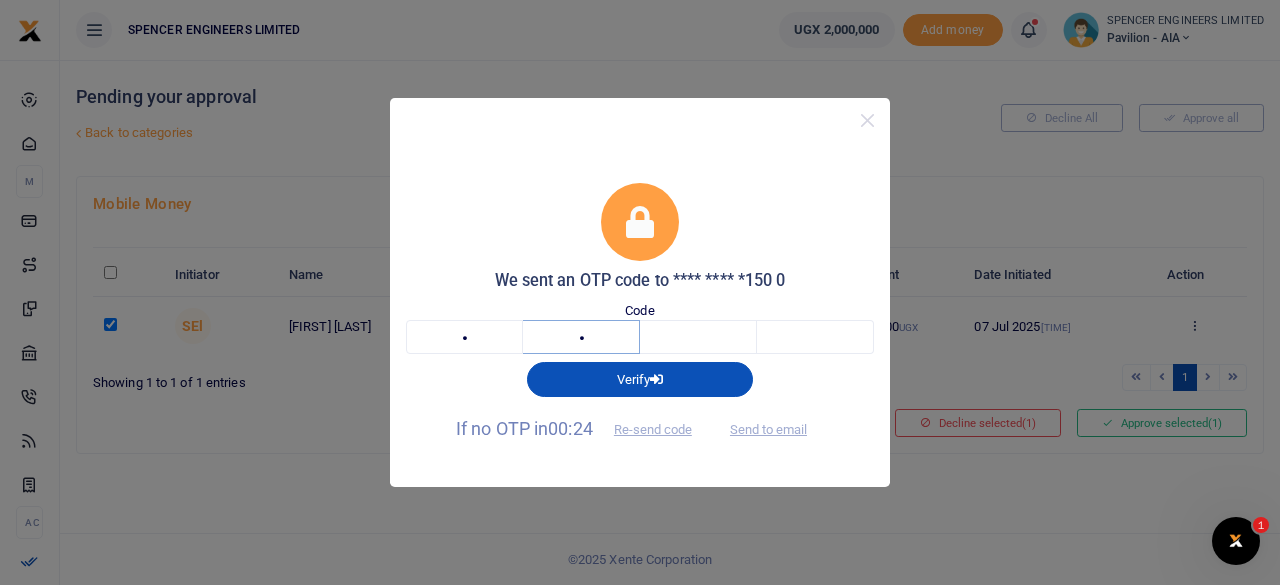 type on "9" 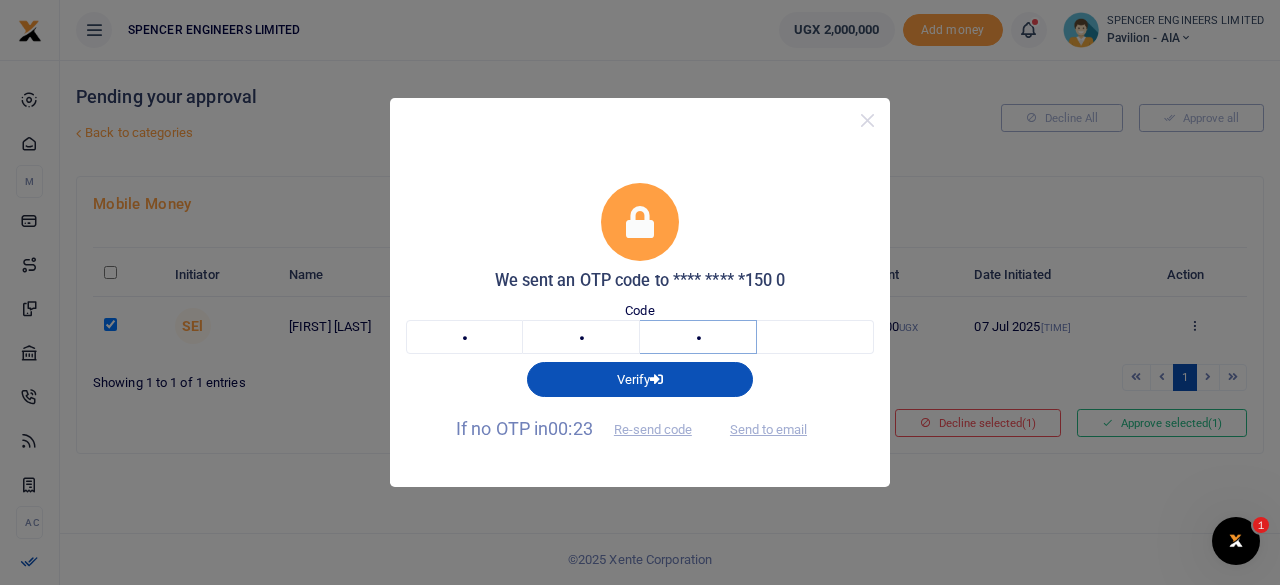type on "1" 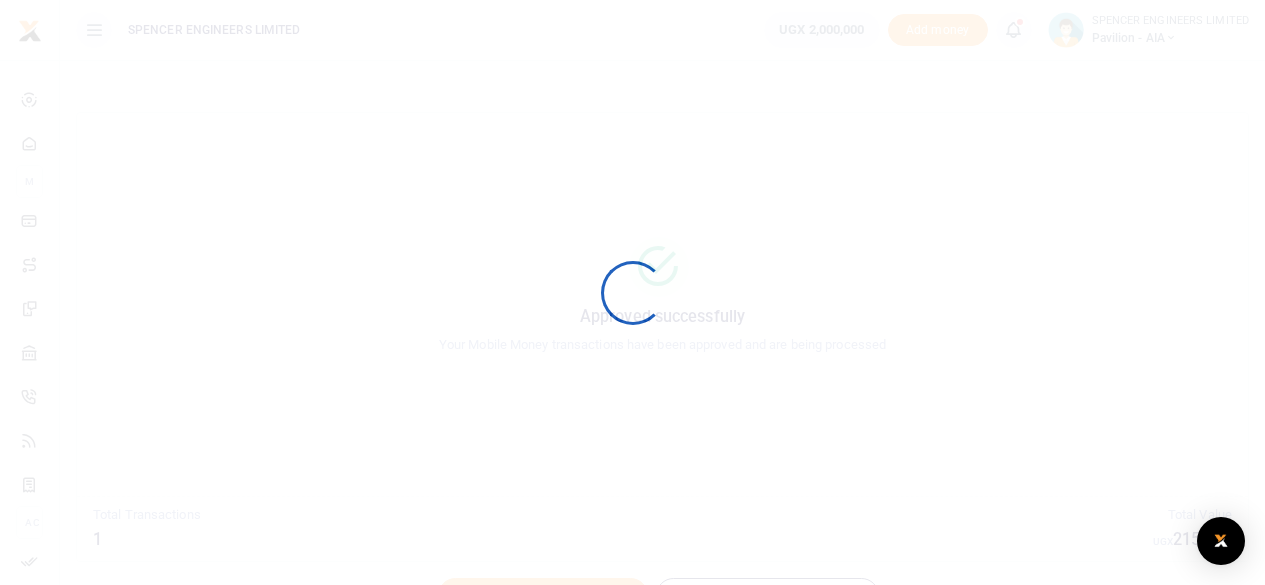 scroll, scrollTop: 0, scrollLeft: 0, axis: both 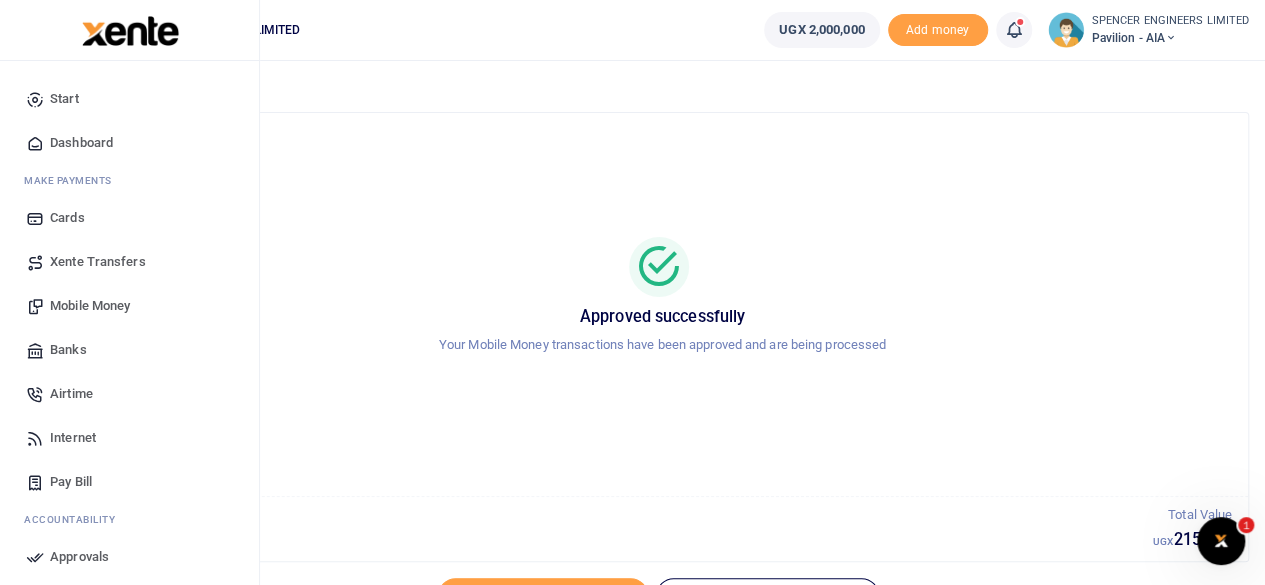 click on "Mobile Money" at bounding box center [90, 306] 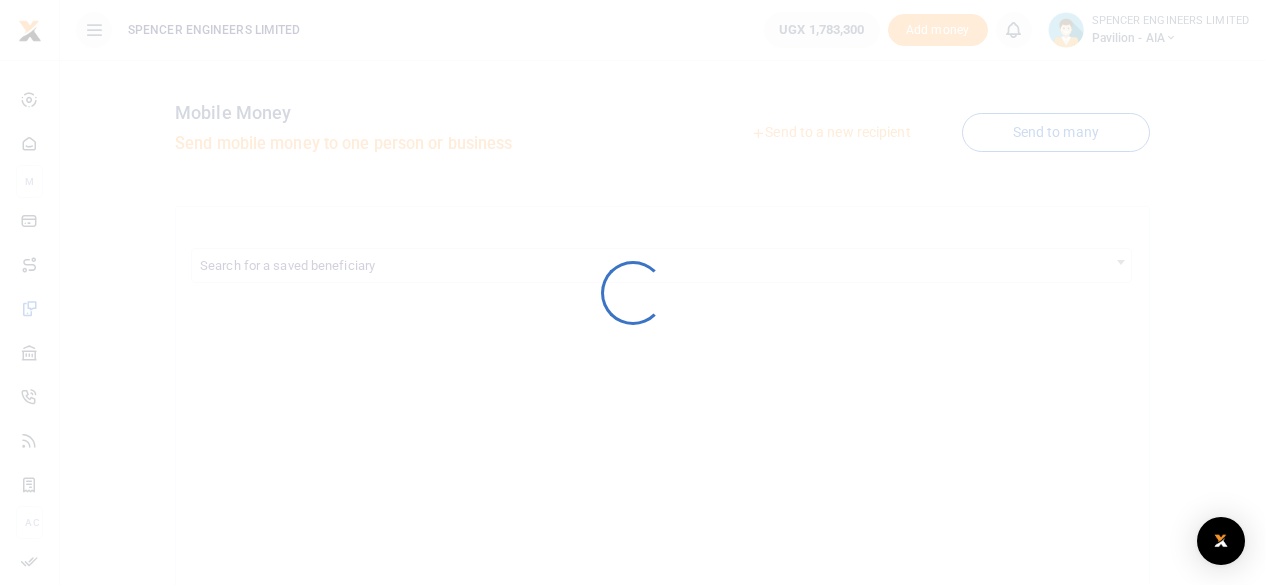 scroll, scrollTop: 0, scrollLeft: 0, axis: both 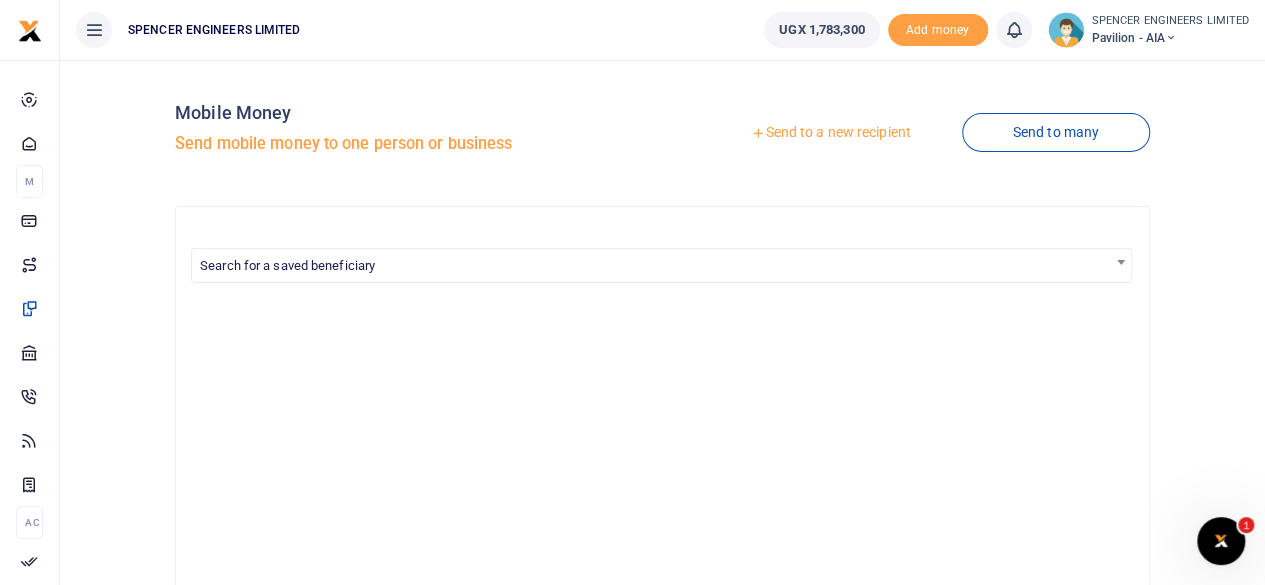 click on "Send to a new recipient" at bounding box center [830, 133] 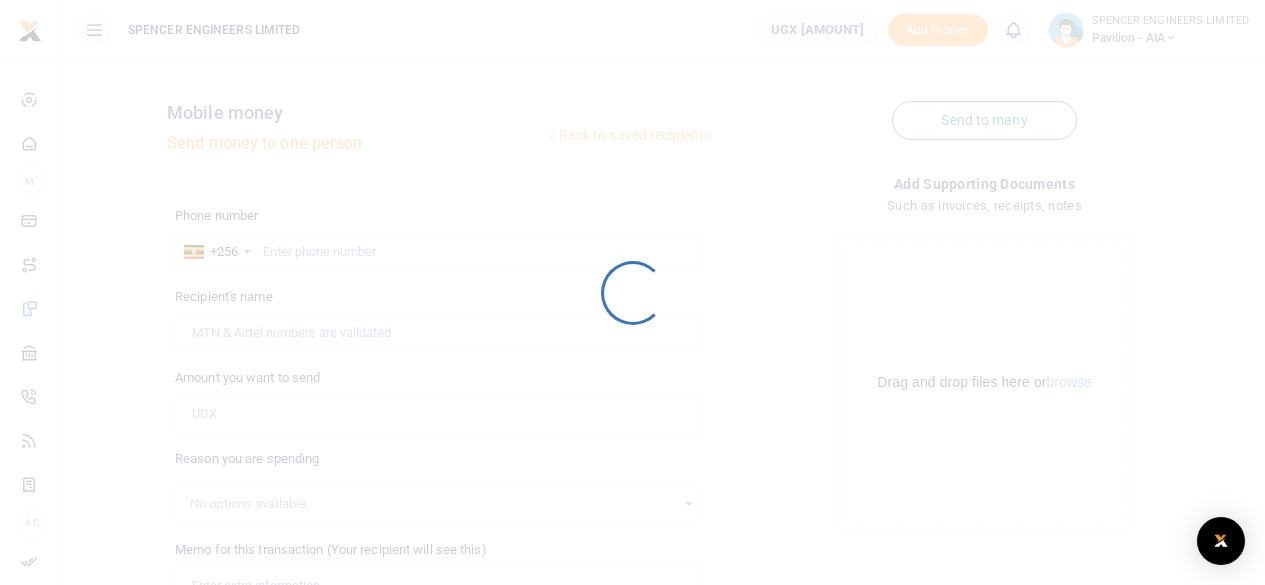 scroll, scrollTop: 0, scrollLeft: 0, axis: both 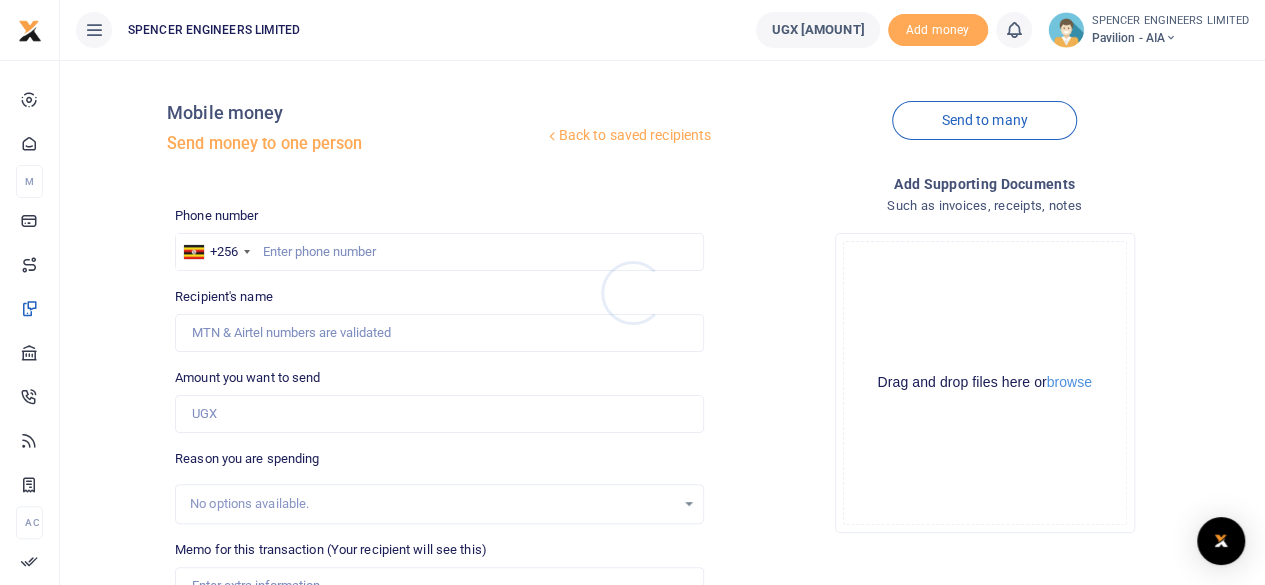 click at bounding box center [632, 292] 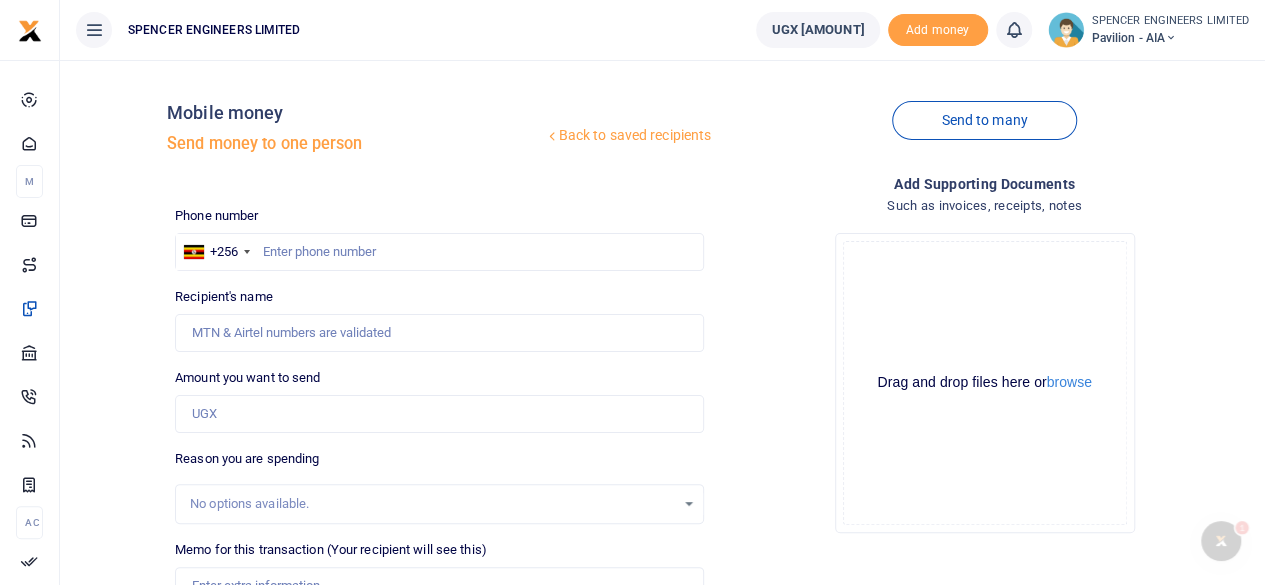 scroll, scrollTop: 0, scrollLeft: 0, axis: both 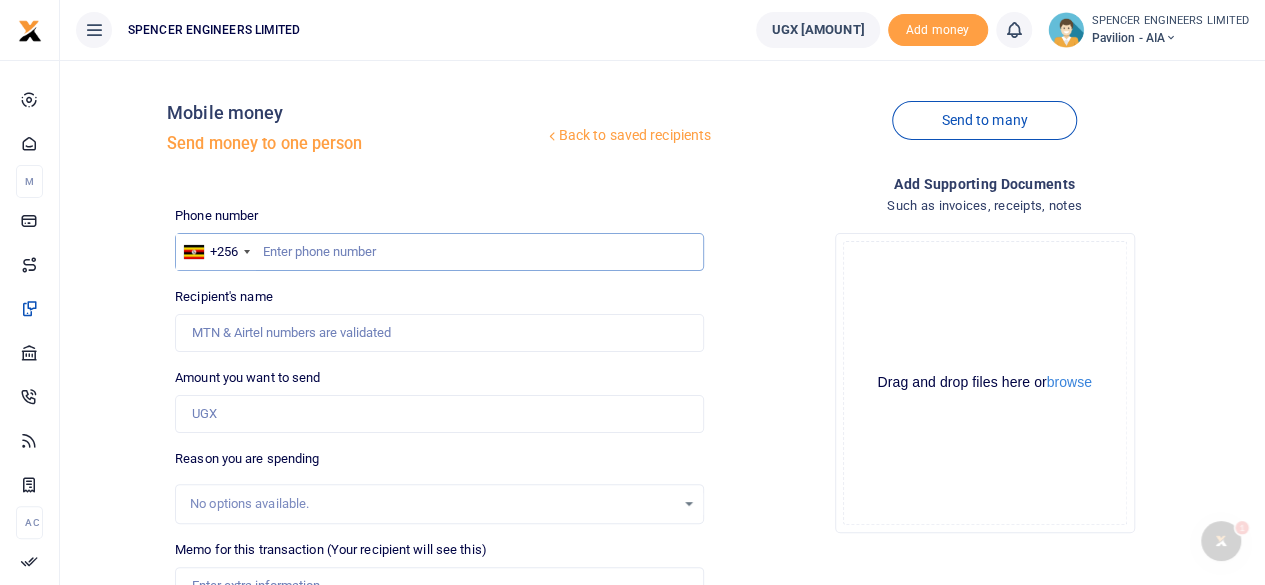 click at bounding box center (439, 252) 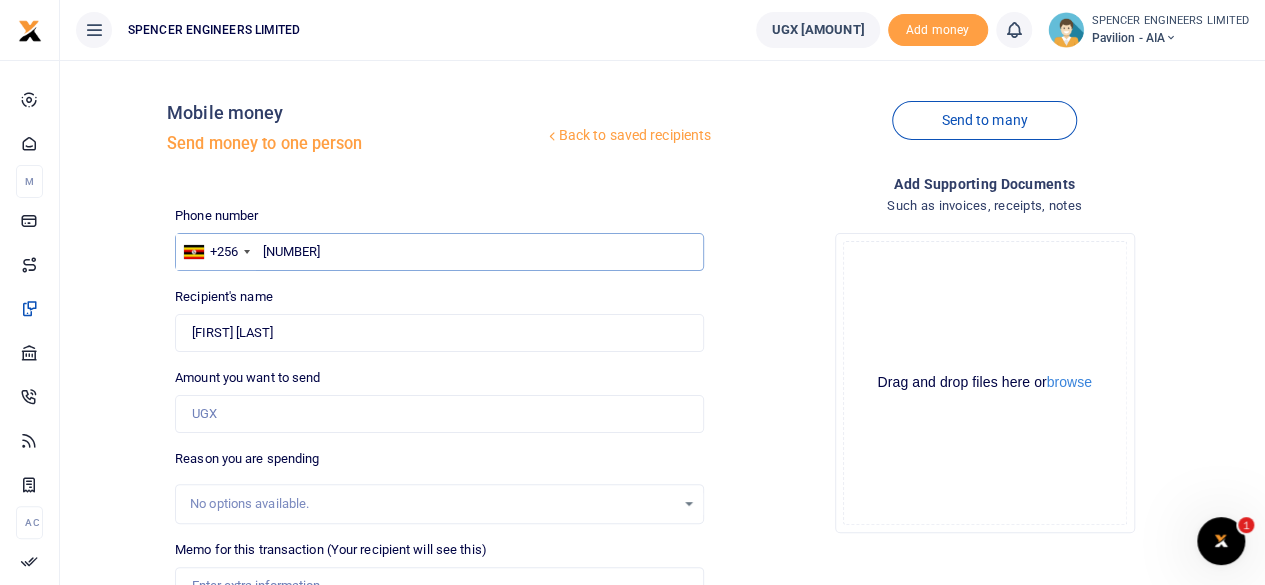type on "761340049" 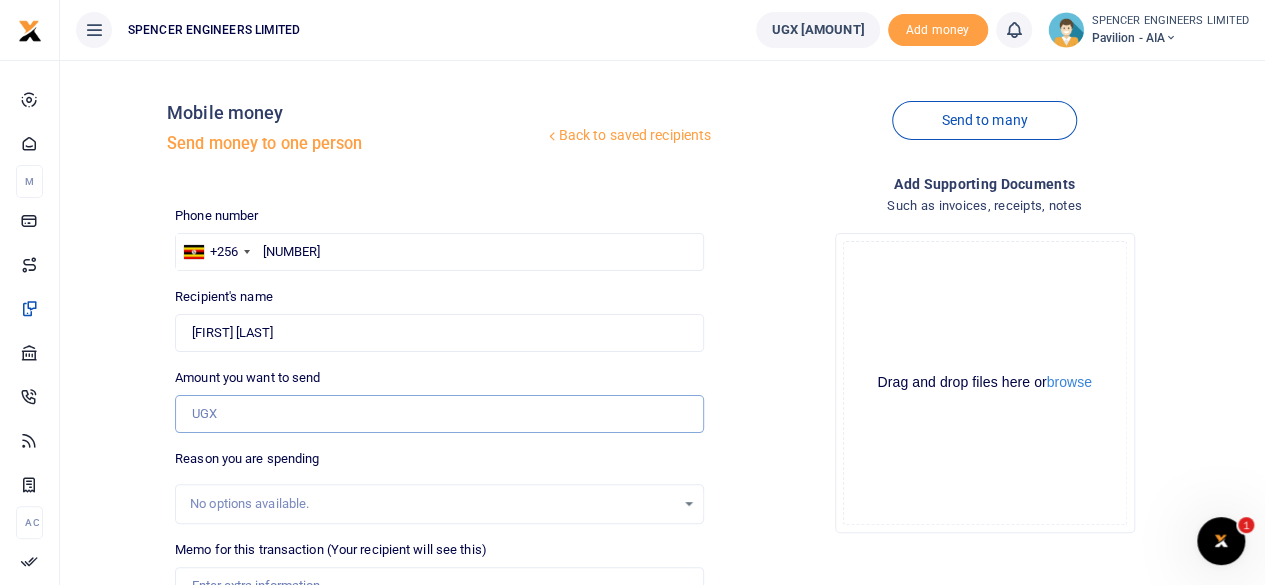 click on "Amount you want to send" at bounding box center [439, 414] 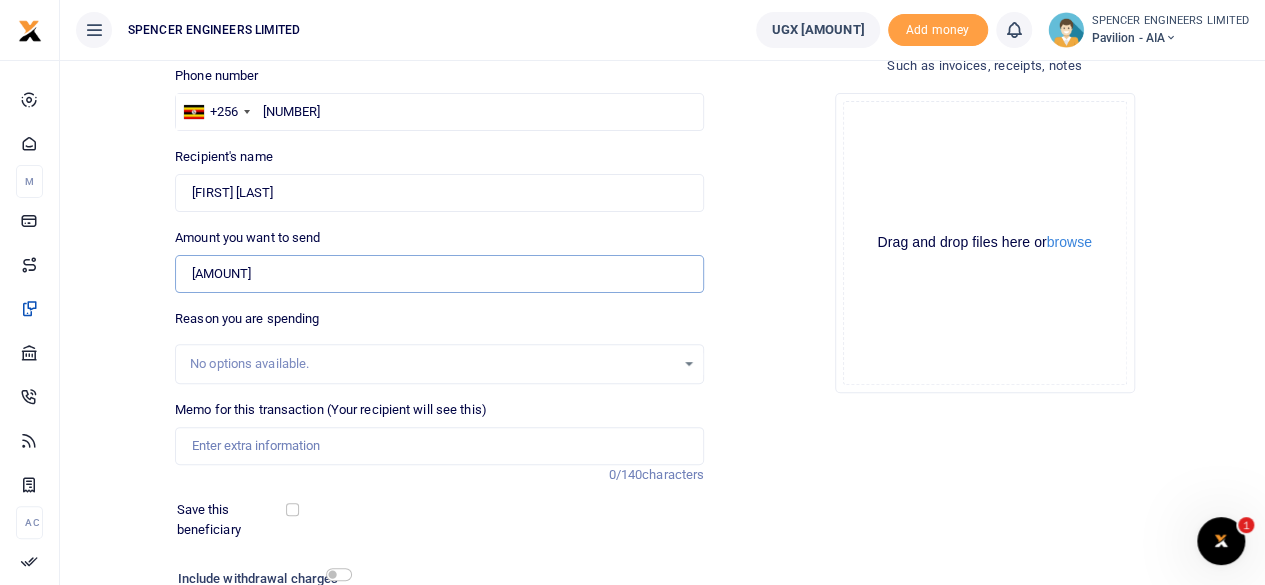 scroll, scrollTop: 200, scrollLeft: 0, axis: vertical 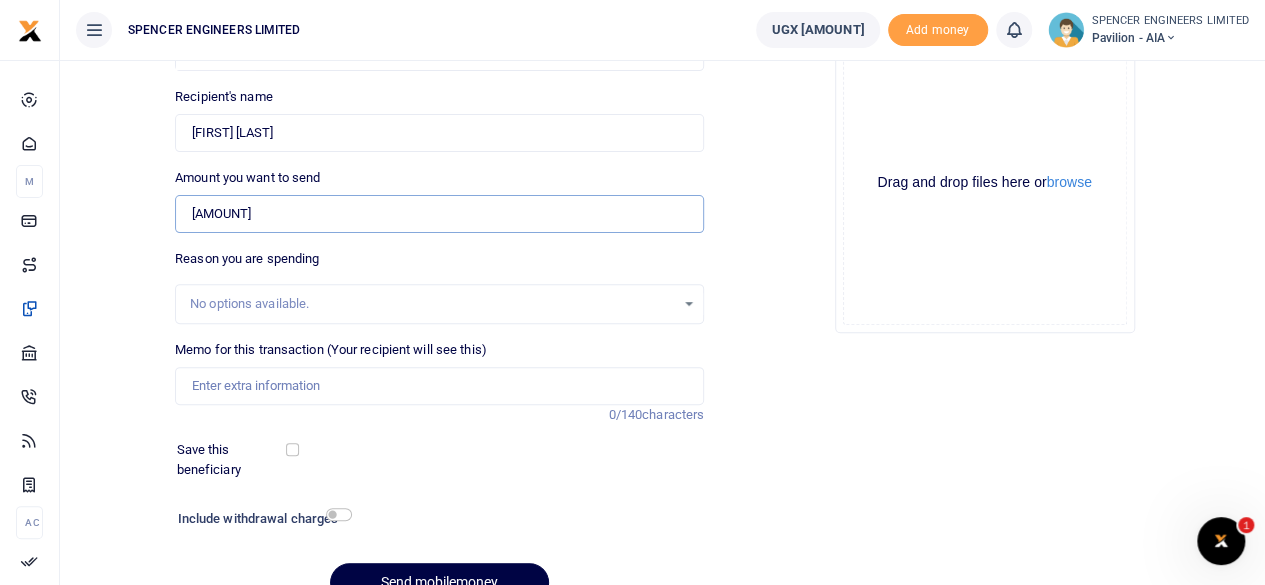 type on "85,000" 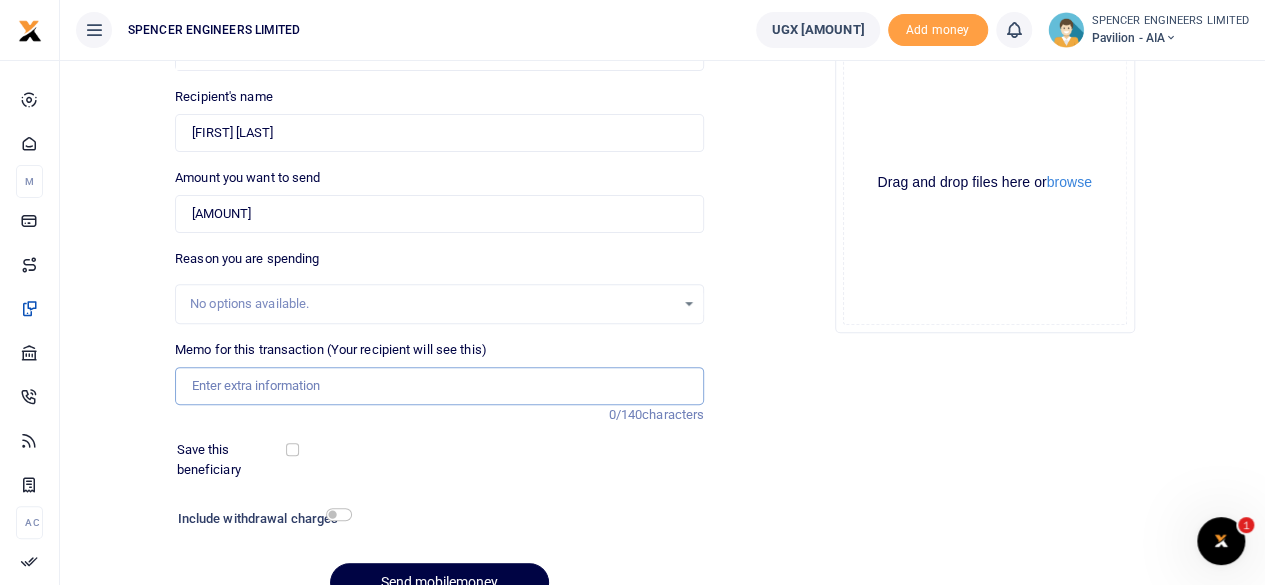 click on "Memo for this transaction (Your recipient will see this)" at bounding box center [439, 386] 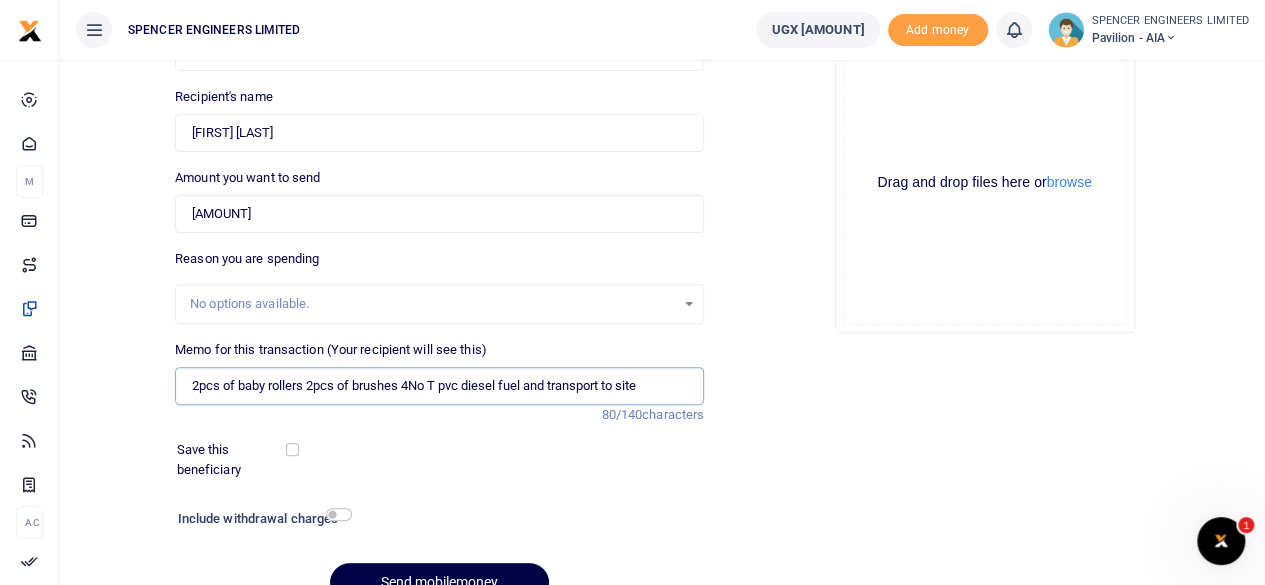 scroll, scrollTop: 298, scrollLeft: 0, axis: vertical 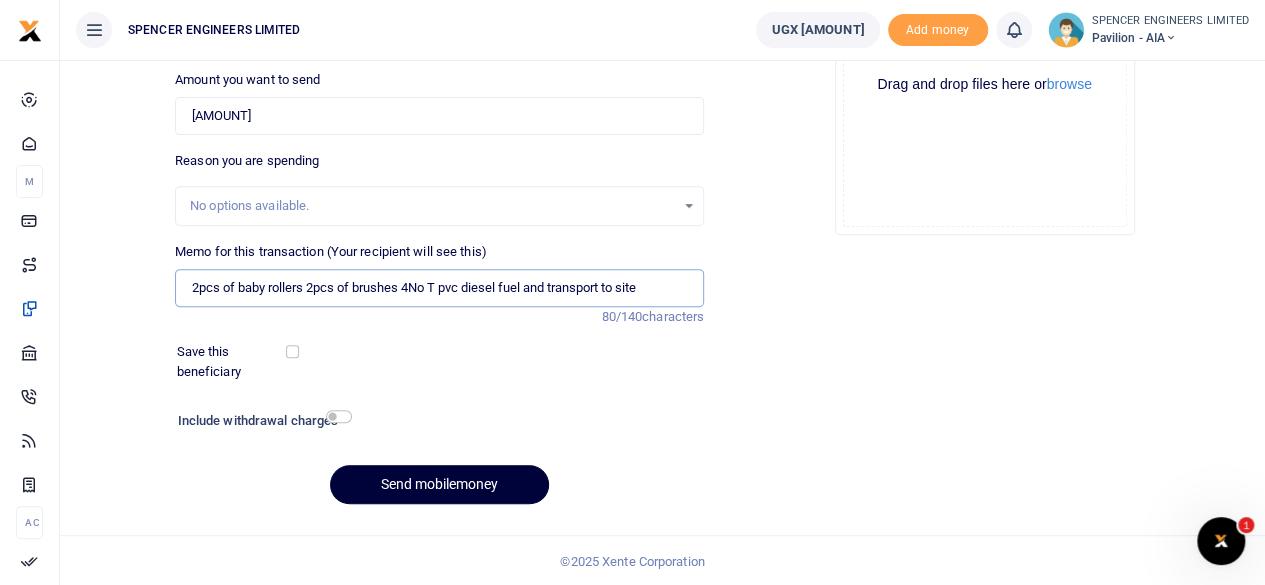 type on "2pcs of baby rollers 2pcs of brushes 4No T pvc diesel fuel and transport to site" 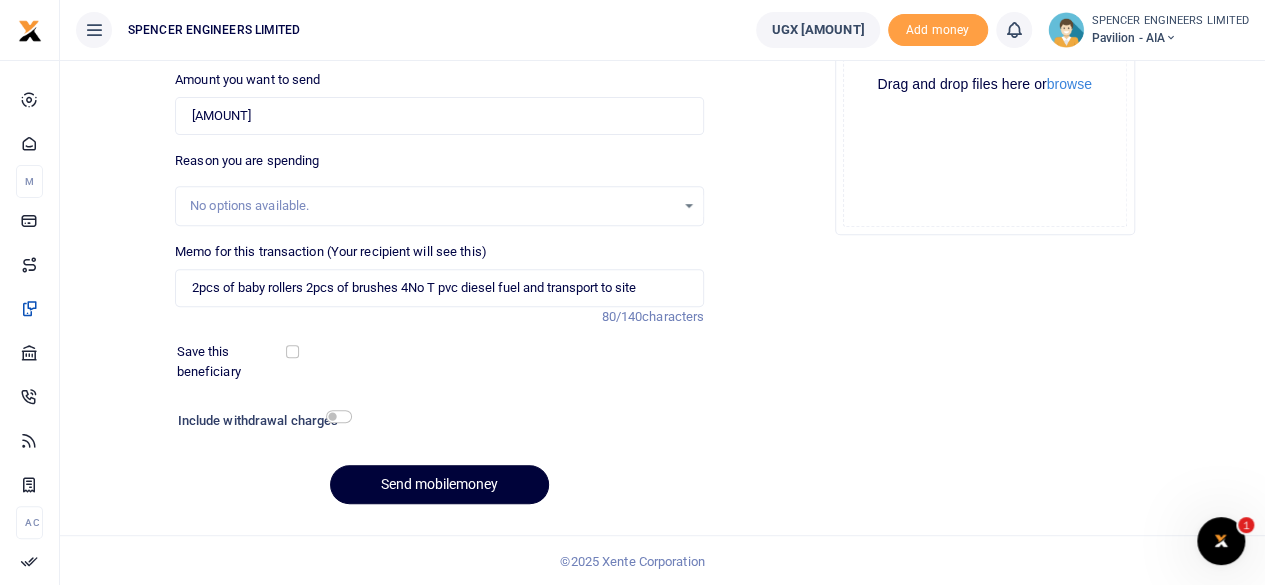 click on "Send mobilemoney" at bounding box center [439, 484] 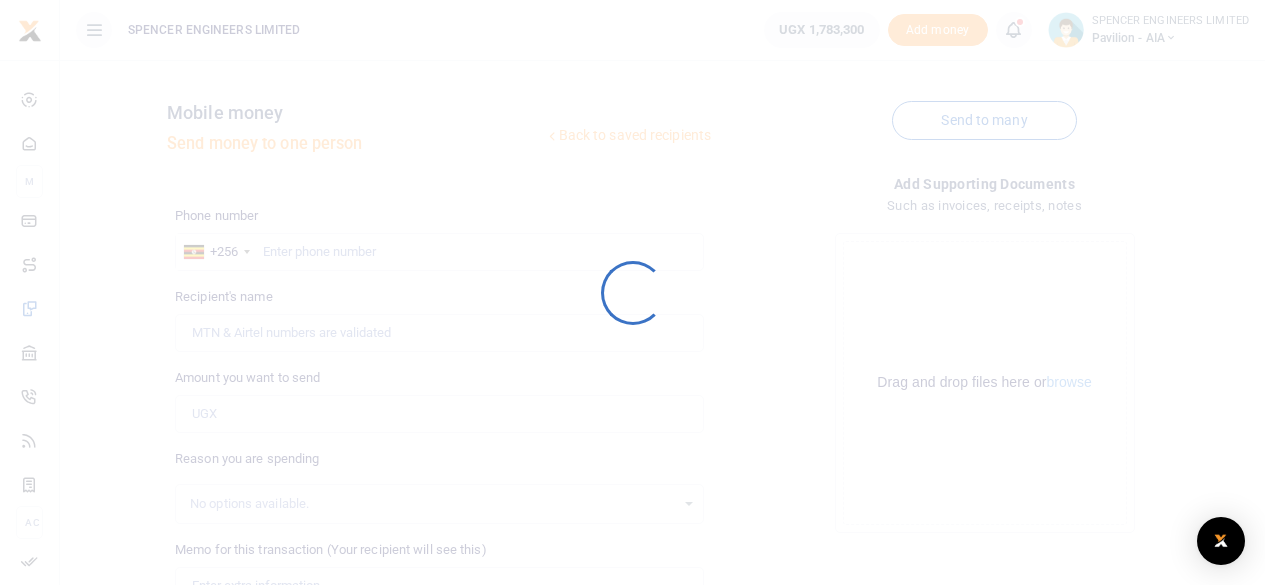 scroll, scrollTop: 297, scrollLeft: 0, axis: vertical 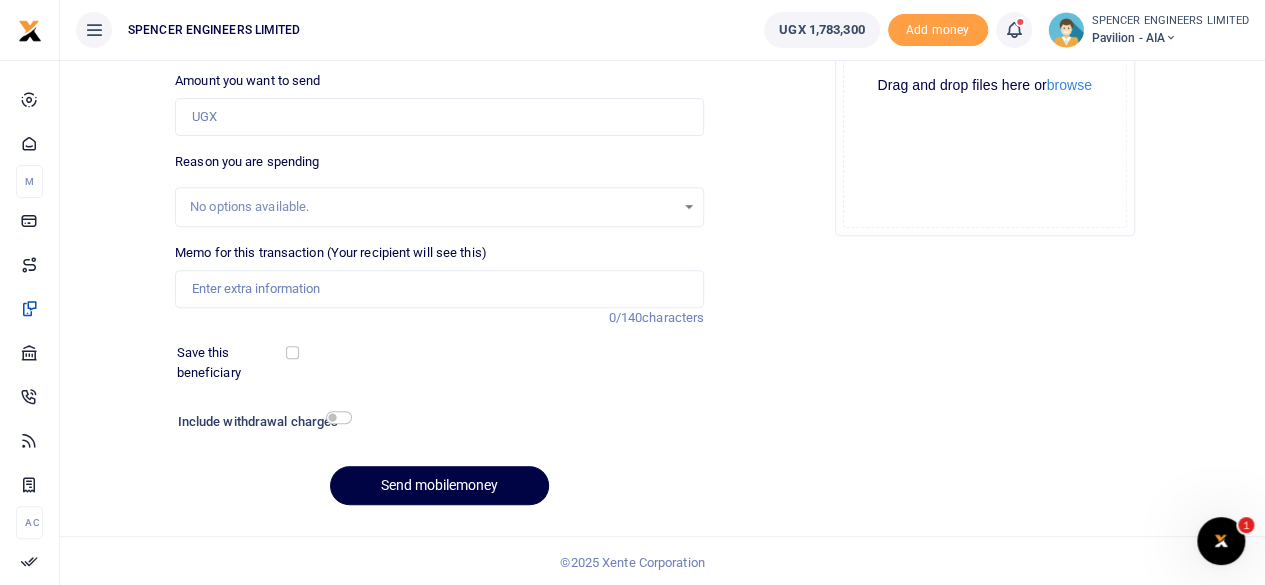 click at bounding box center (1013, 30) 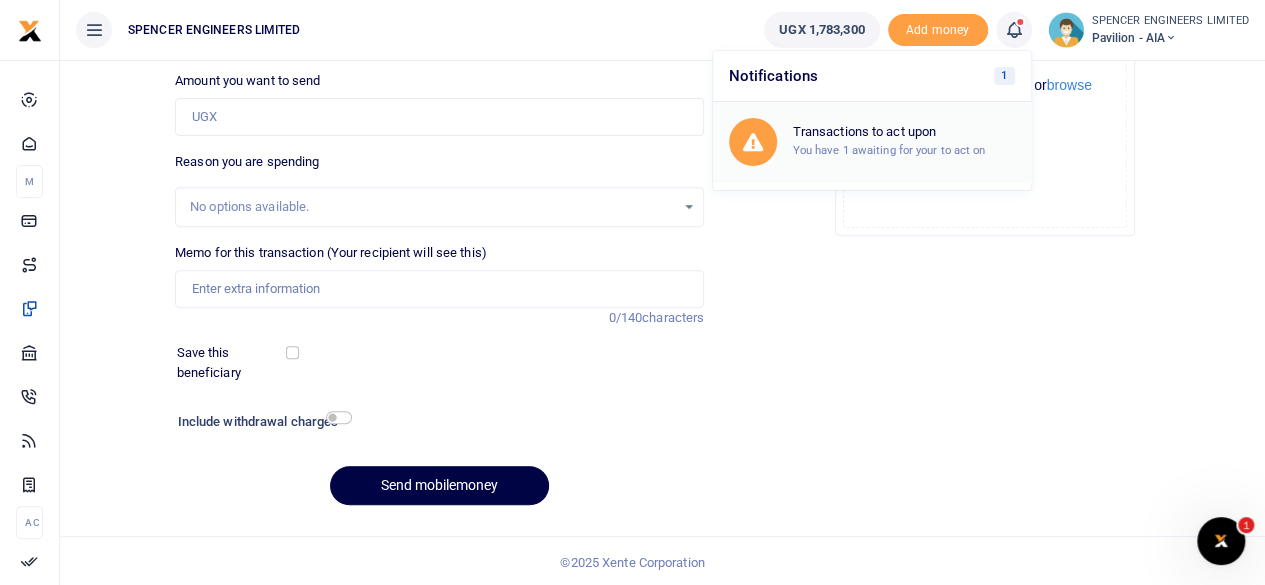 click on "Transactions to act upon
You have 1 awaiting for your to act on" at bounding box center (904, 141) 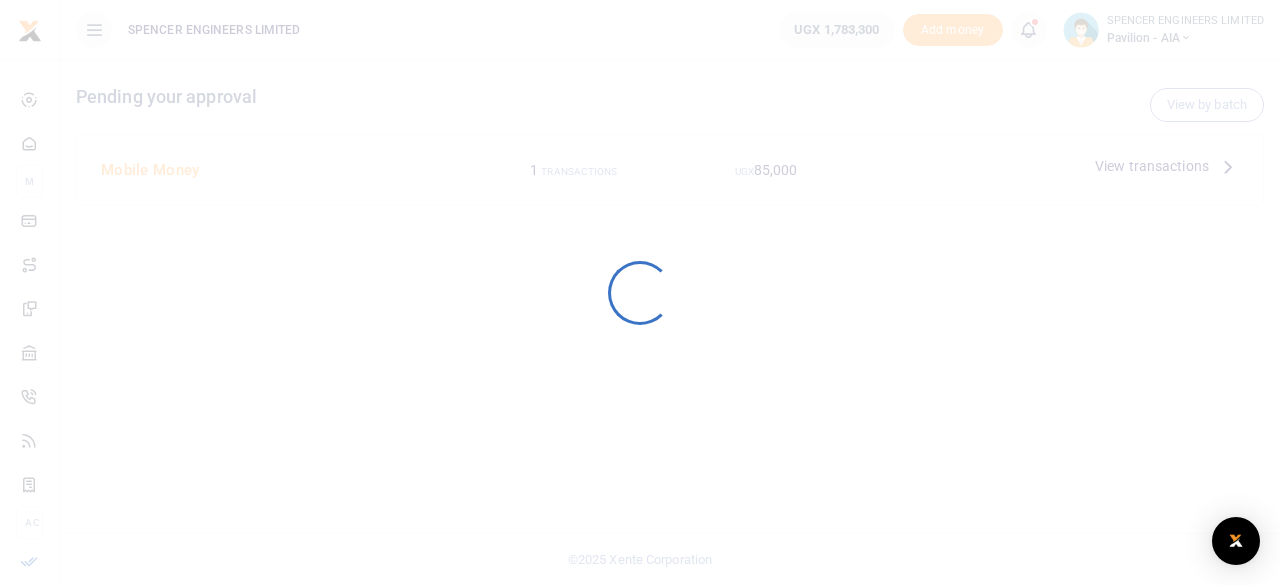 scroll, scrollTop: 0, scrollLeft: 0, axis: both 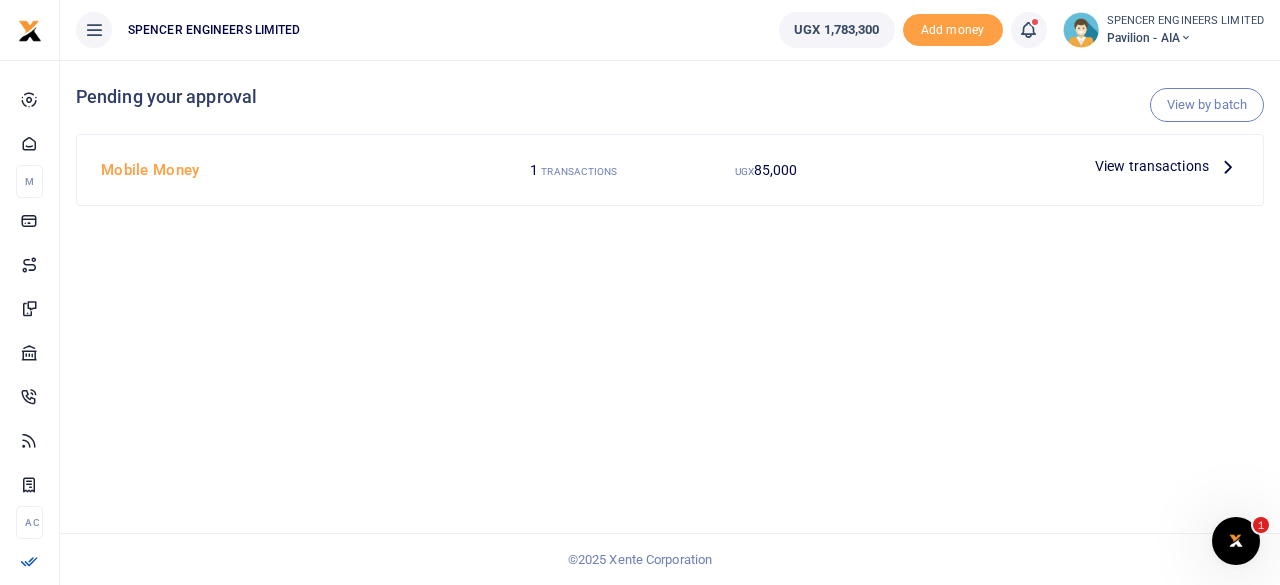 click on "View transactions" at bounding box center (1152, 166) 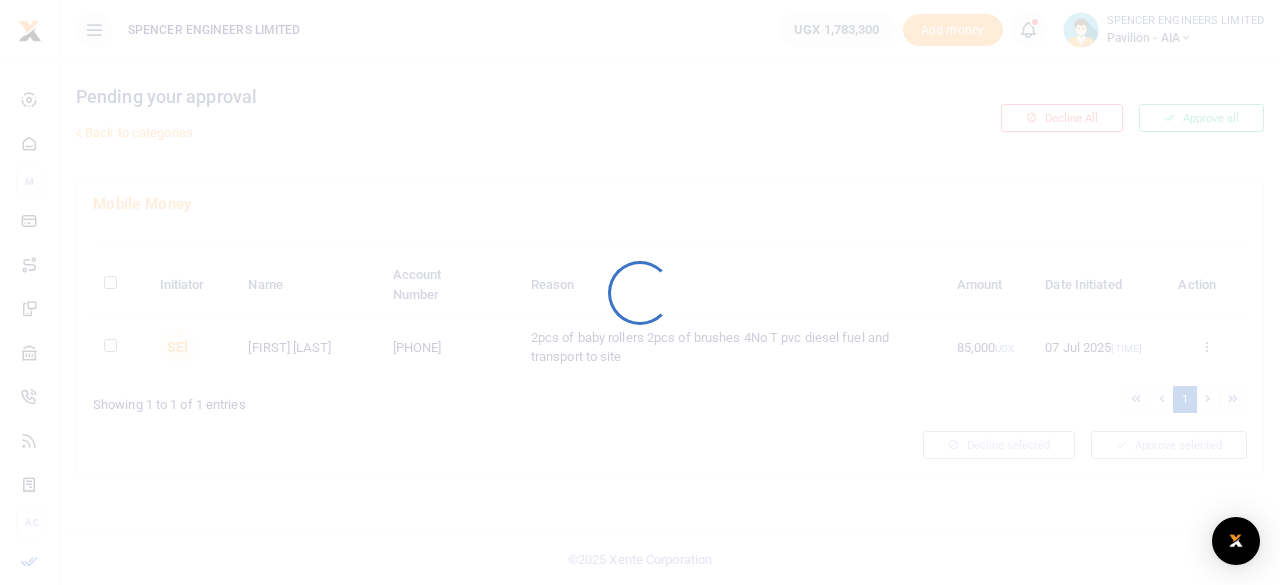 scroll, scrollTop: 0, scrollLeft: 0, axis: both 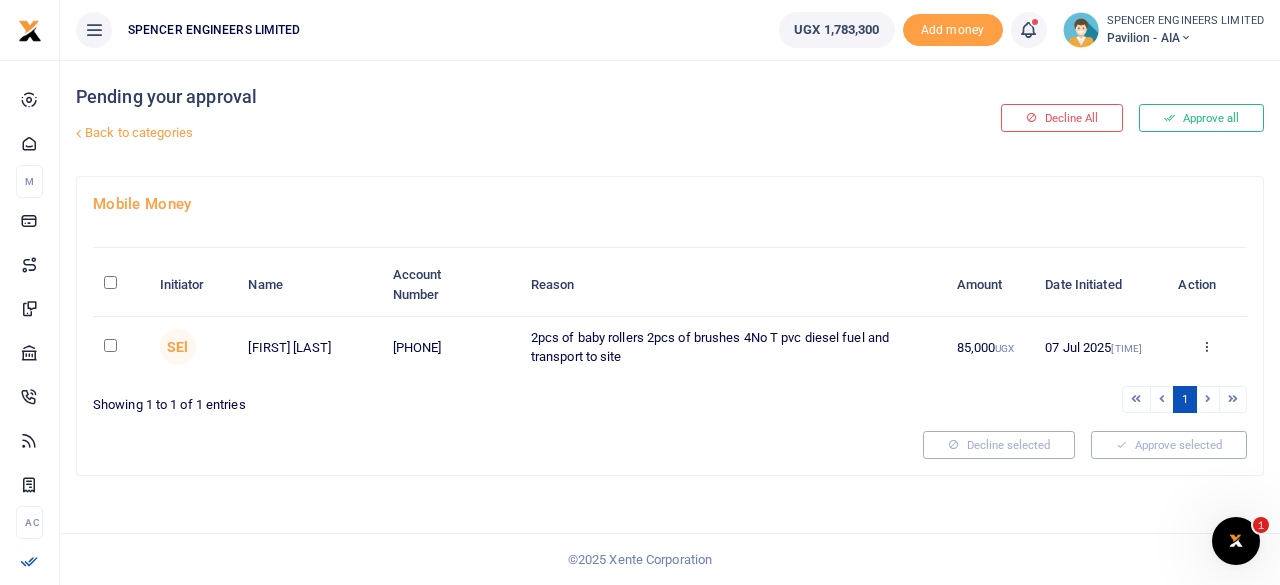 click at bounding box center [110, 345] 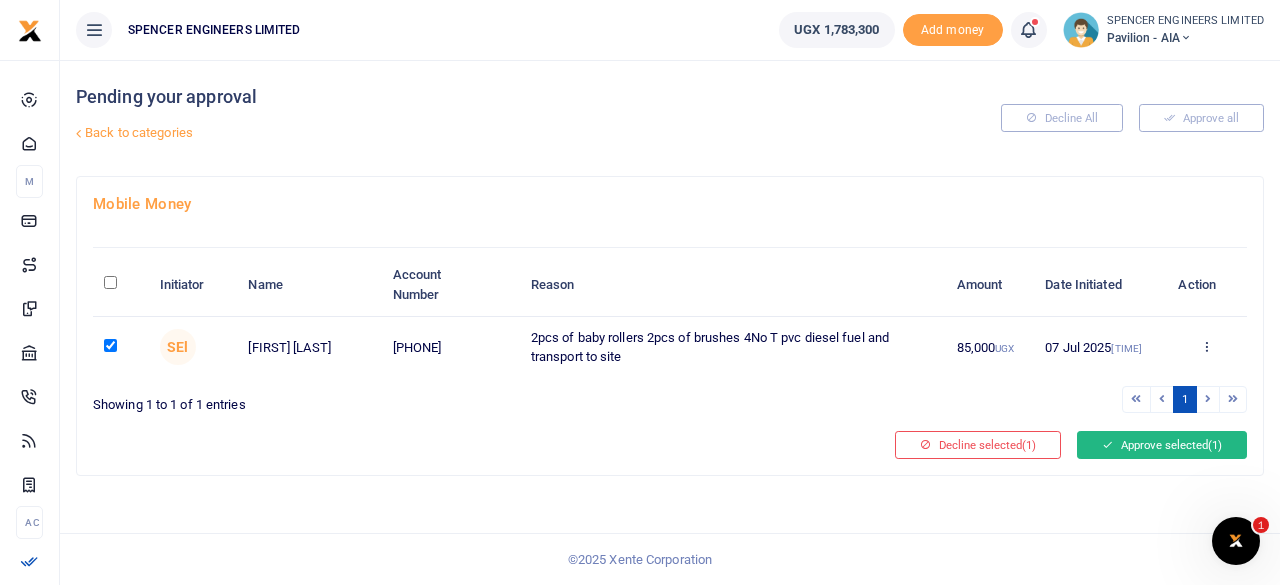 click on "Approve selected  (1)" at bounding box center (1162, 445) 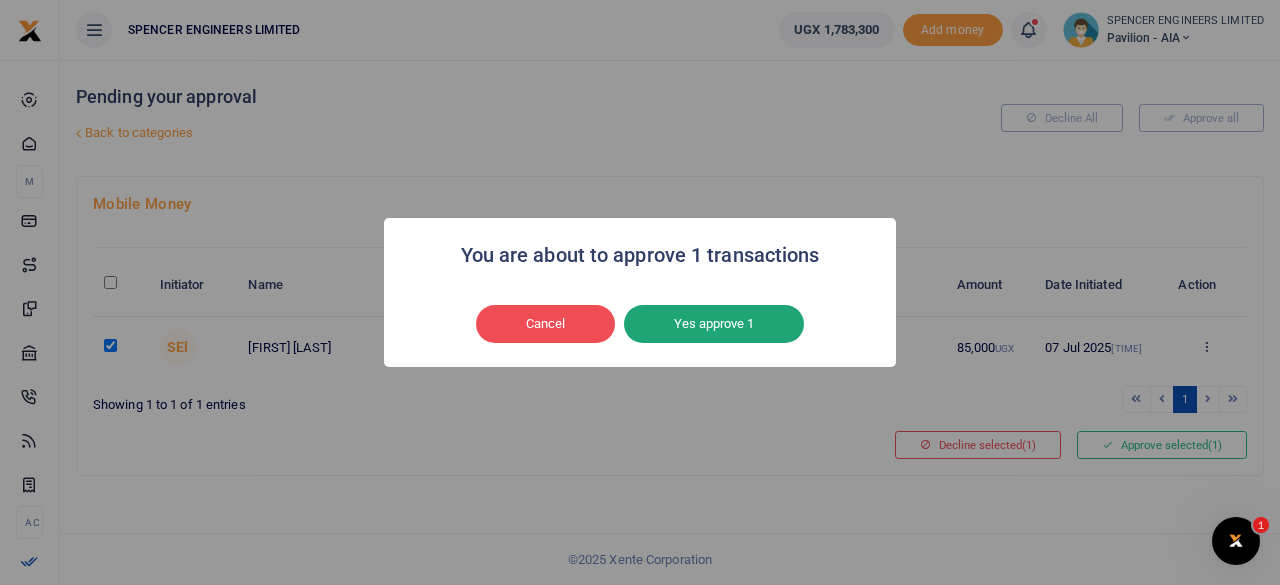 click on "Yes approve 1" at bounding box center [714, 324] 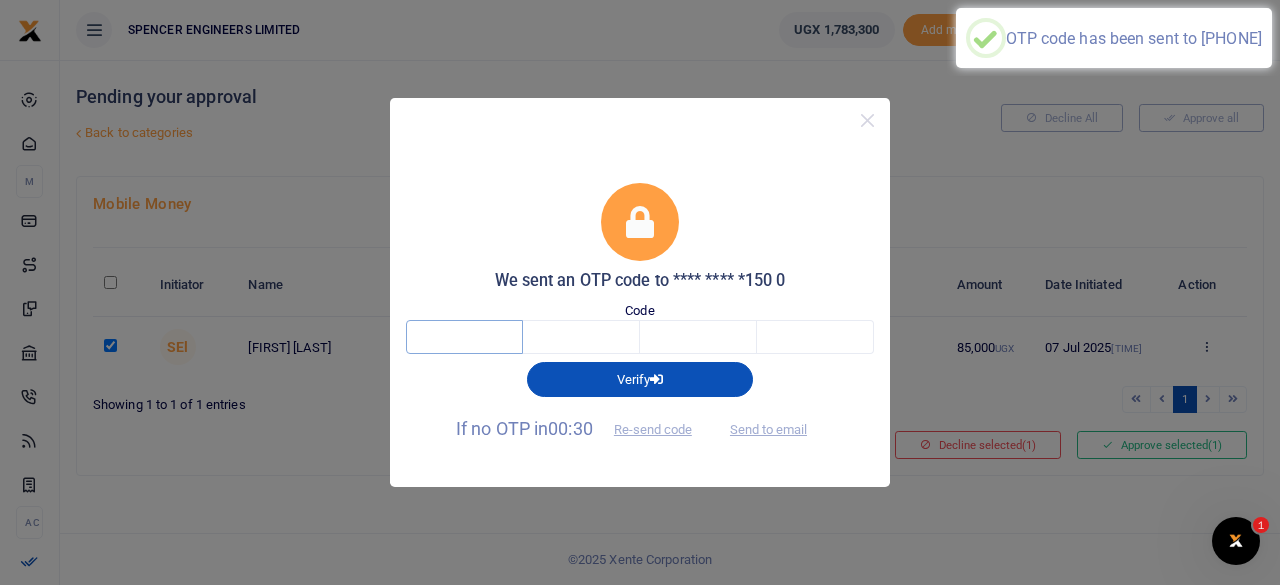 click at bounding box center [464, 337] 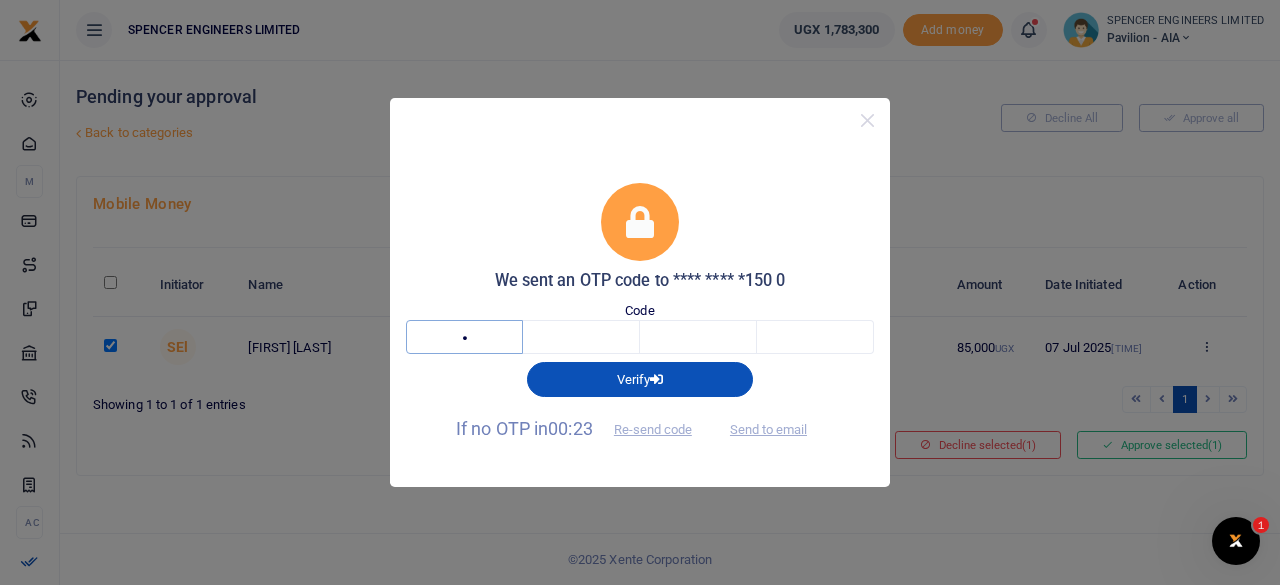 type on "5" 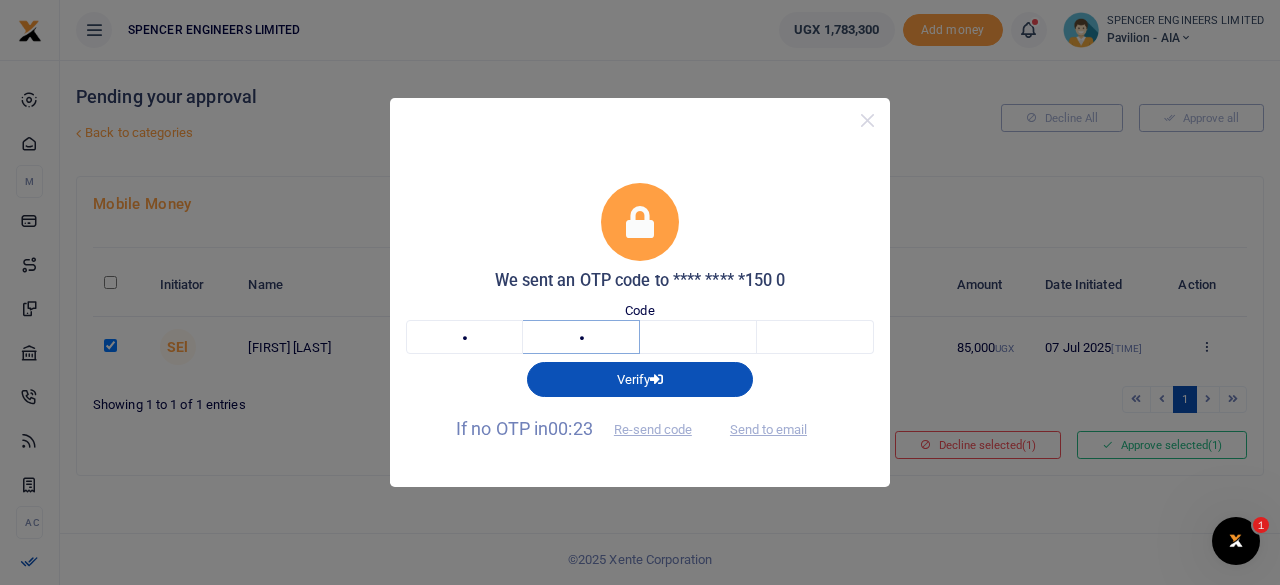 type on "4" 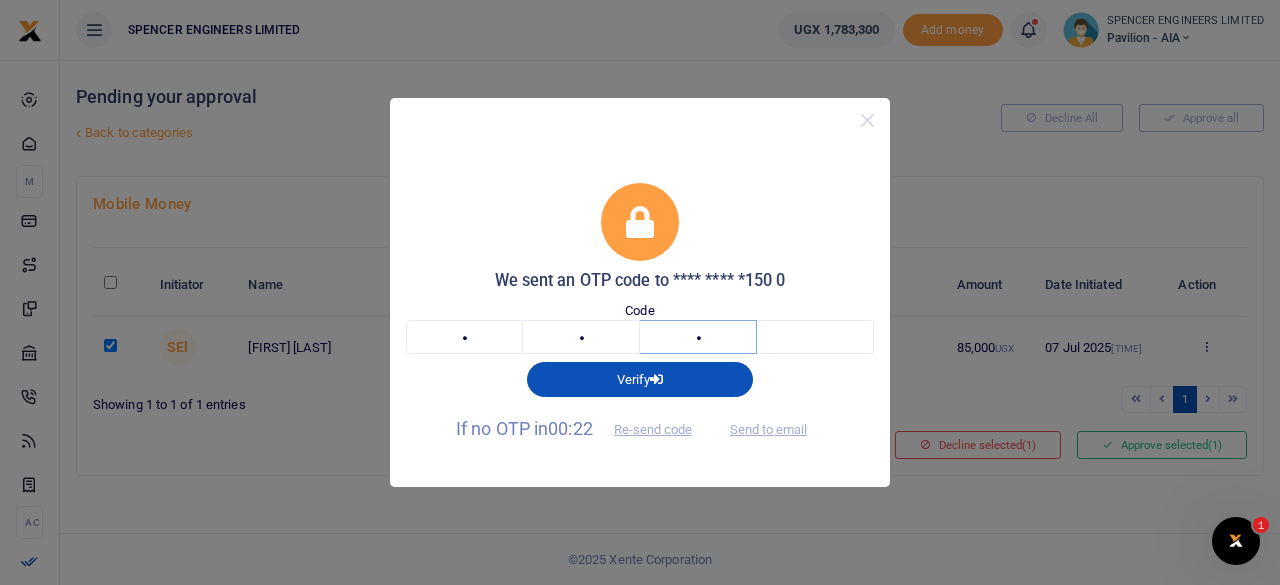 type on "8" 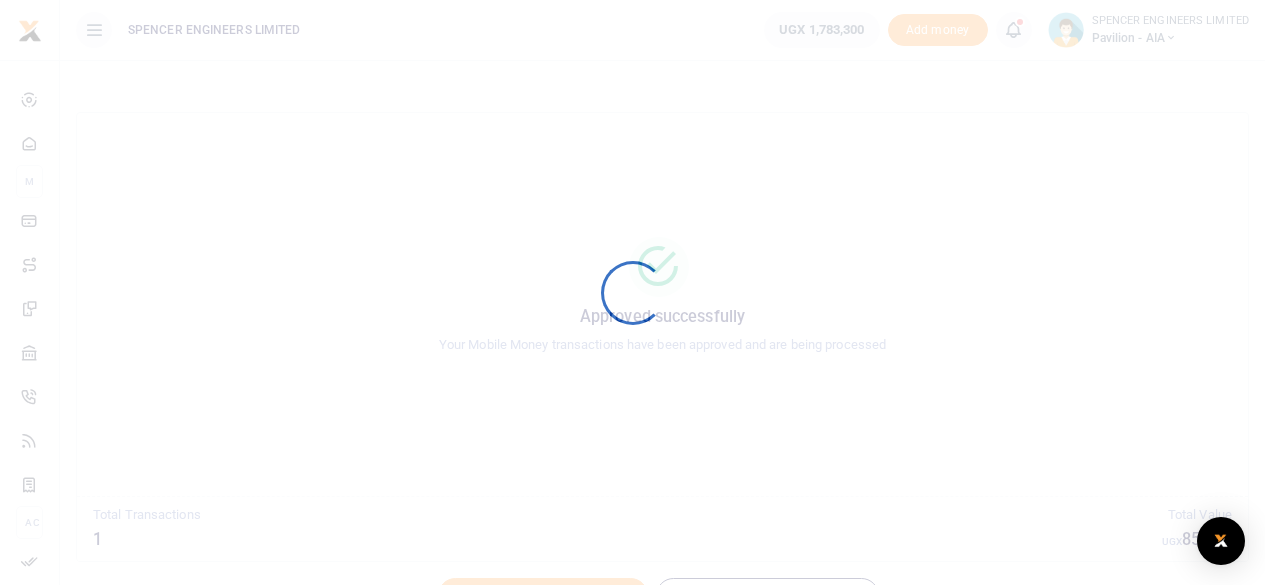 scroll, scrollTop: 0, scrollLeft: 0, axis: both 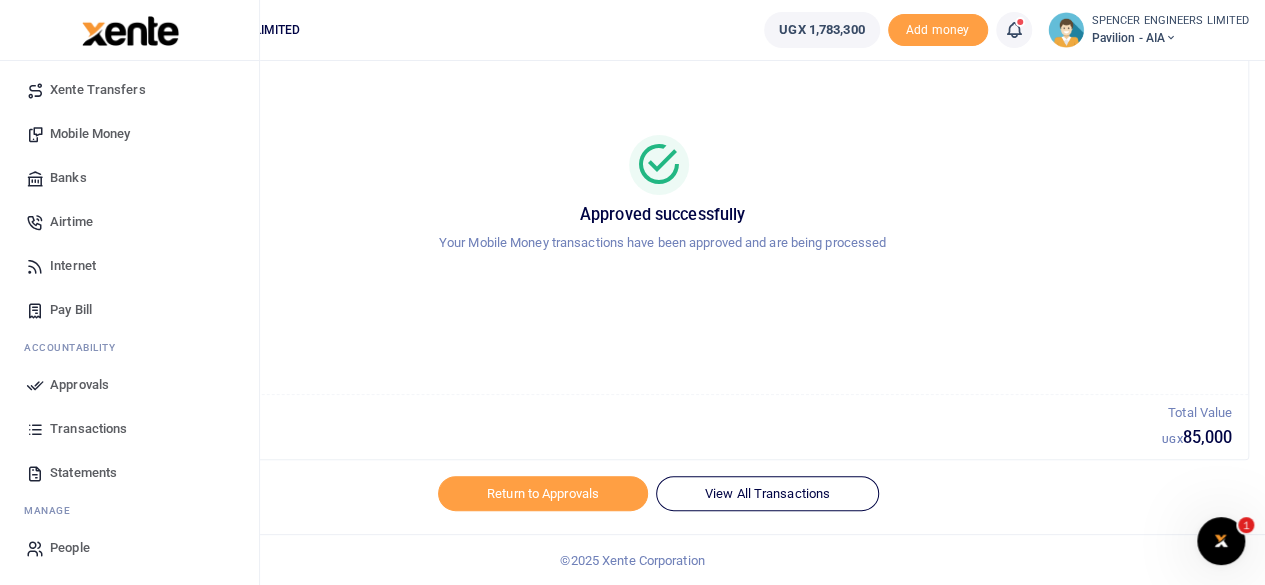 click on "Transactions" at bounding box center (88, 429) 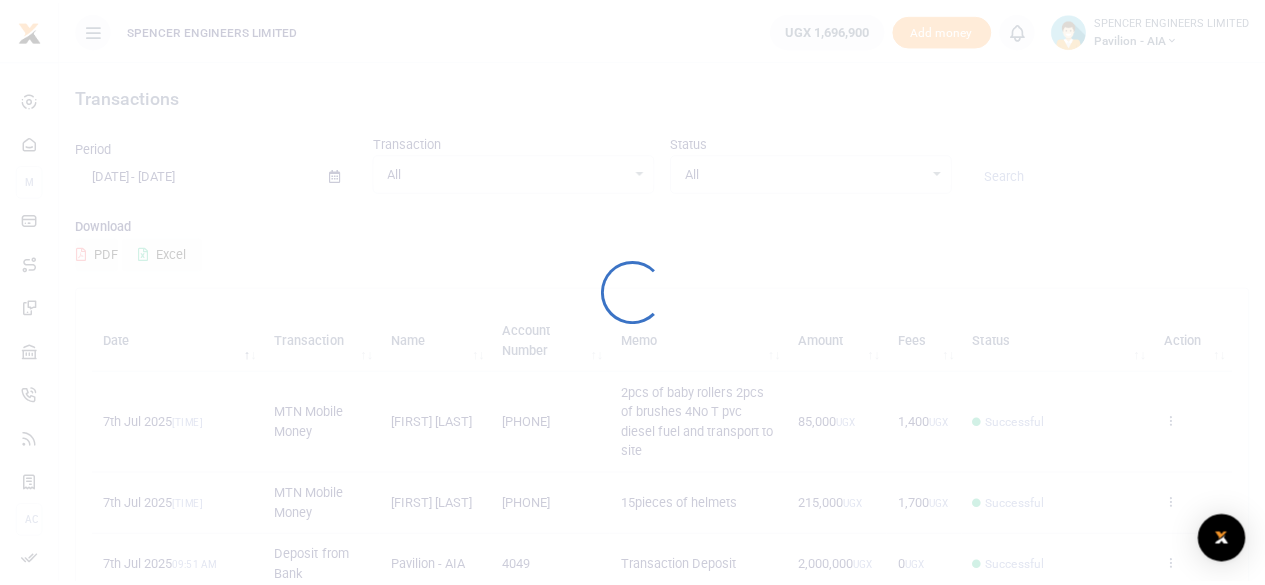 scroll, scrollTop: 0, scrollLeft: 0, axis: both 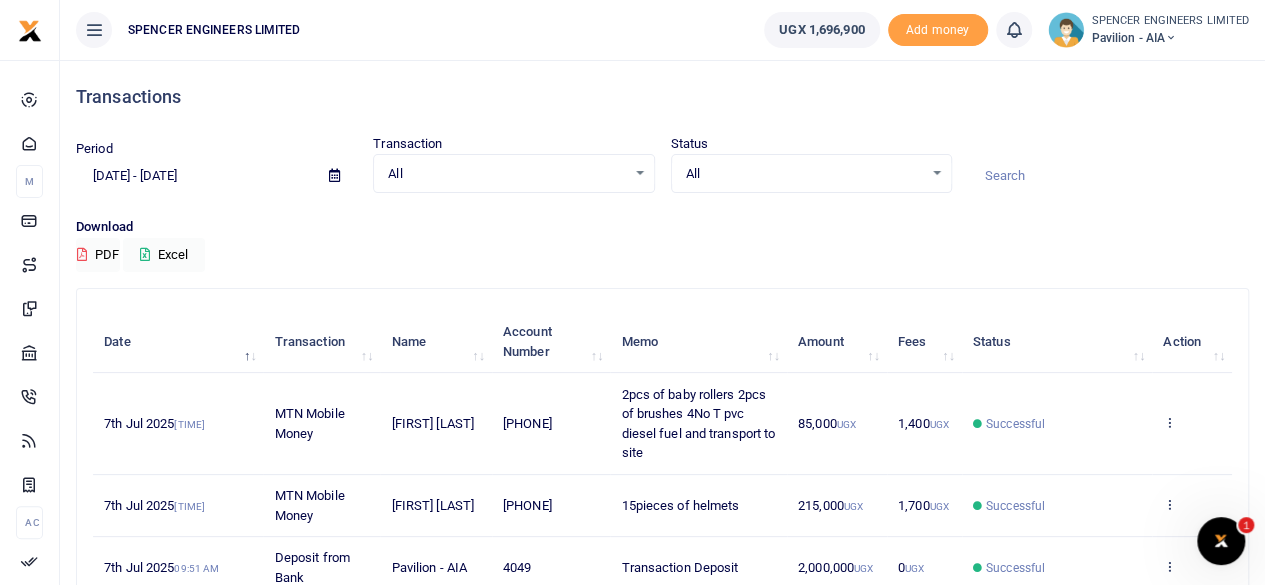 click at bounding box center [1171, 38] 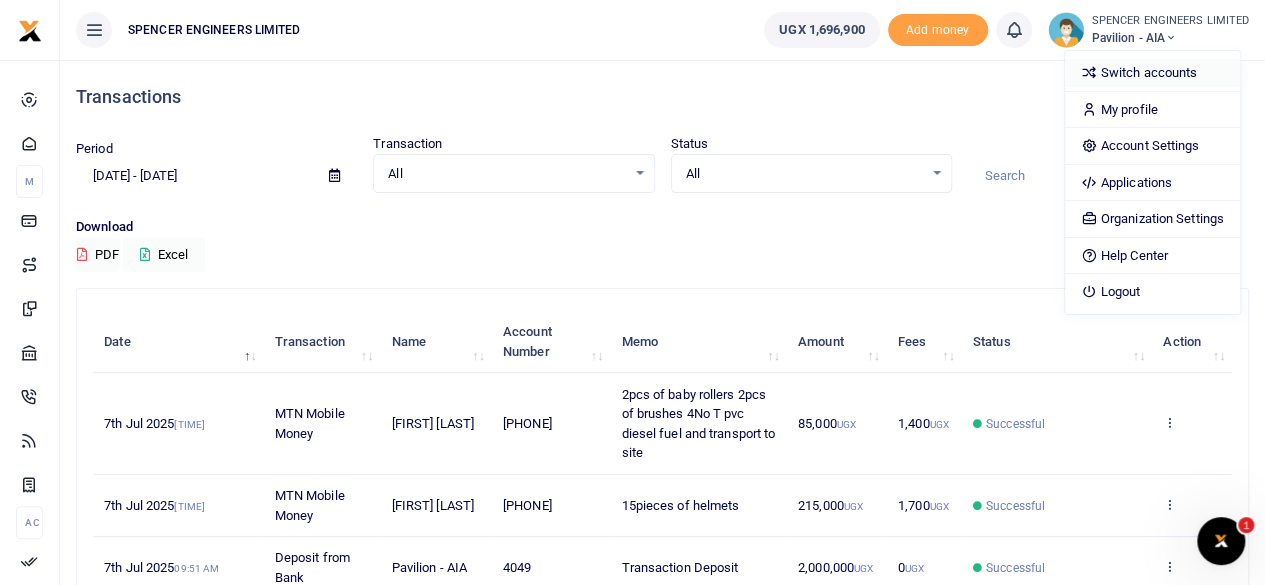 click on "Switch accounts" at bounding box center [1152, 73] 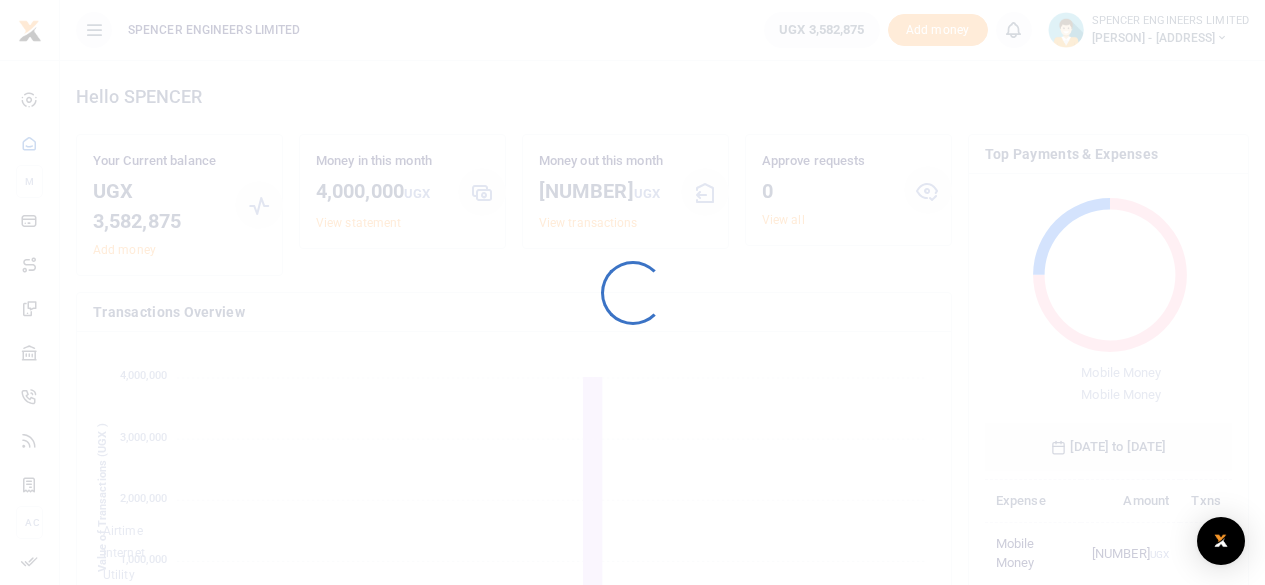 scroll, scrollTop: 0, scrollLeft: 0, axis: both 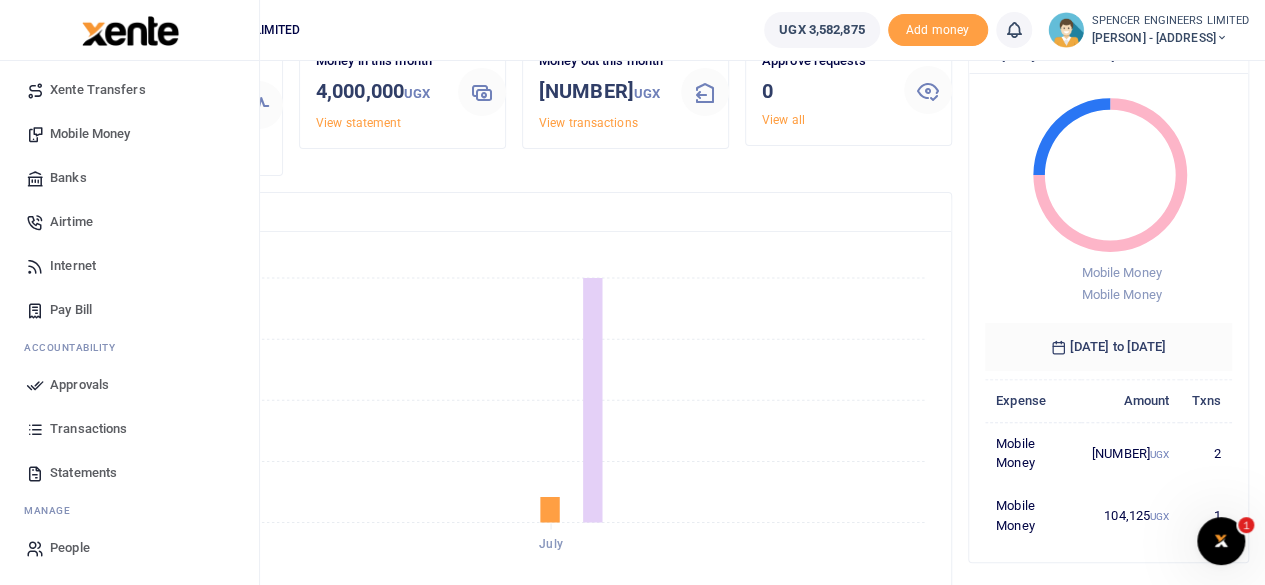 click on "Transactions" at bounding box center [88, 429] 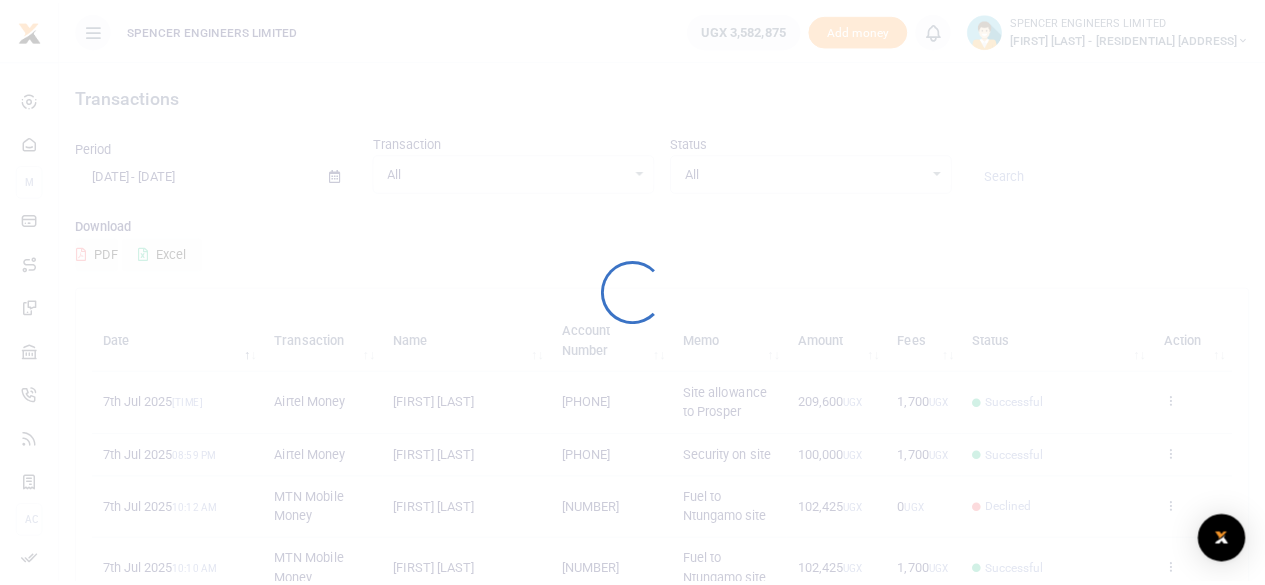 scroll, scrollTop: 0, scrollLeft: 0, axis: both 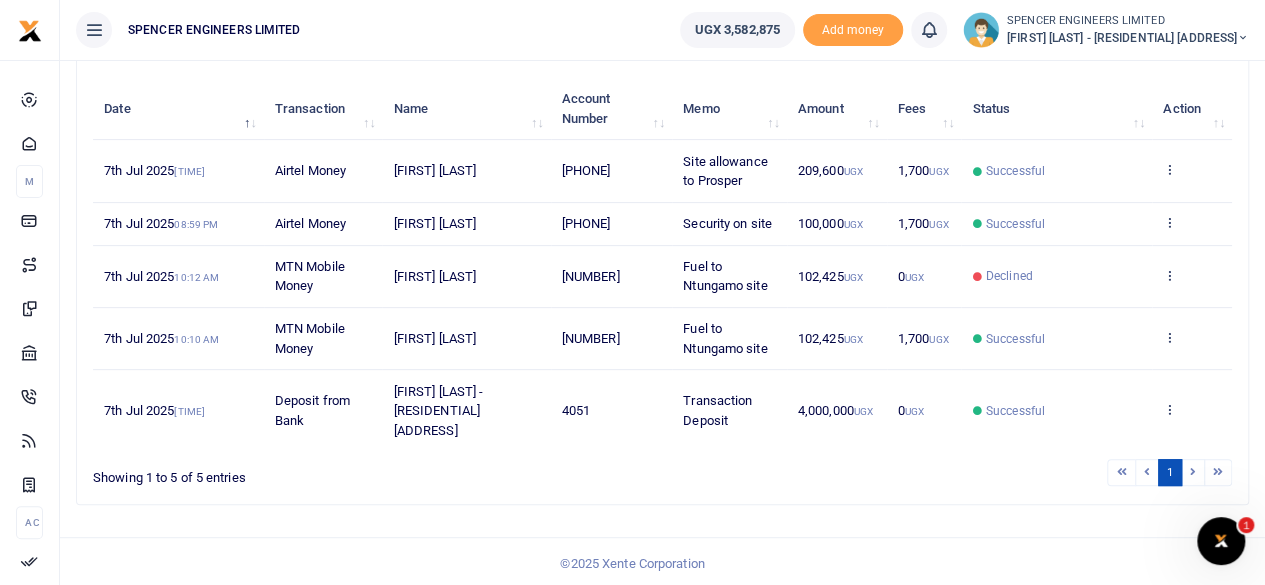 click at bounding box center (1243, 38) 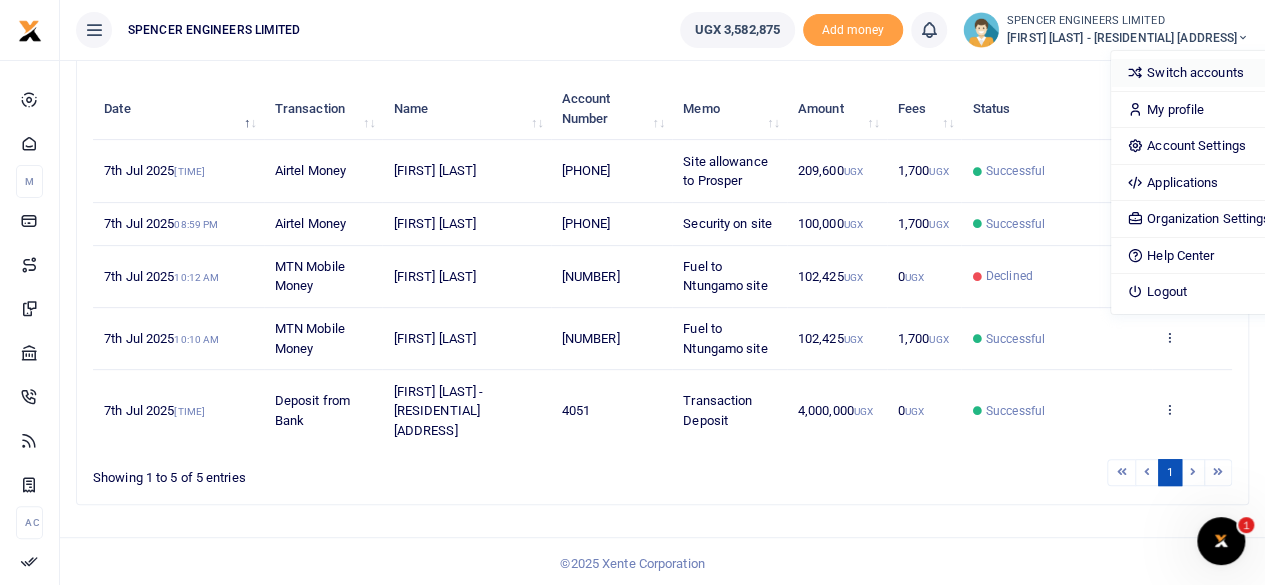 click on "Switch accounts" at bounding box center (1198, 73) 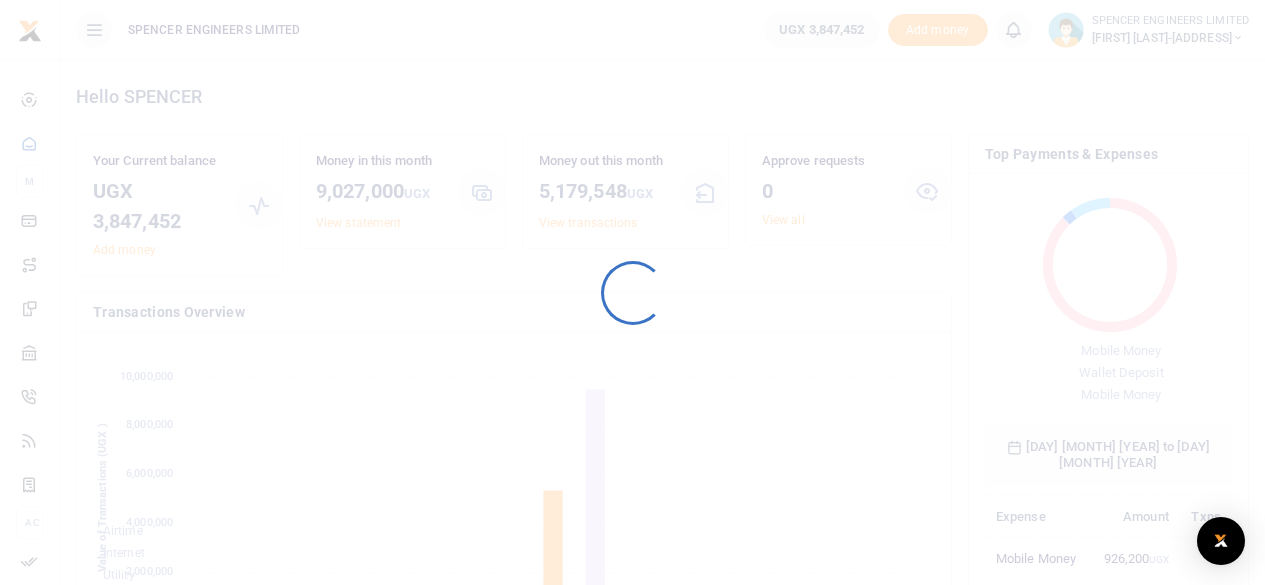 scroll, scrollTop: 0, scrollLeft: 0, axis: both 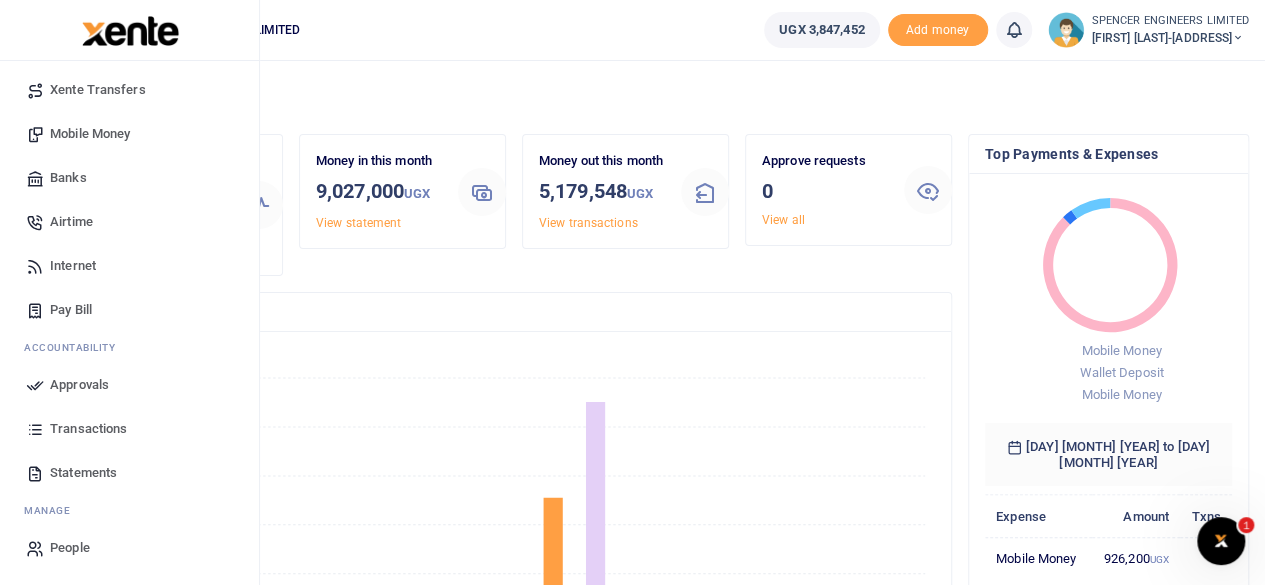 click on "Transactions" at bounding box center (88, 429) 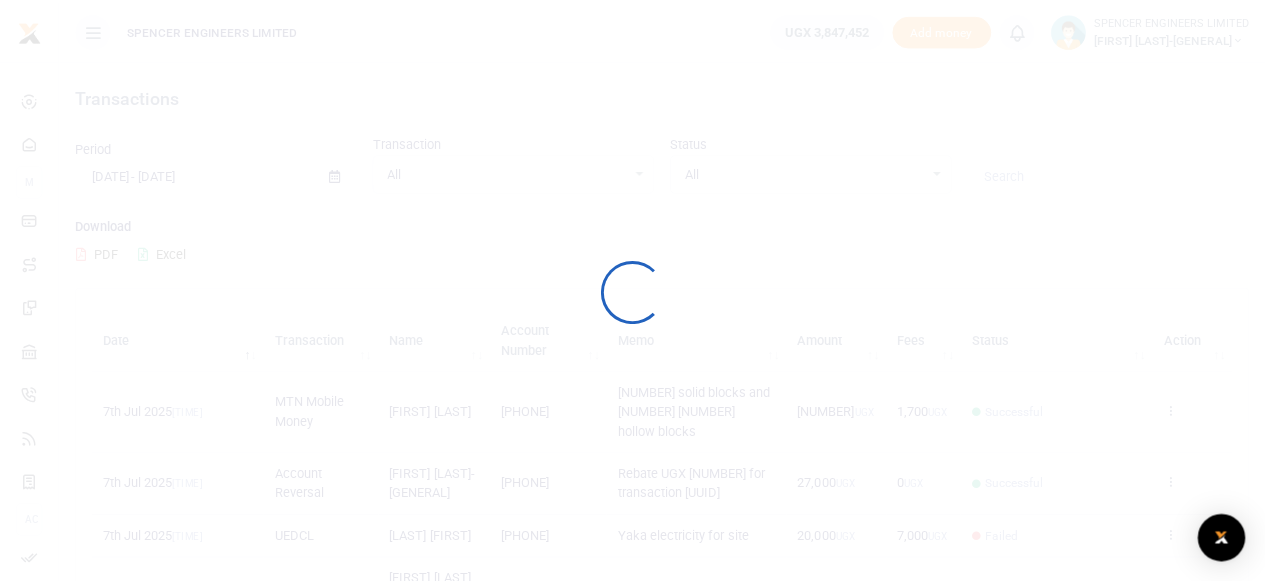 scroll, scrollTop: 0, scrollLeft: 0, axis: both 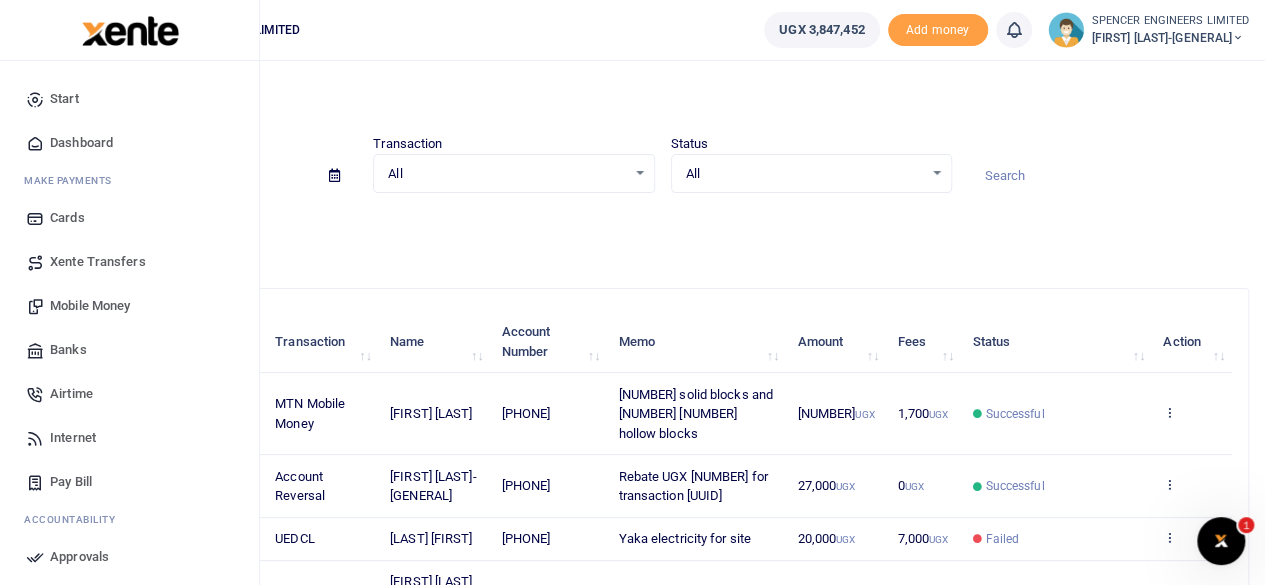 click on "Start" at bounding box center (64, 99) 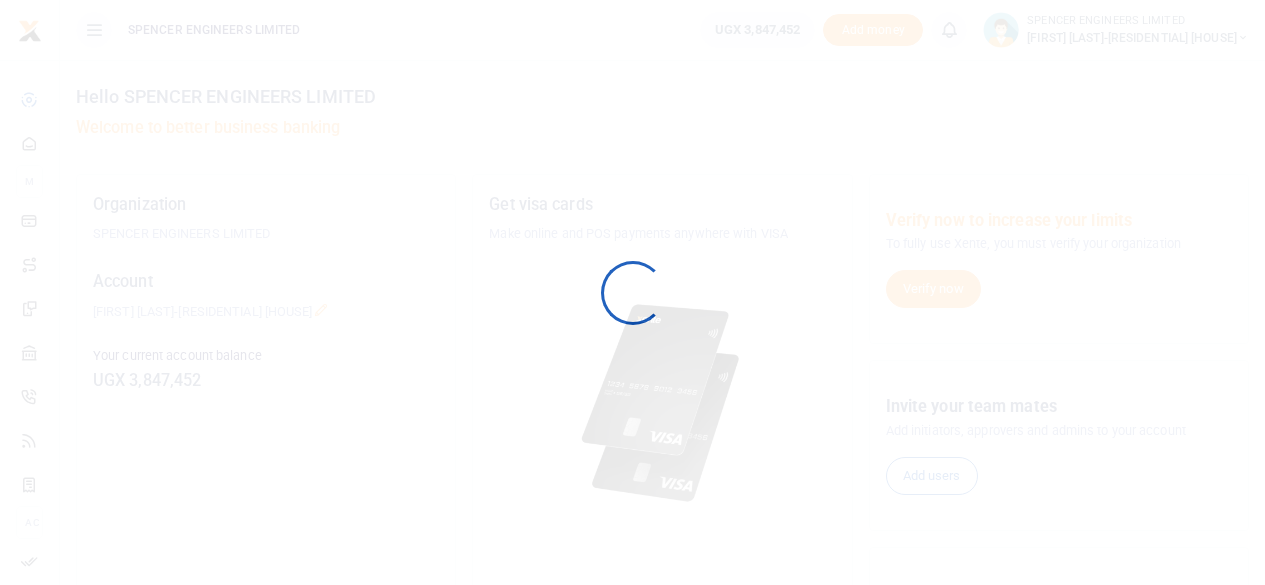 scroll, scrollTop: 0, scrollLeft: 0, axis: both 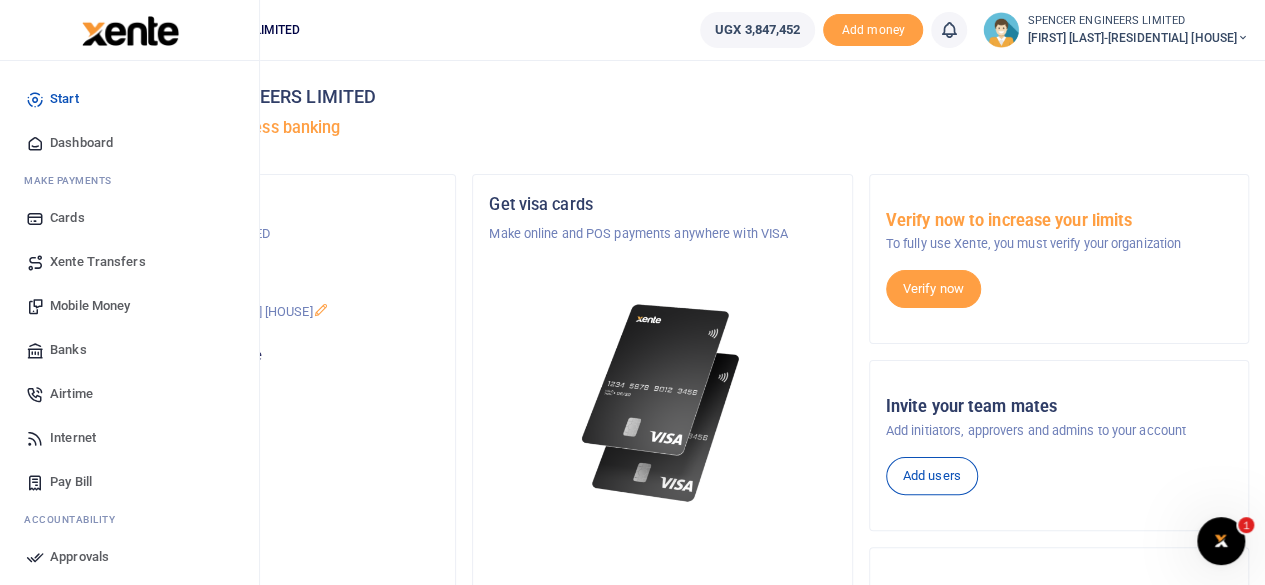 click on "Mobile Money" at bounding box center [90, 306] 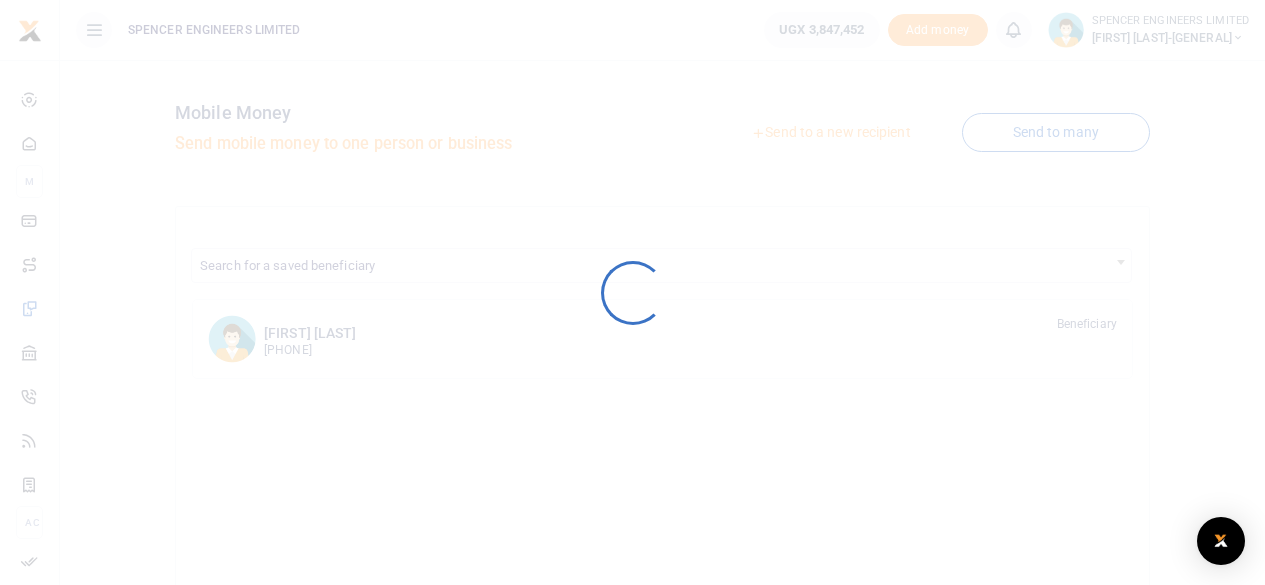 scroll, scrollTop: 0, scrollLeft: 0, axis: both 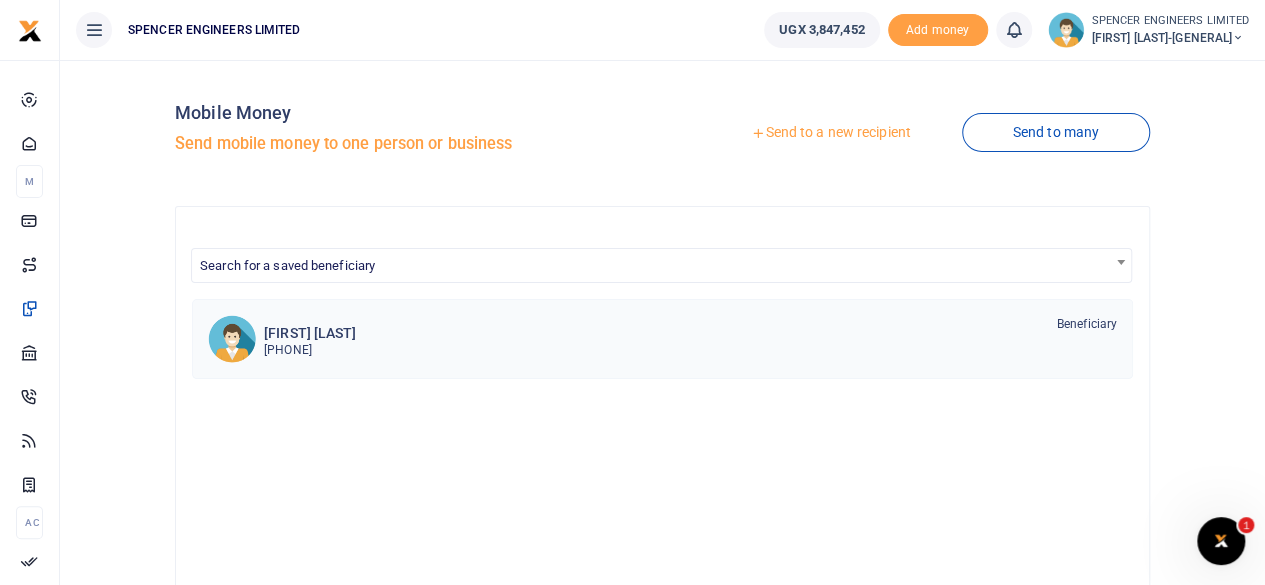 click on "256763120425" at bounding box center [310, 350] 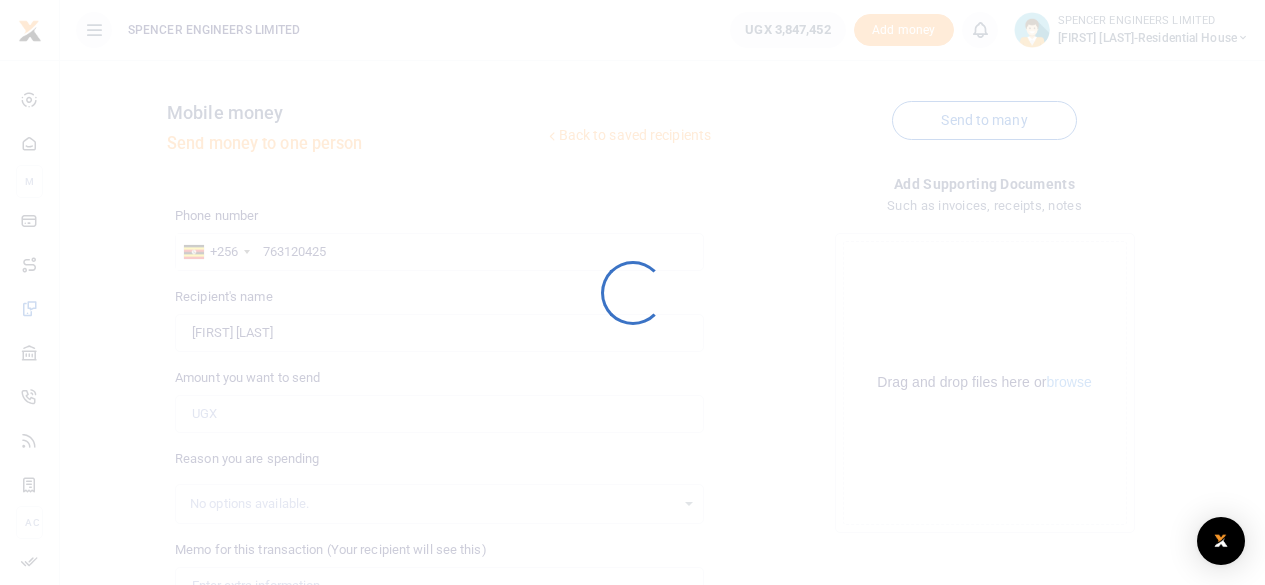 scroll, scrollTop: 0, scrollLeft: 0, axis: both 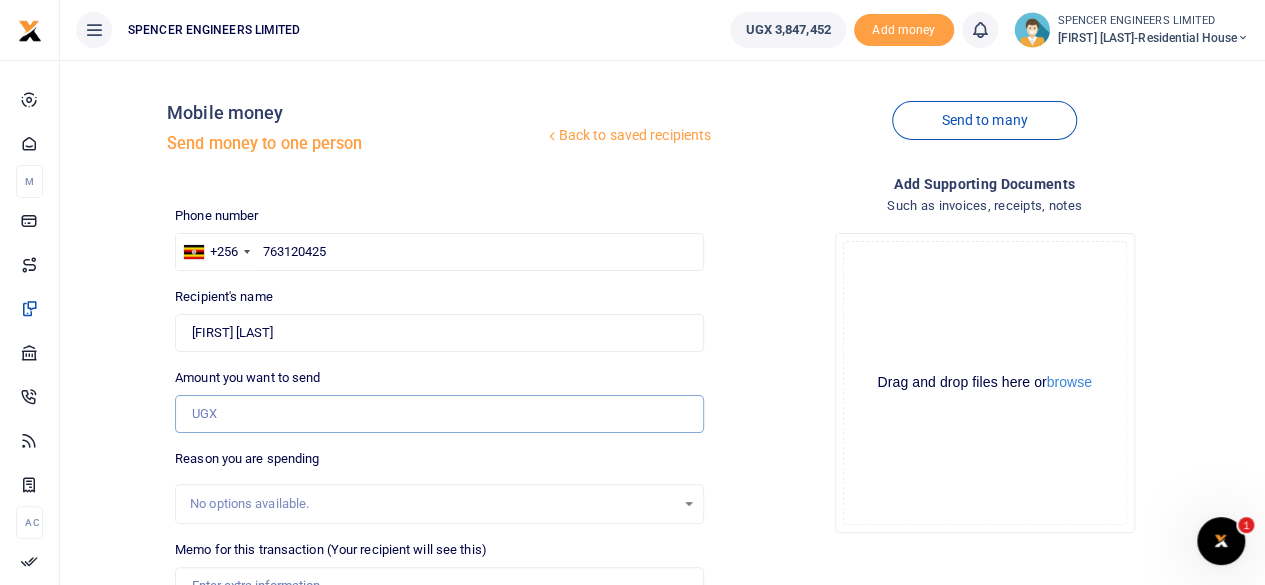 click on "Amount you want to send" at bounding box center (439, 414) 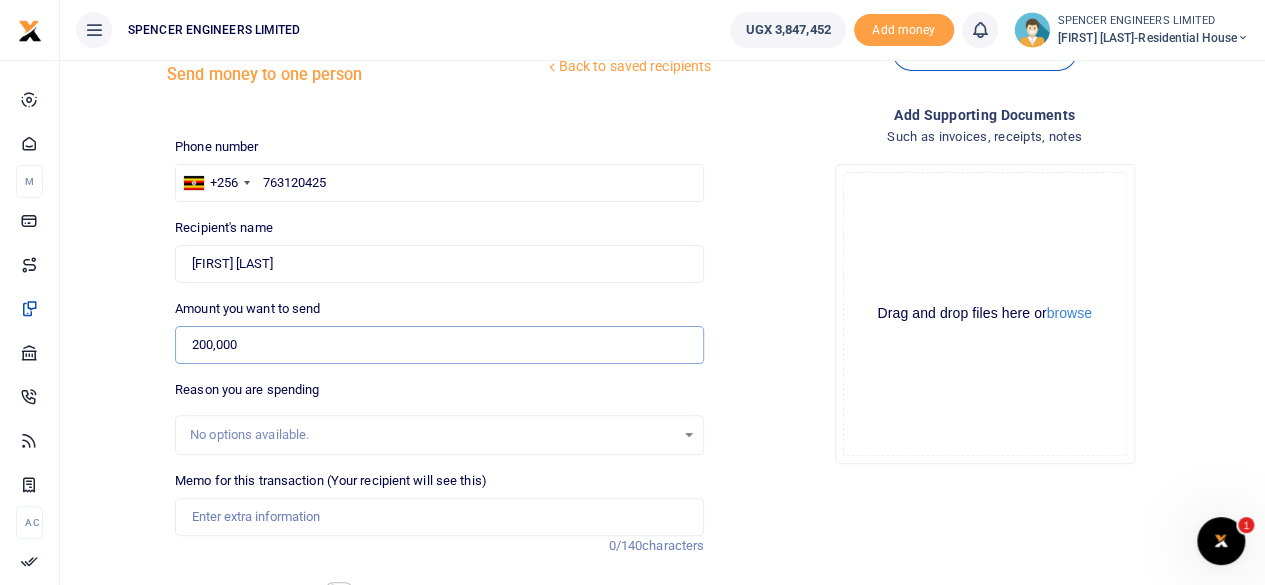 scroll, scrollTop: 100, scrollLeft: 0, axis: vertical 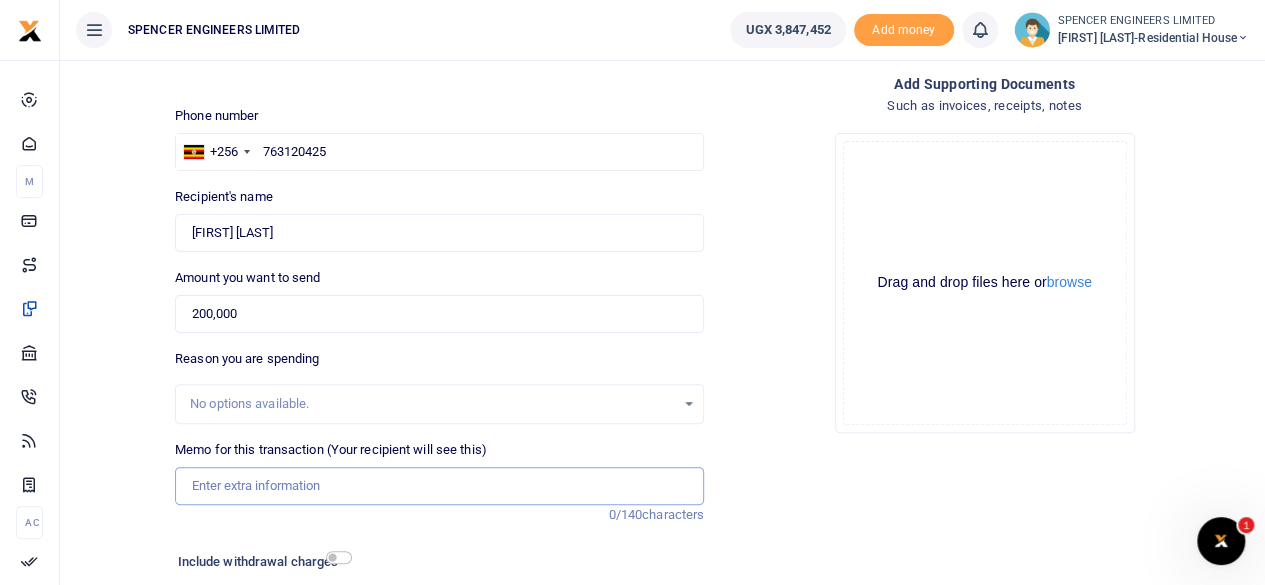 click on "Memo for this transaction (Your recipient will see this)" at bounding box center [439, 486] 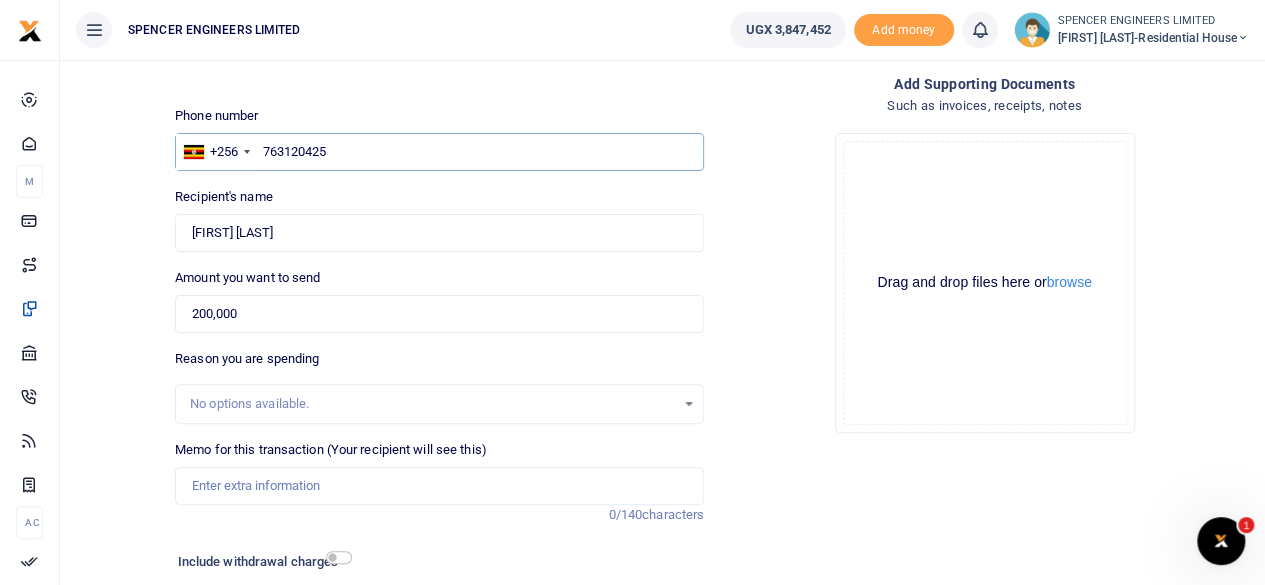 click on "763120425" at bounding box center [439, 152] 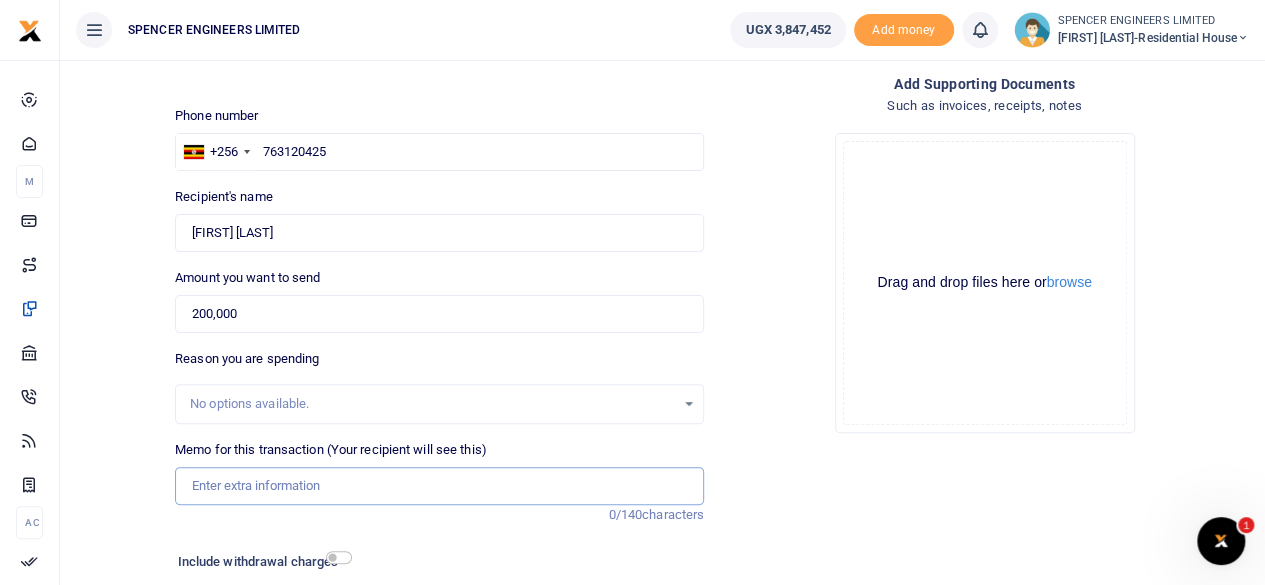 click on "Memo for this transaction (Your recipient will see this)" at bounding box center (439, 486) 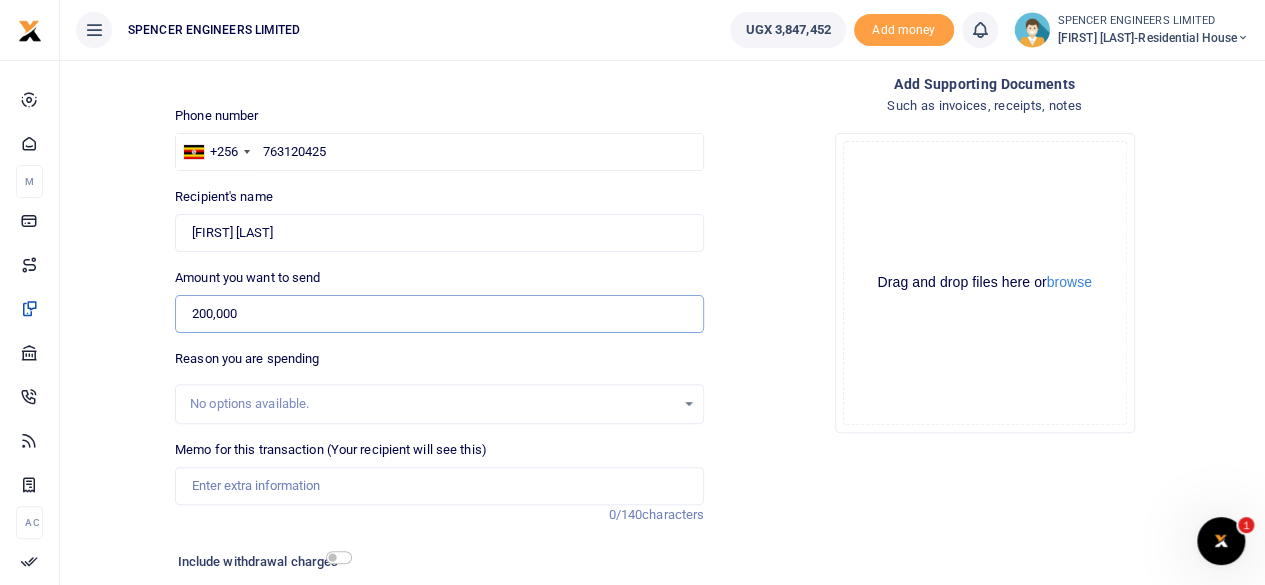 click on "200,000" at bounding box center [439, 314] 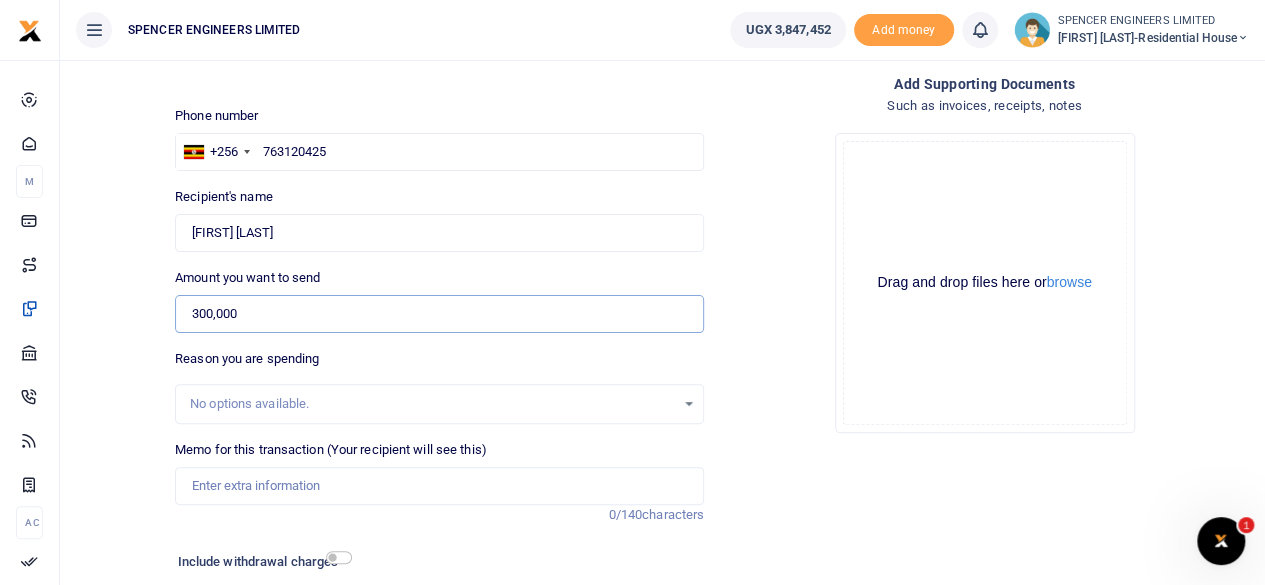 type on "300,000" 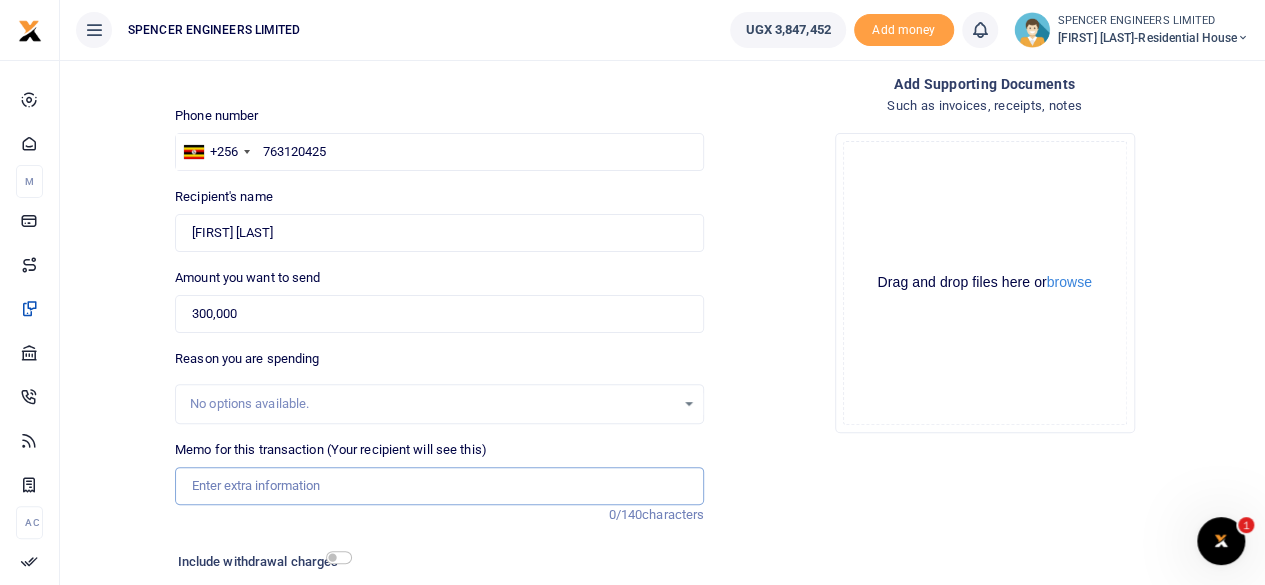 click on "Memo for this transaction (Your recipient will see this)" at bounding box center (439, 486) 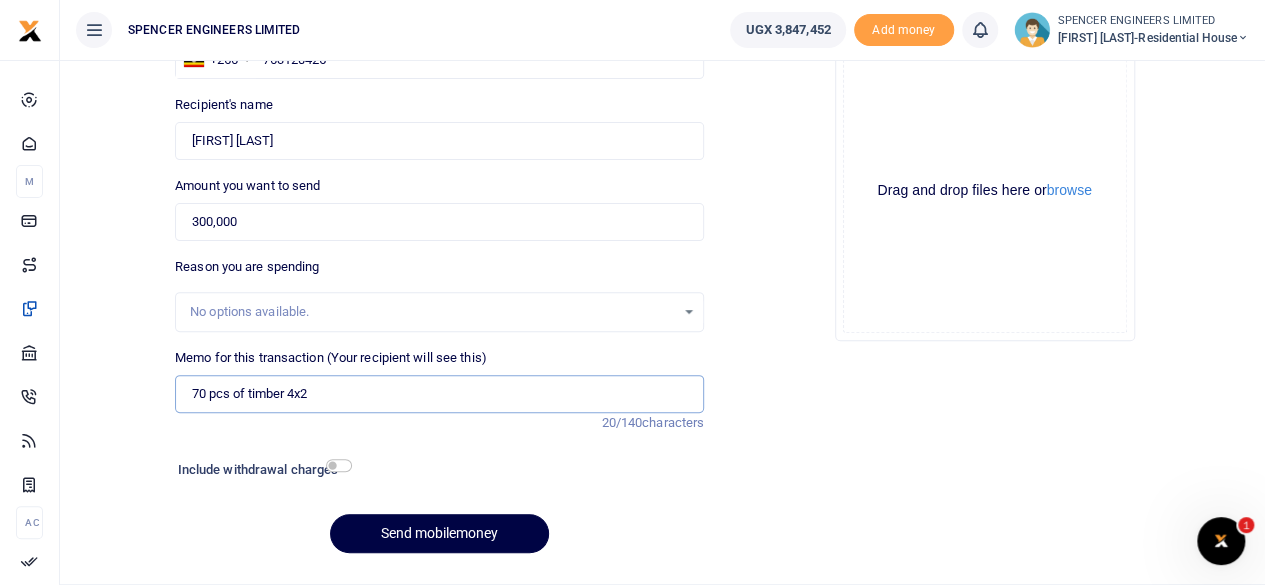 scroll, scrollTop: 200, scrollLeft: 0, axis: vertical 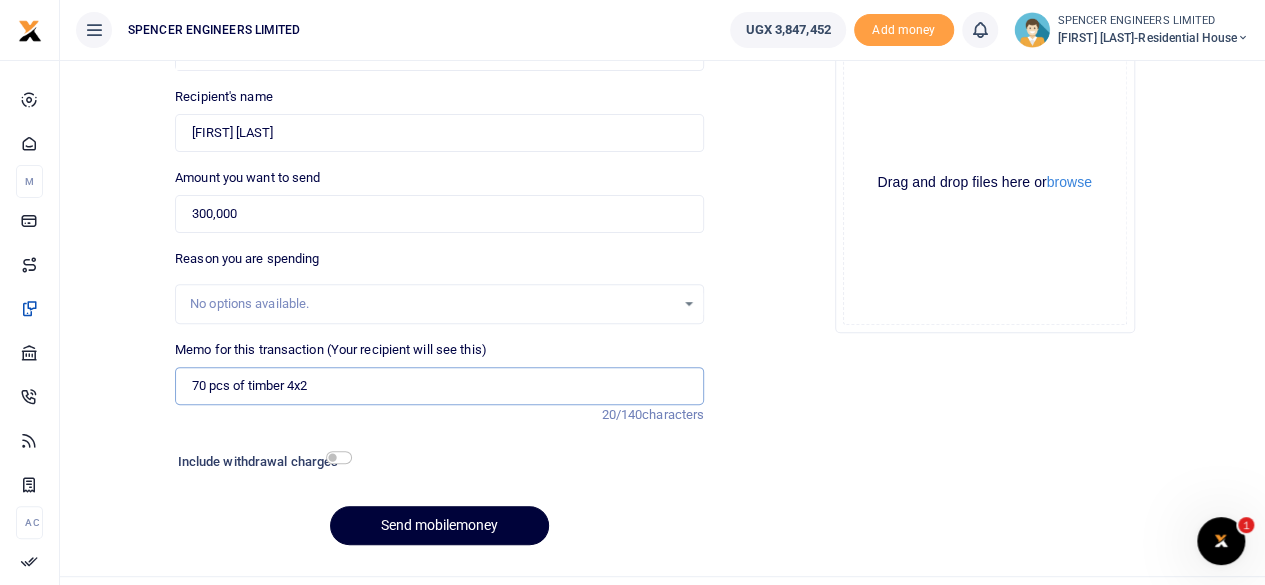 type on "70 pcs of timber 4x2" 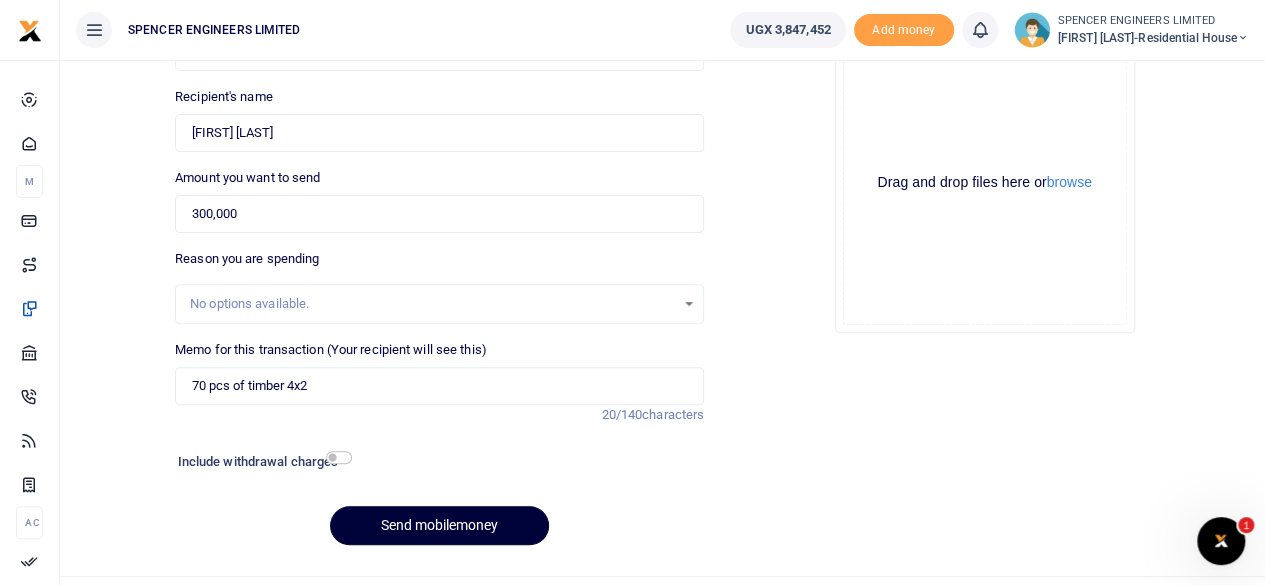 click on "Send mobilemoney" at bounding box center (439, 525) 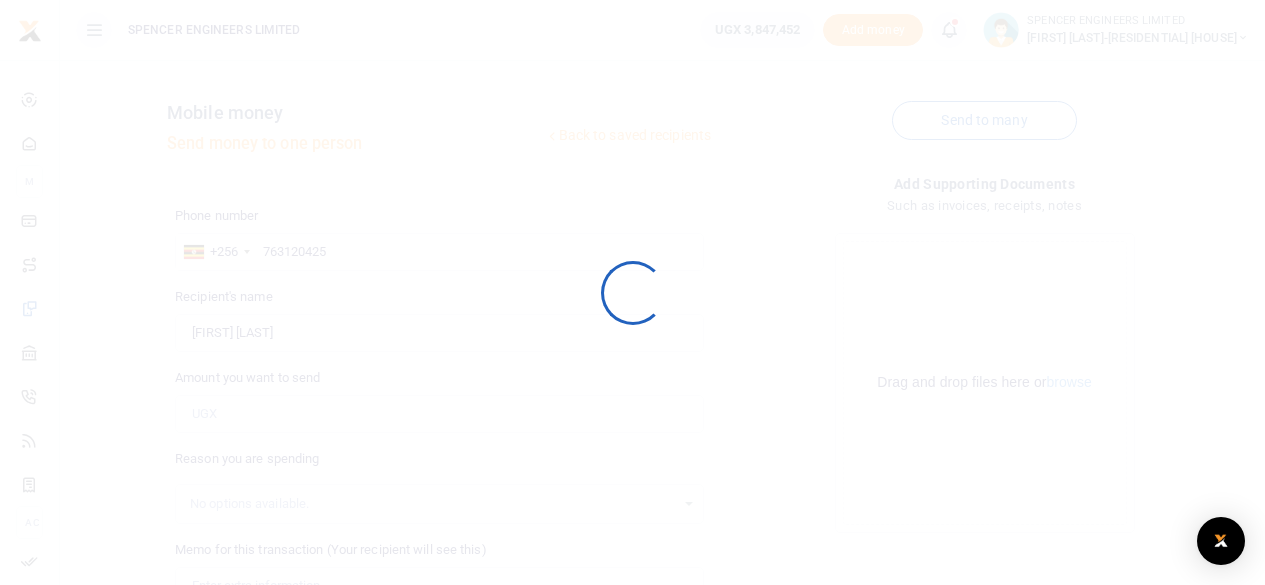 scroll, scrollTop: 200, scrollLeft: 0, axis: vertical 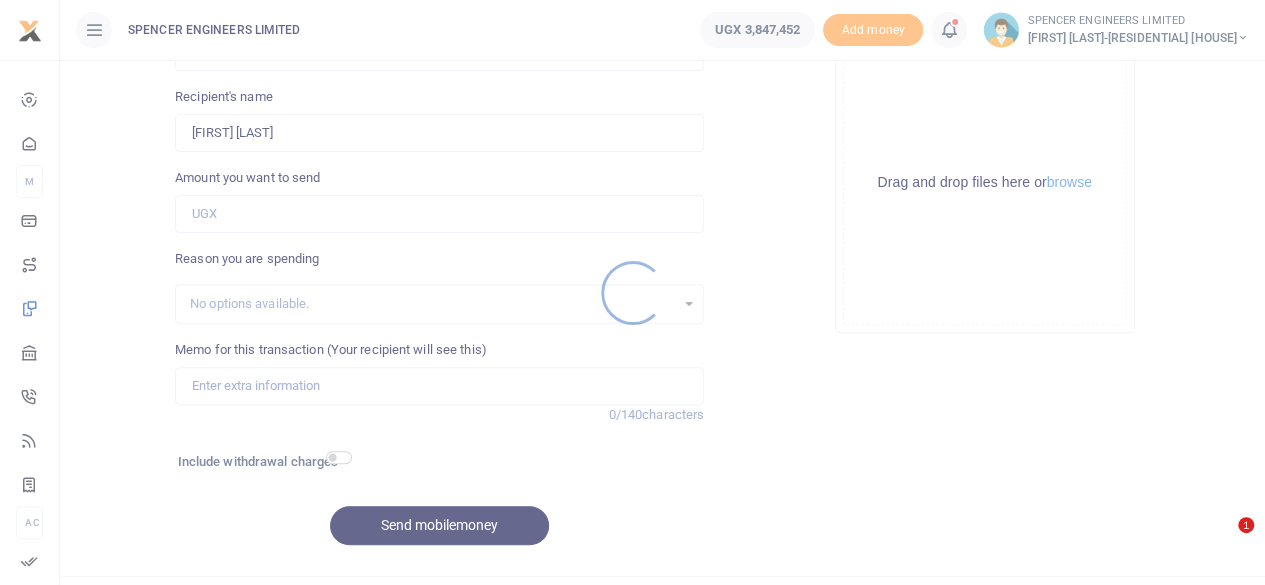 click at bounding box center (632, 292) 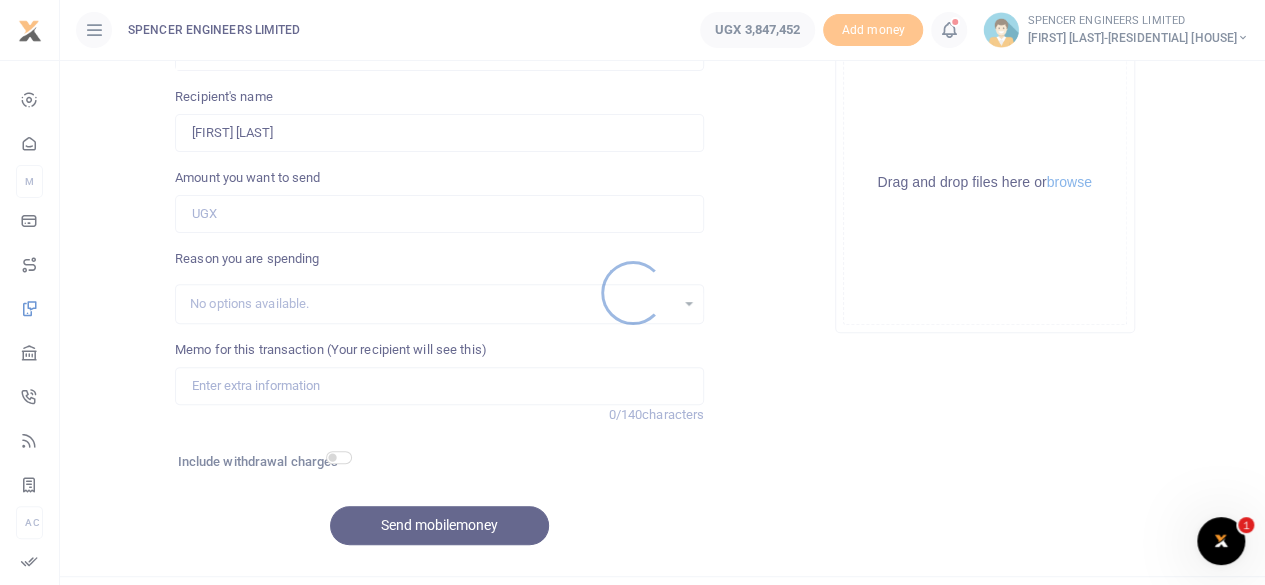 scroll, scrollTop: 0, scrollLeft: 0, axis: both 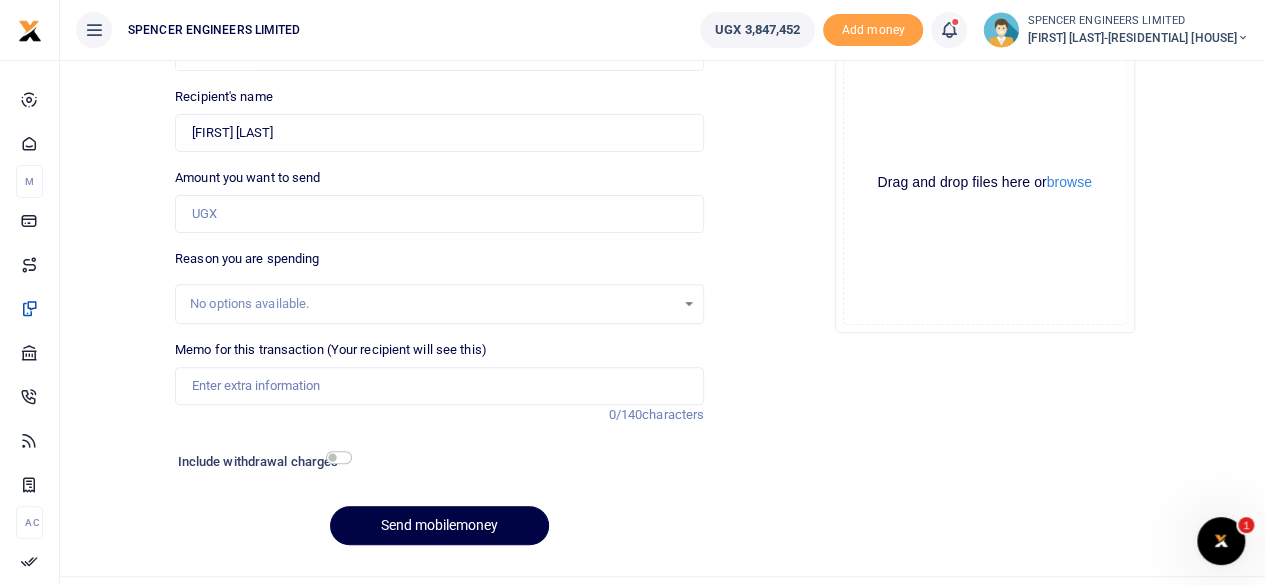 click at bounding box center (949, 30) 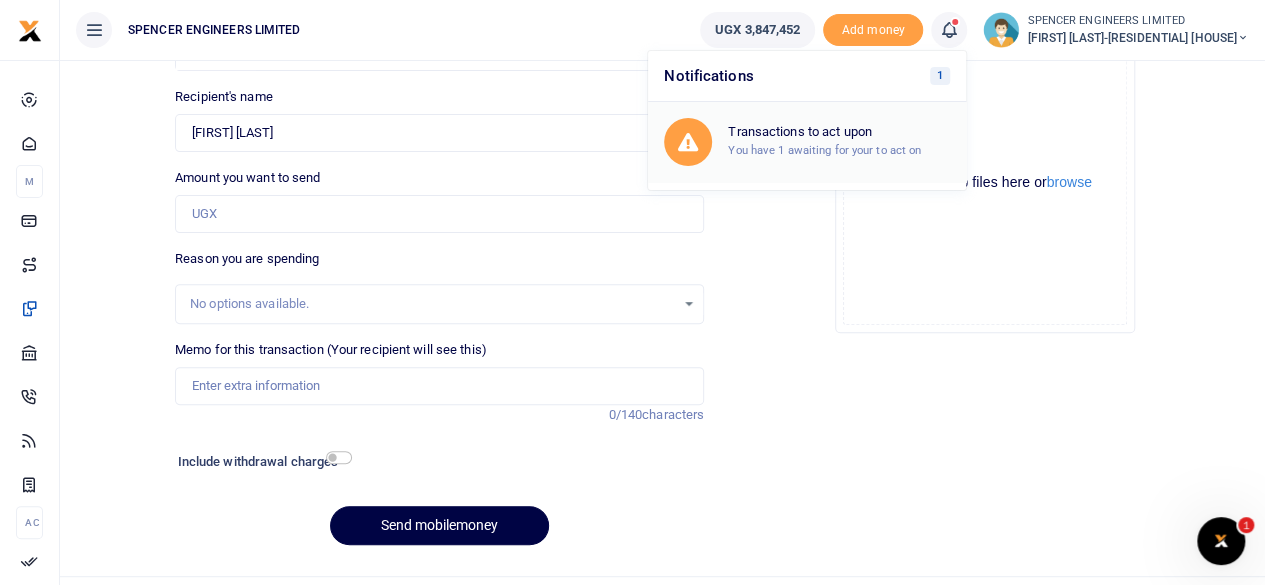 click on "Transactions to act upon
You have 1 awaiting for your to act on" at bounding box center [839, 141] 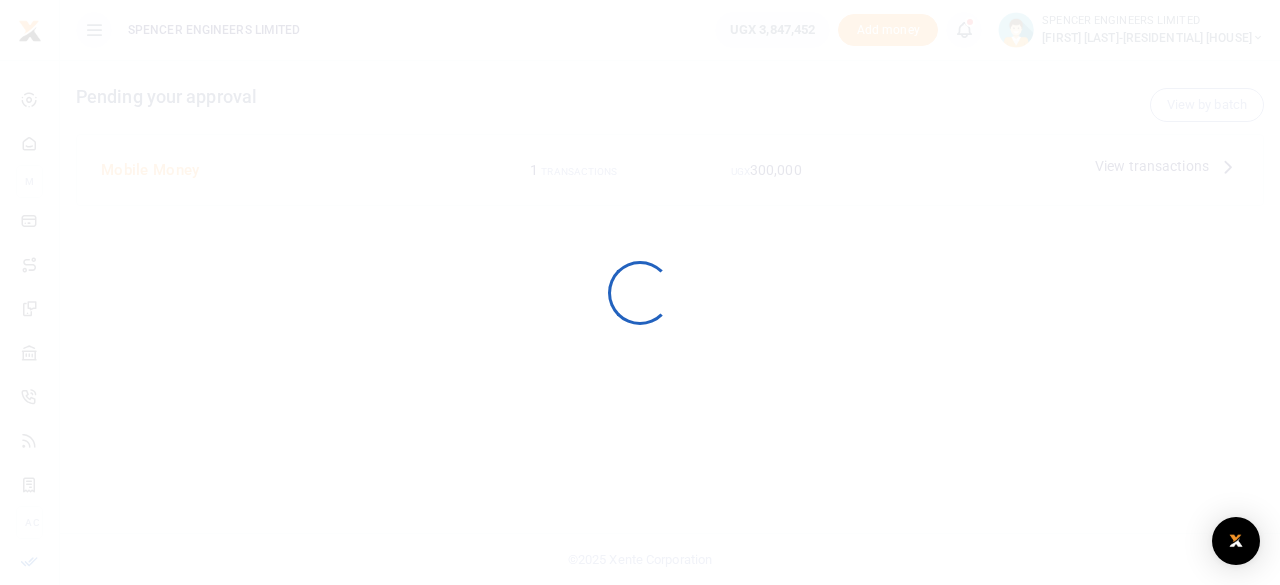 scroll, scrollTop: 0, scrollLeft: 0, axis: both 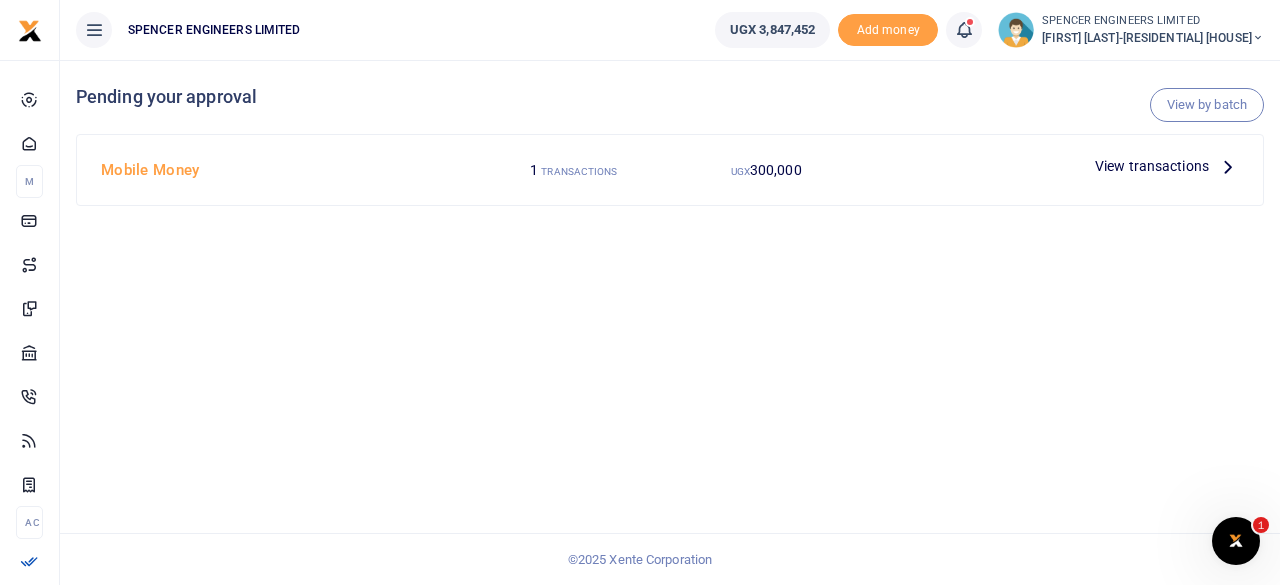 click on "View transactions" at bounding box center (1152, 166) 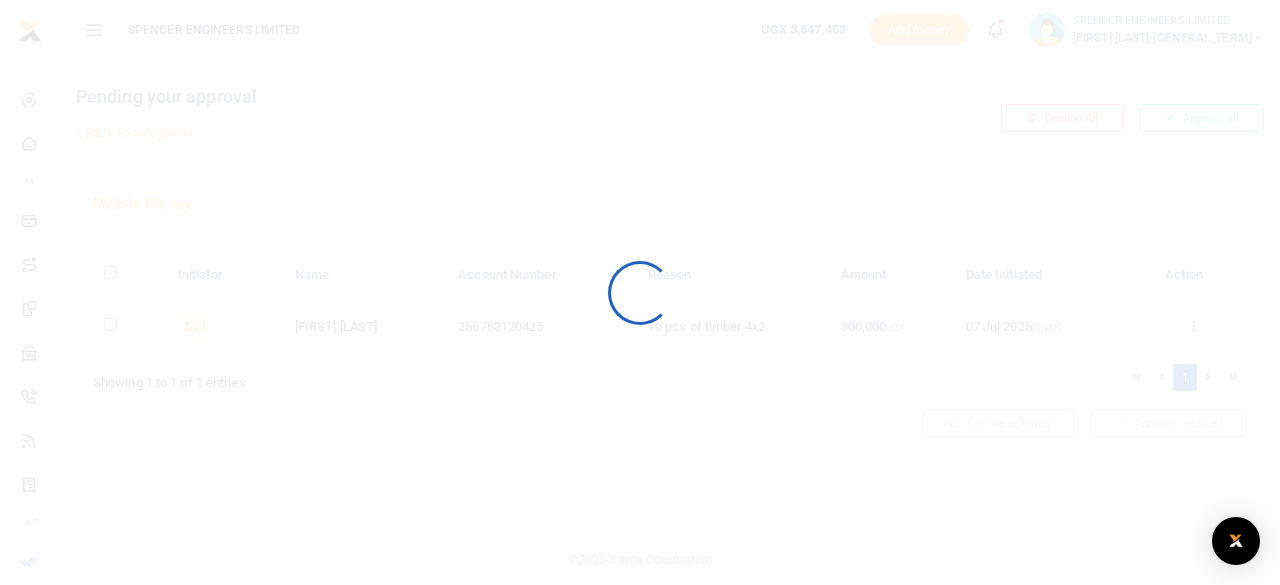 scroll, scrollTop: 0, scrollLeft: 0, axis: both 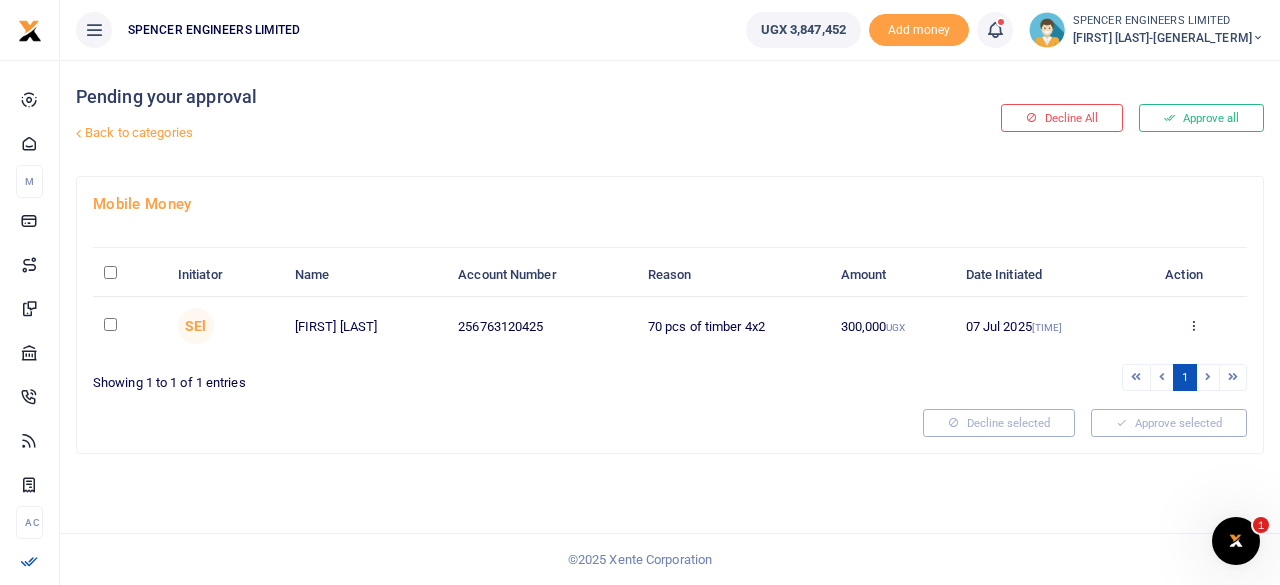 click at bounding box center [110, 324] 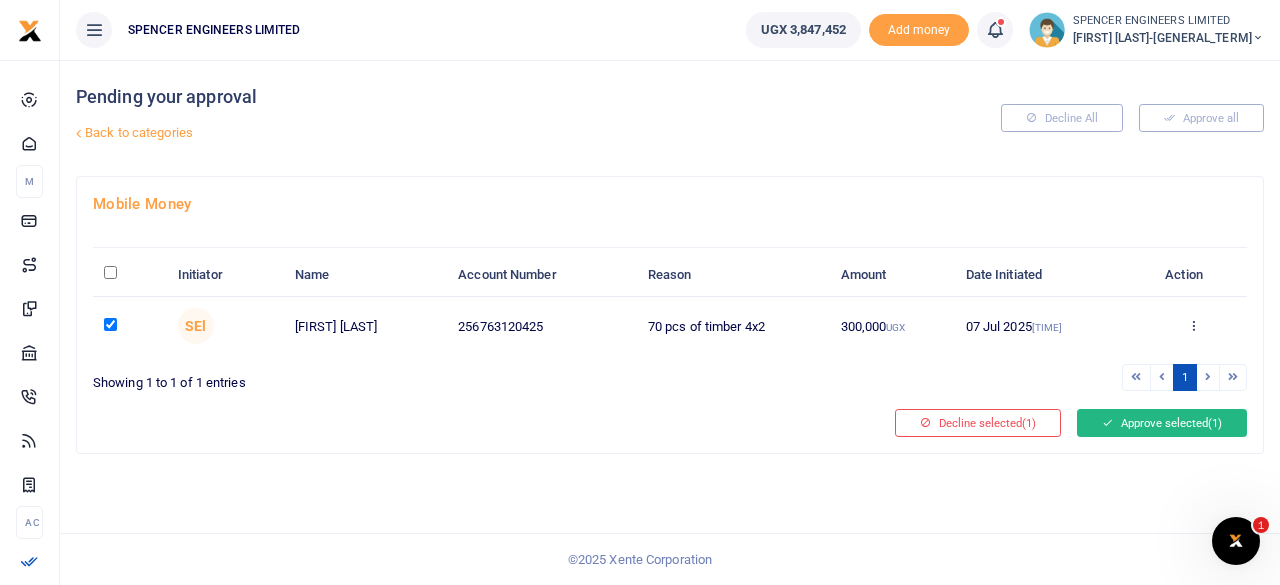 click on "Approve selected  (1)" at bounding box center (1162, 423) 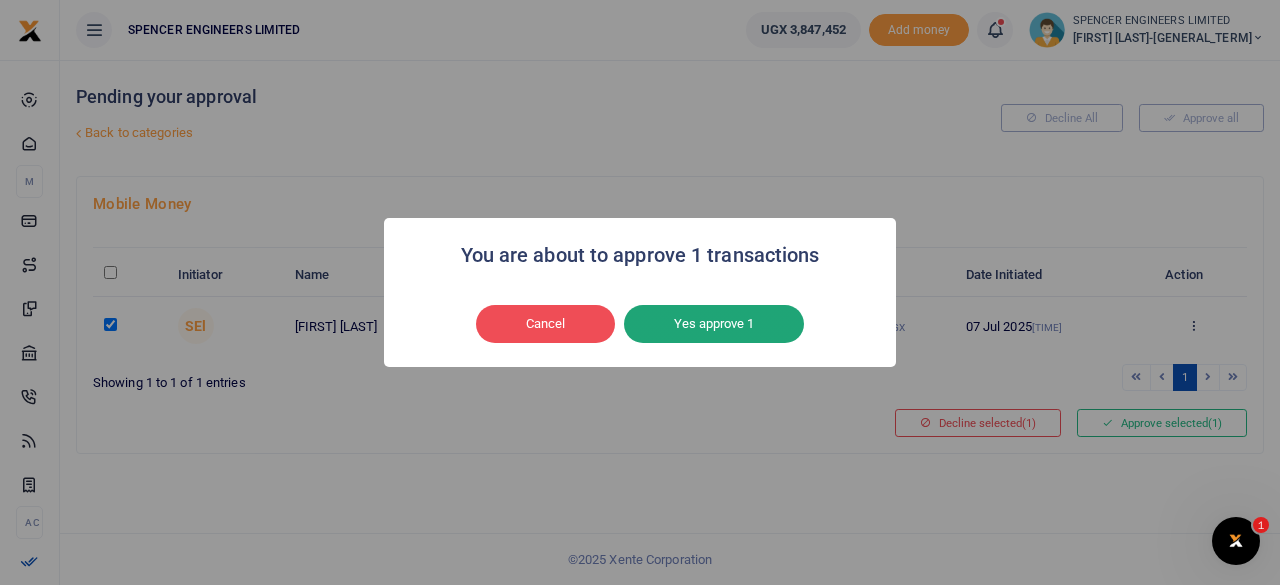 click on "Yes approve 1" at bounding box center (714, 324) 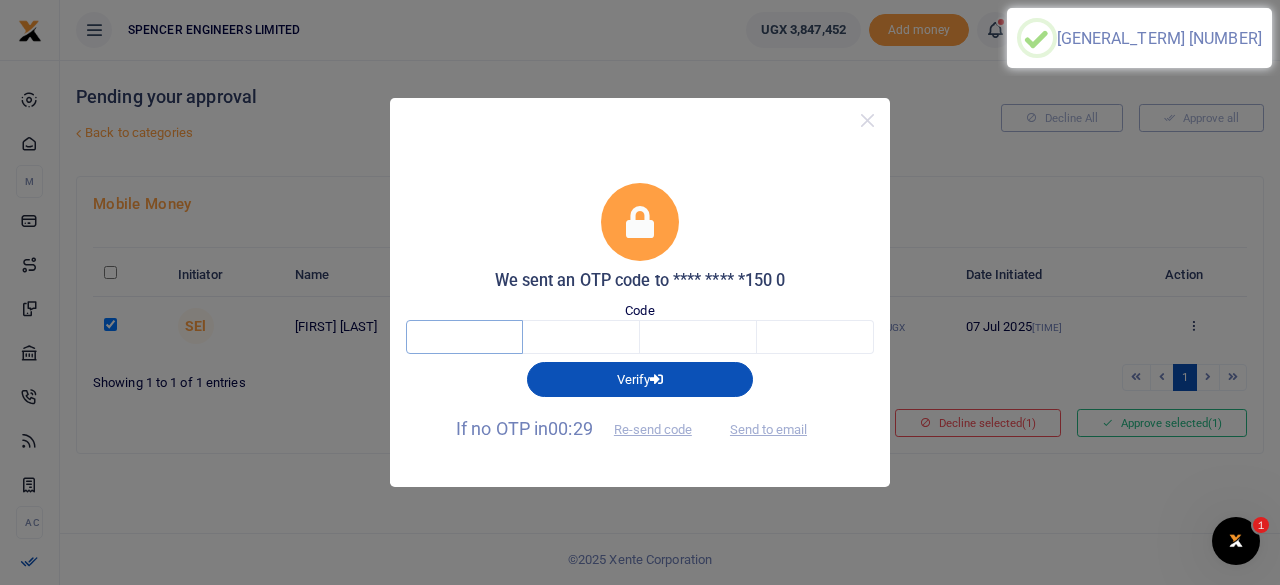 click at bounding box center [464, 337] 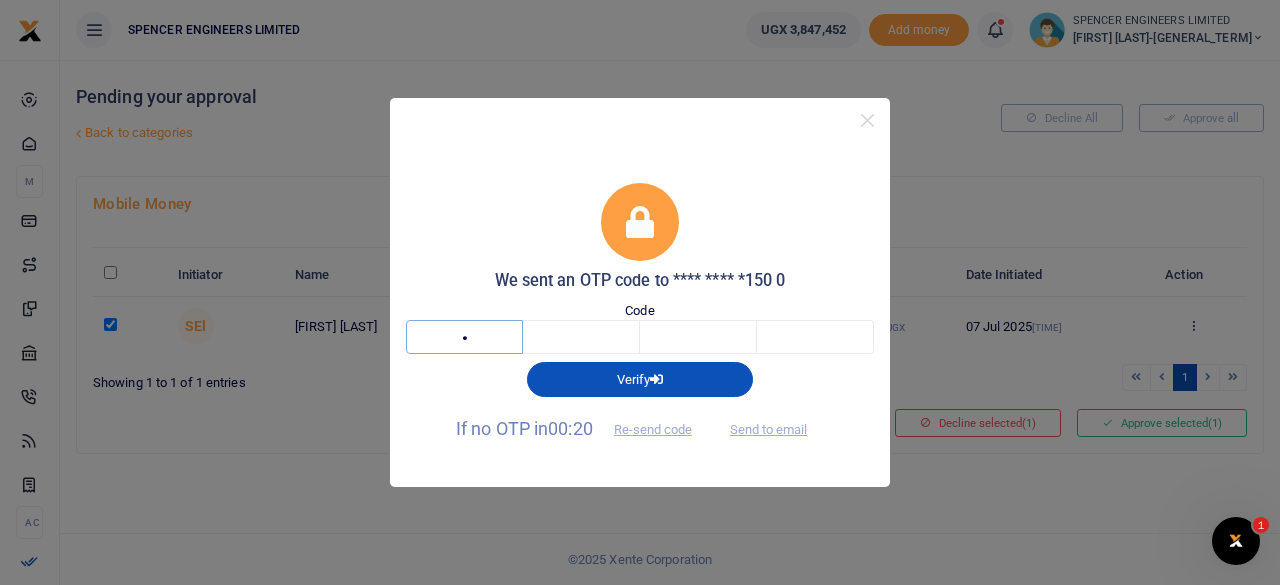 type on "5" 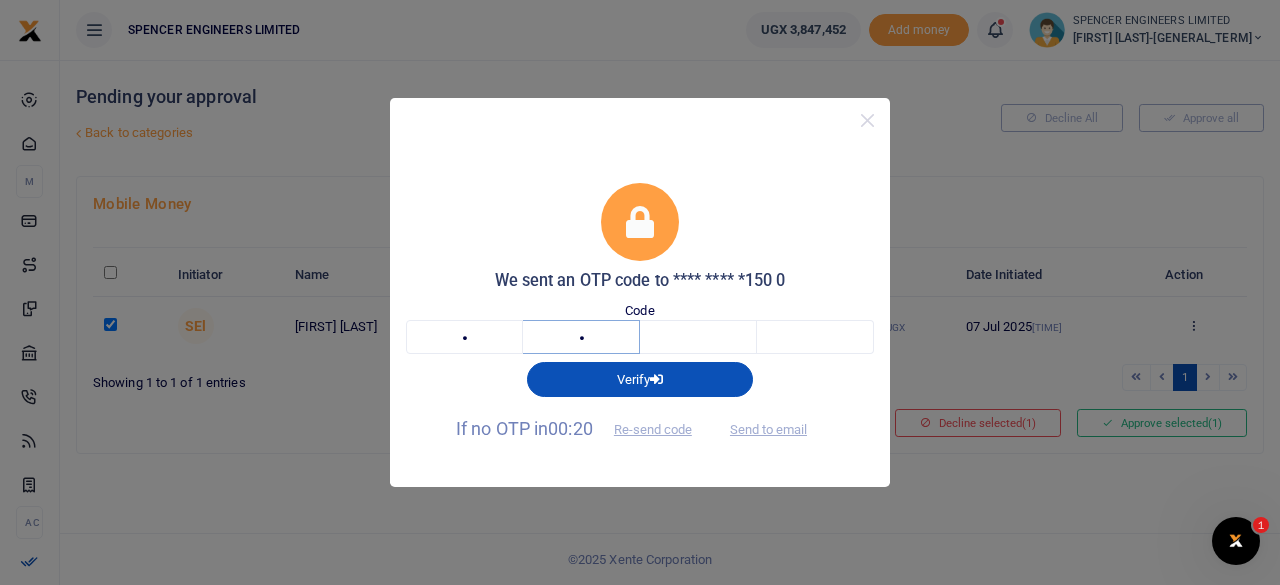 type on "4" 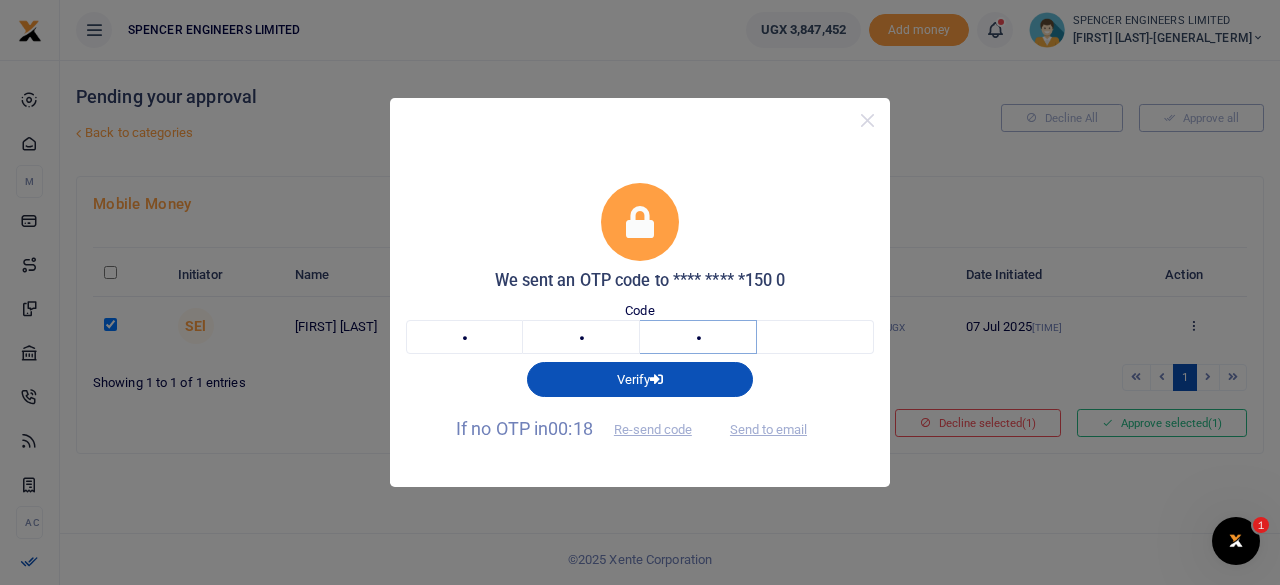 type on "8" 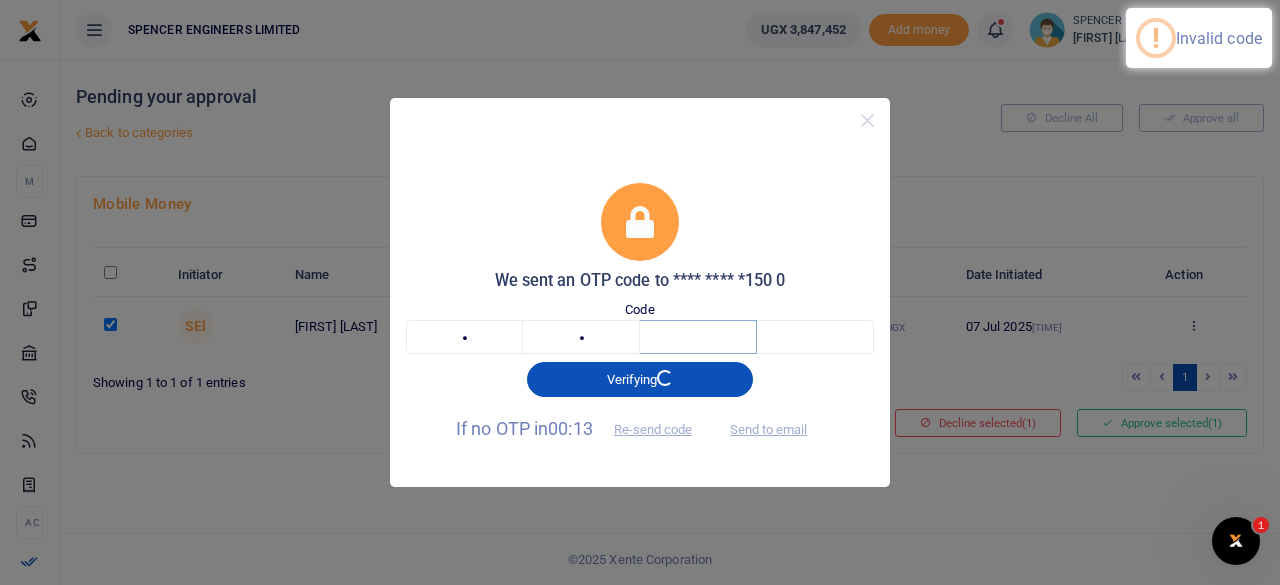type 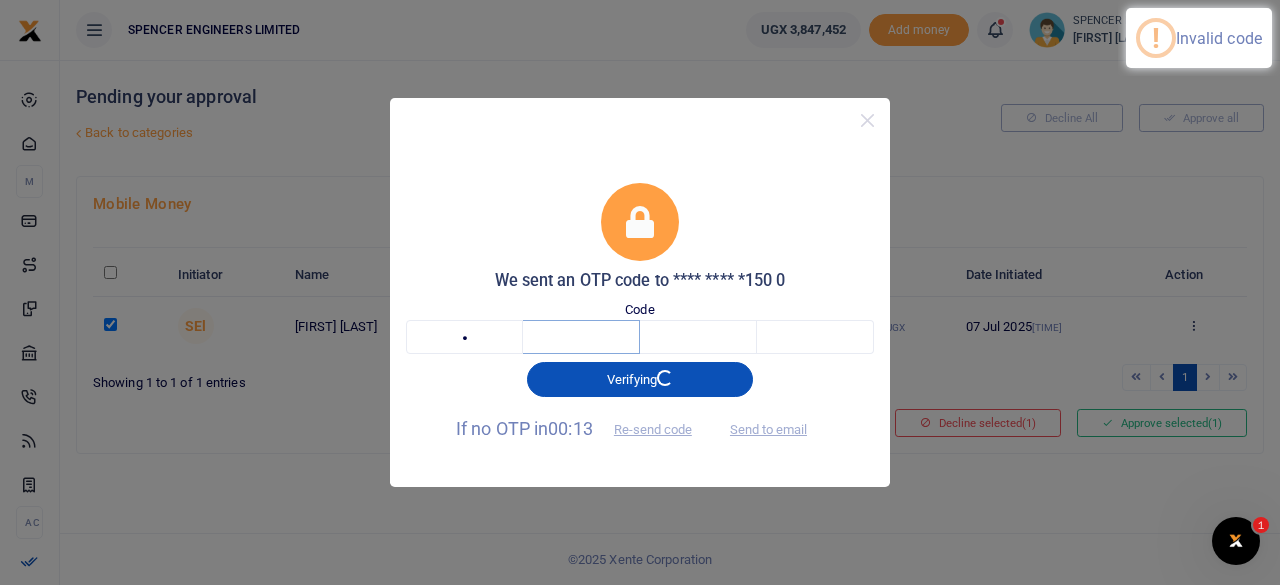 type 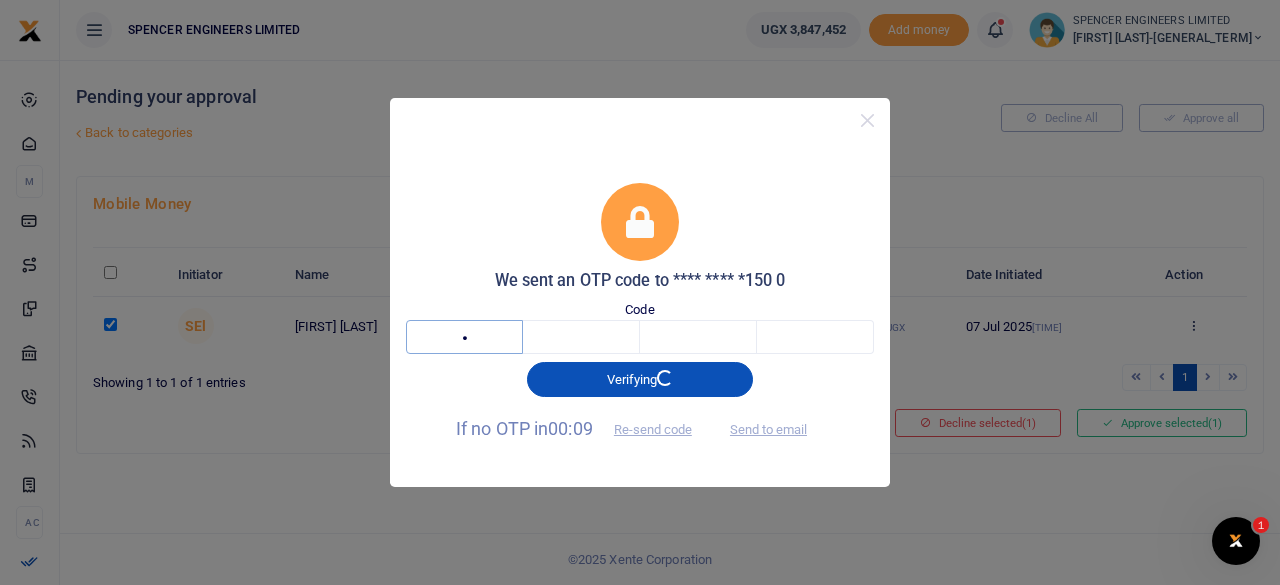 type on "8" 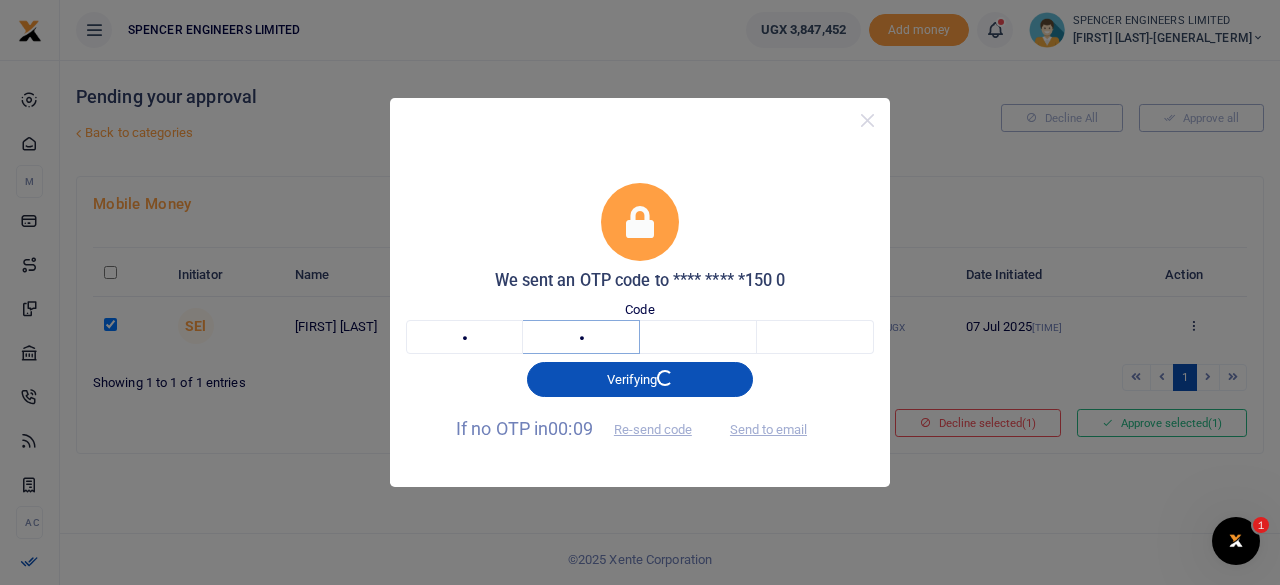 type on "2" 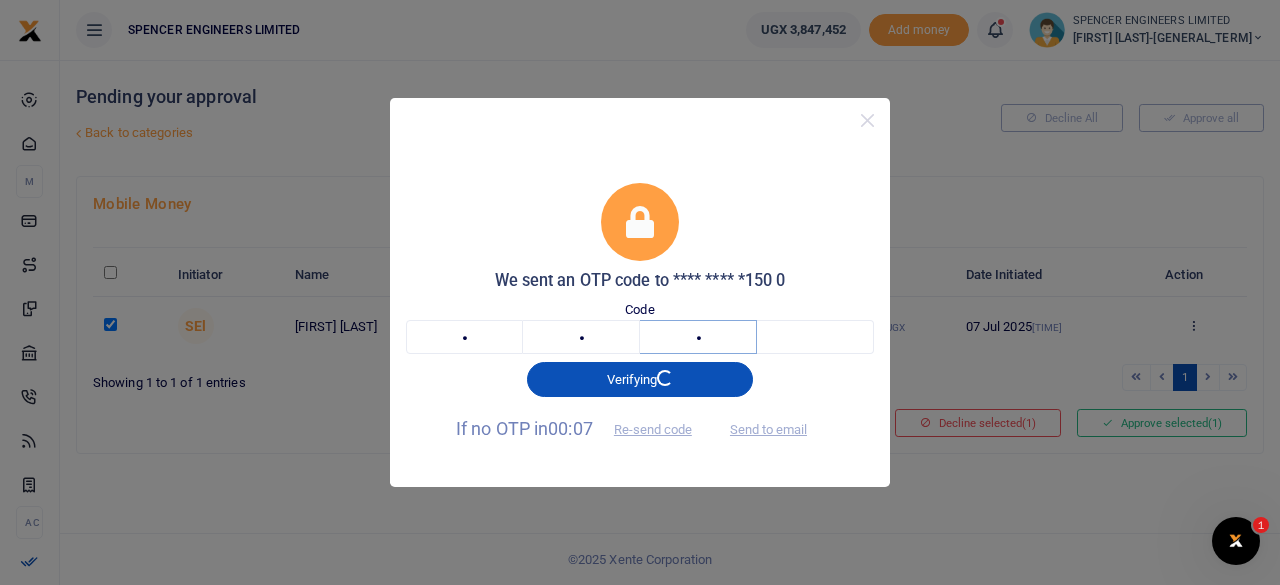 type on "6" 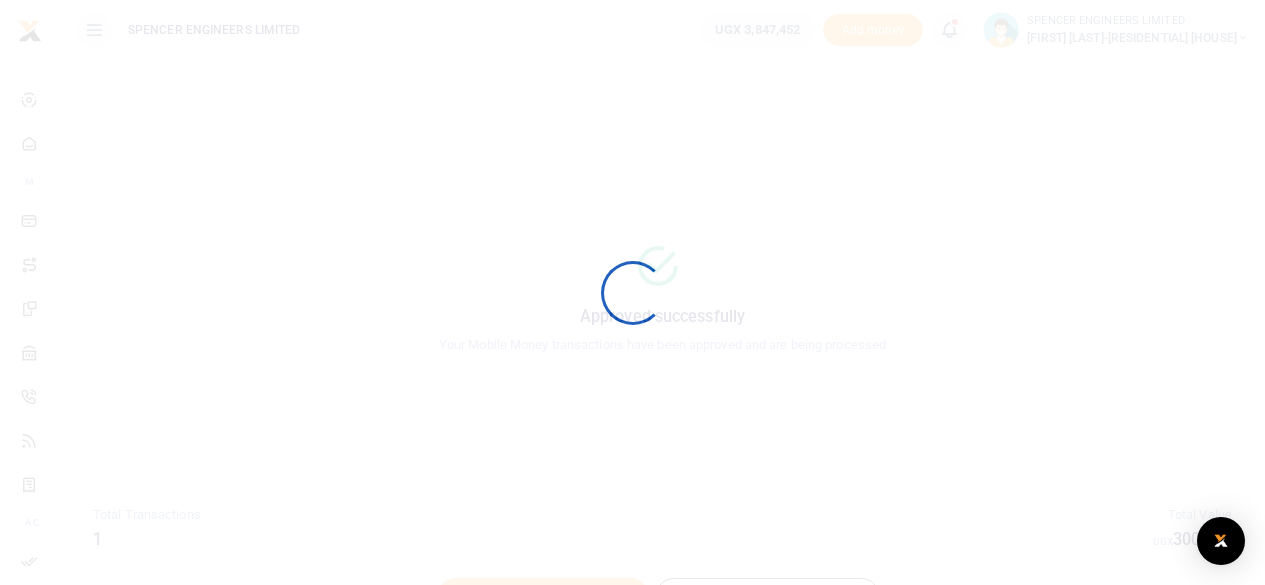scroll, scrollTop: 0, scrollLeft: 0, axis: both 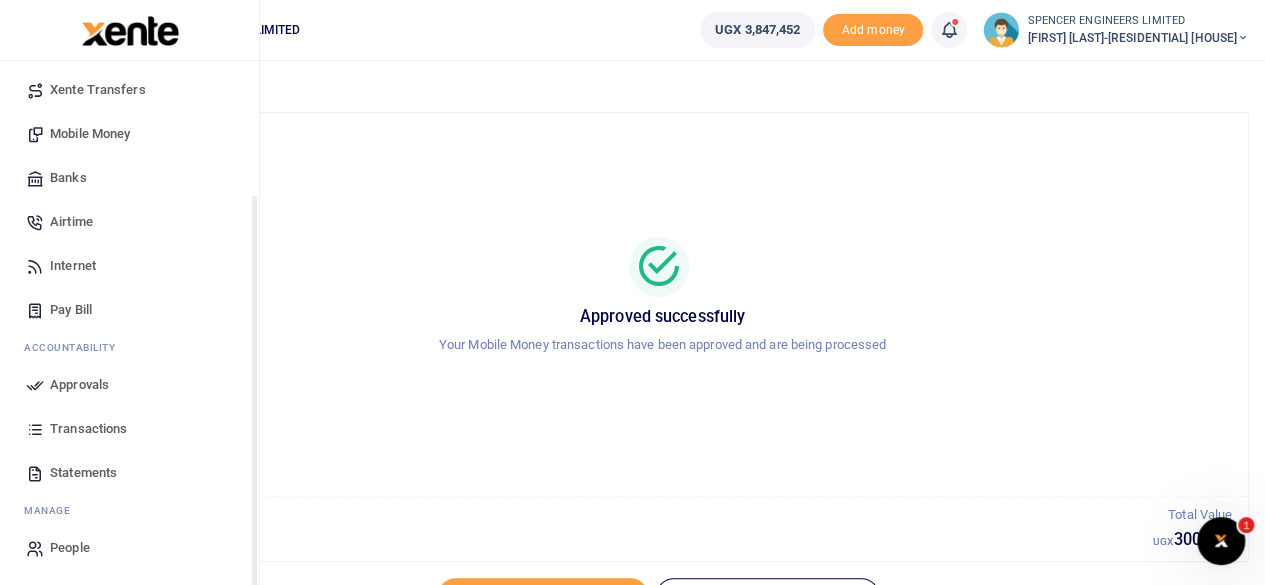 click on "Transactions" at bounding box center [88, 429] 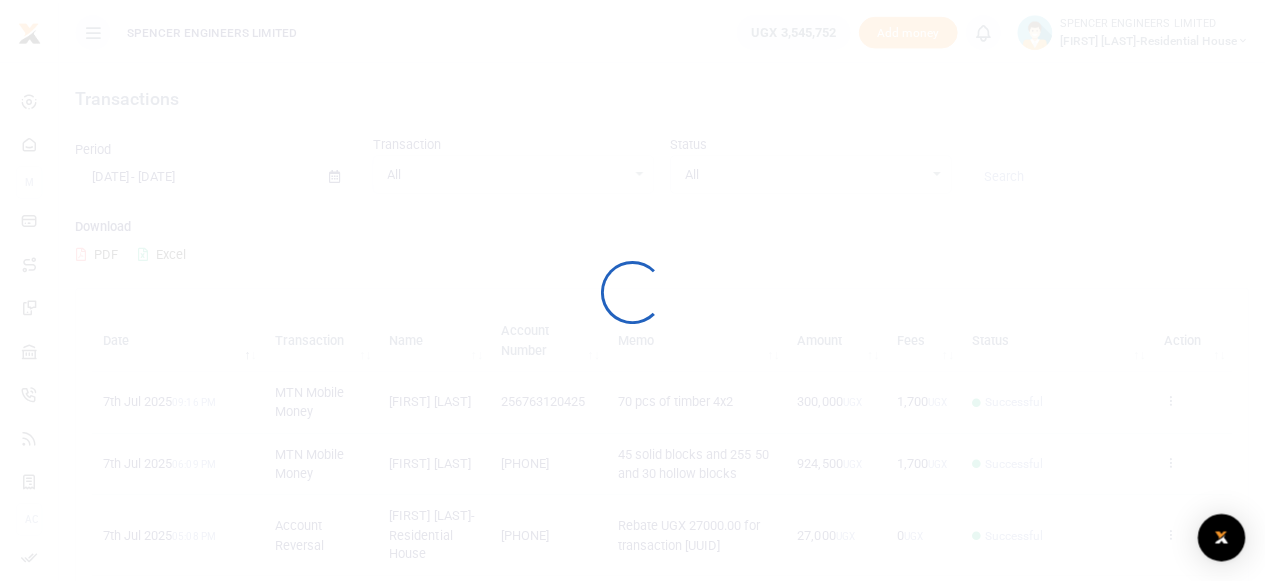 scroll, scrollTop: 0, scrollLeft: 0, axis: both 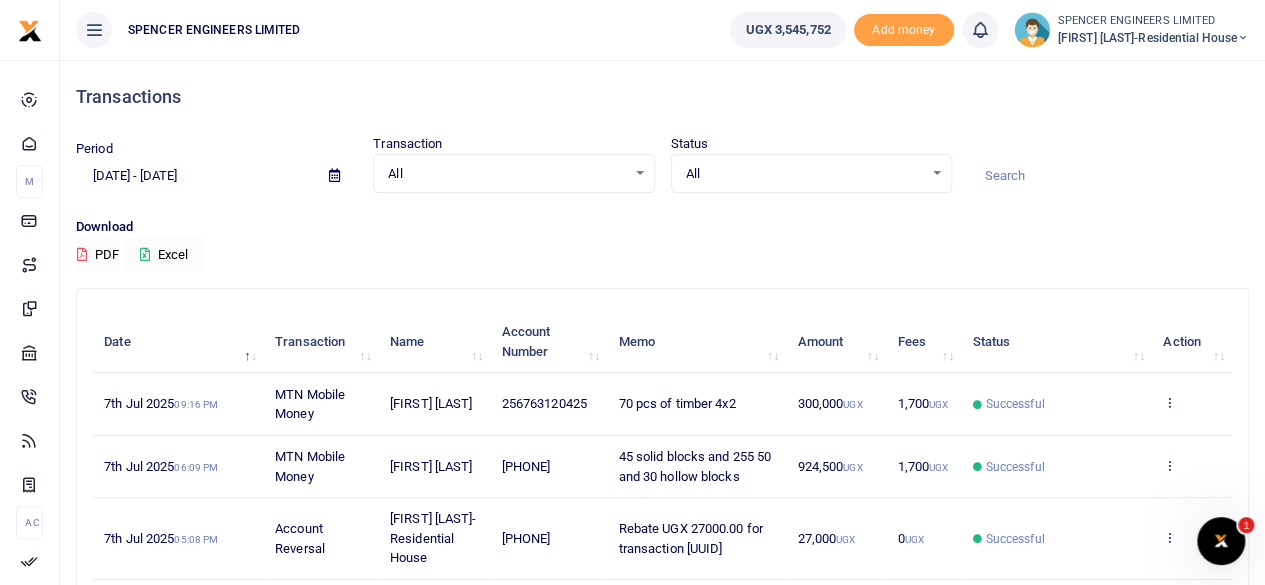 click at bounding box center [1243, 38] 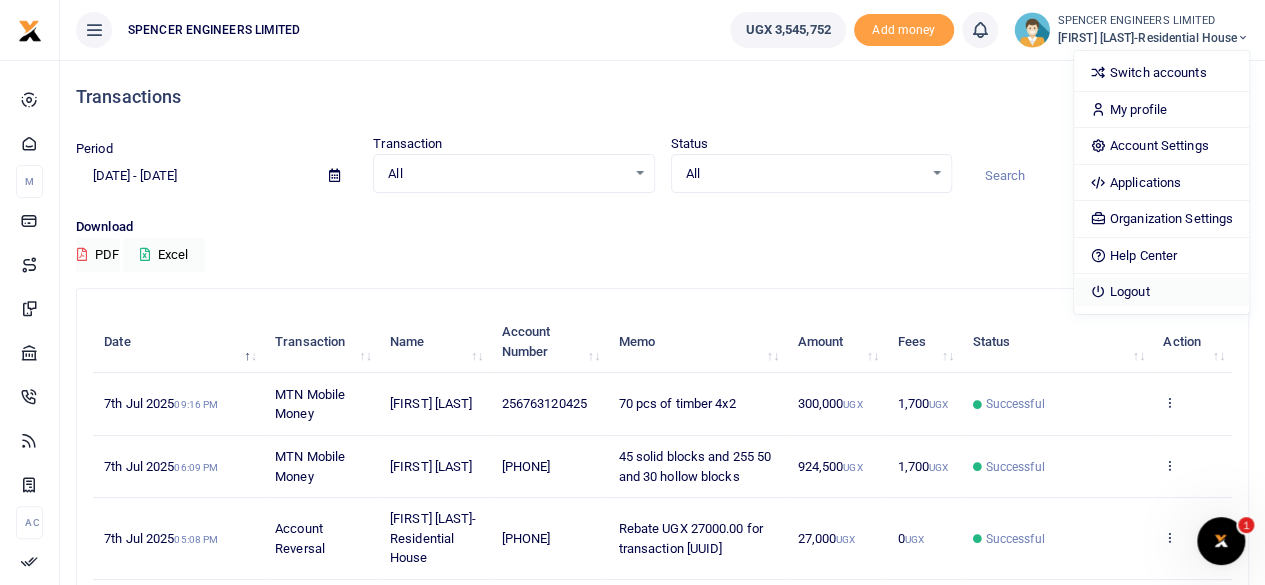 click on "Logout" at bounding box center [1161, 292] 